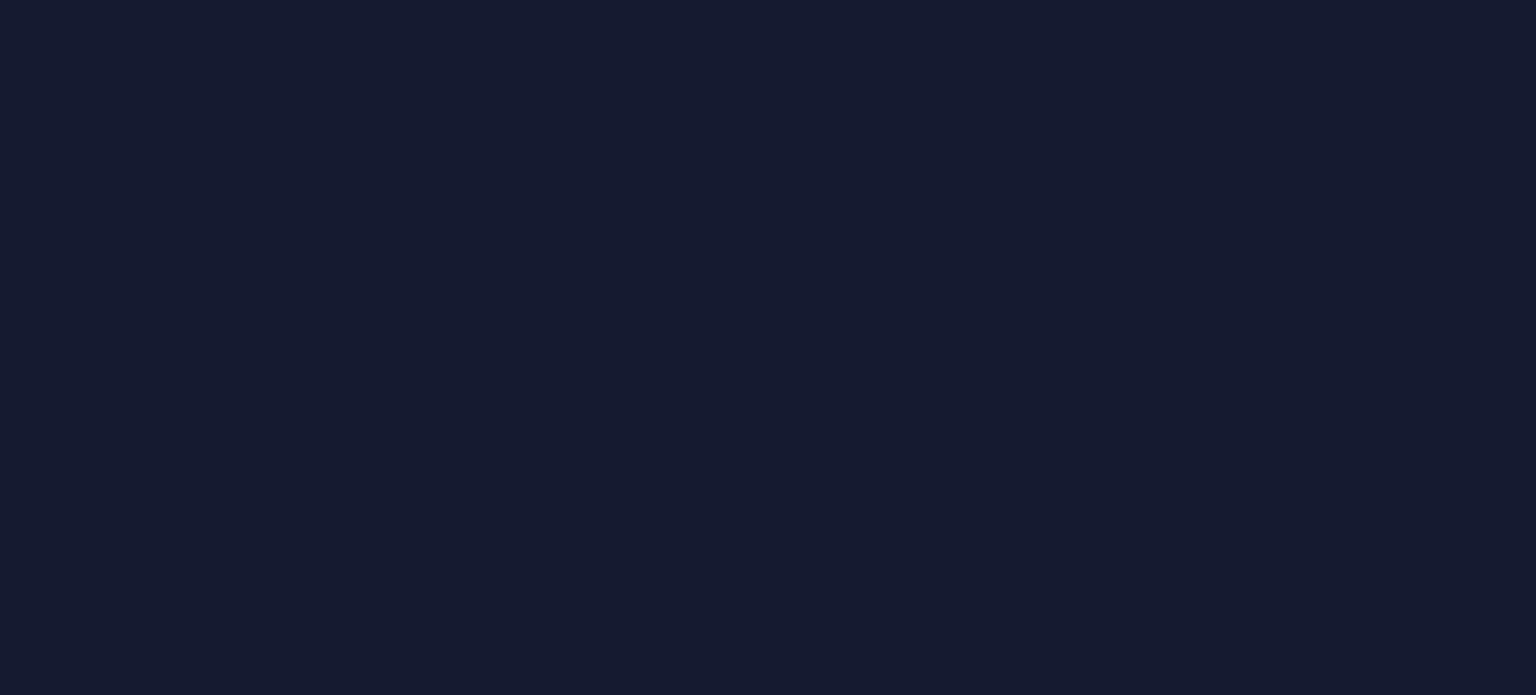 scroll, scrollTop: 0, scrollLeft: 0, axis: both 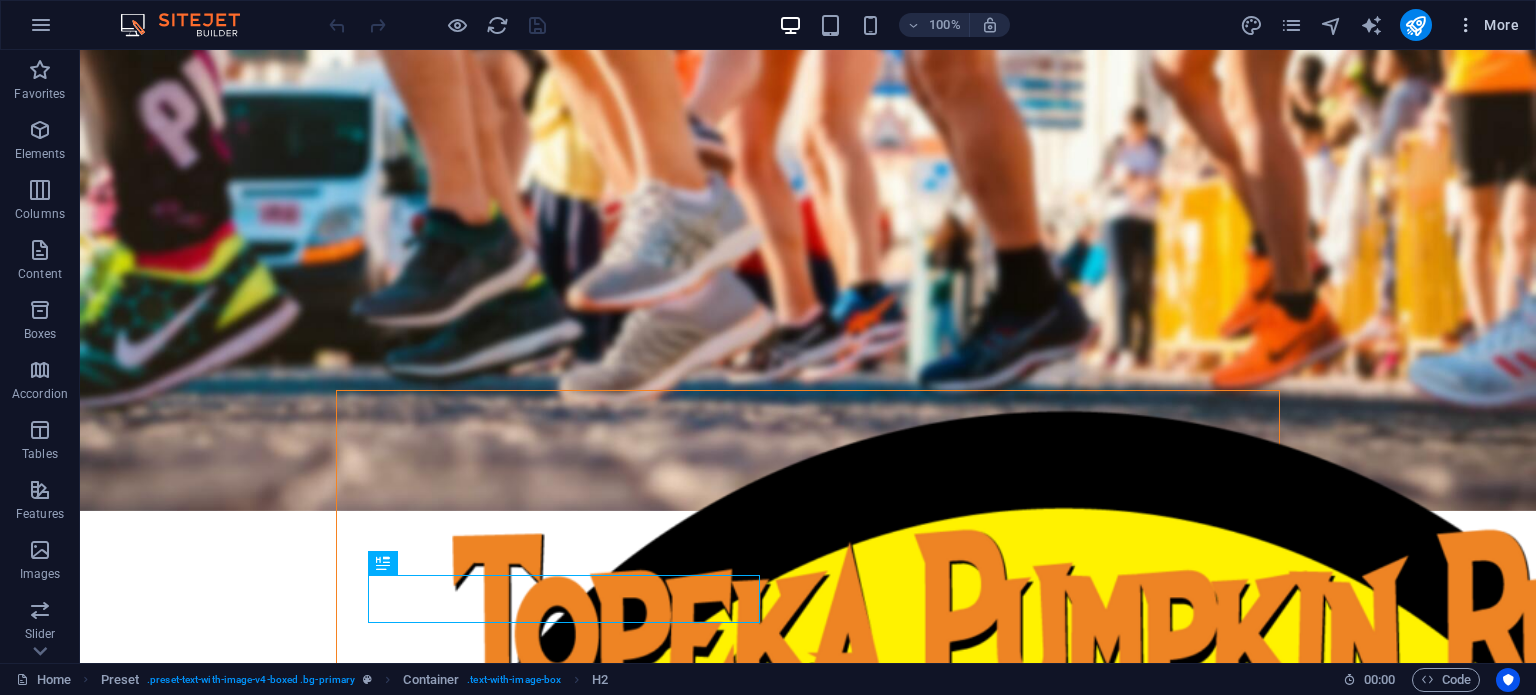 click at bounding box center [1466, 25] 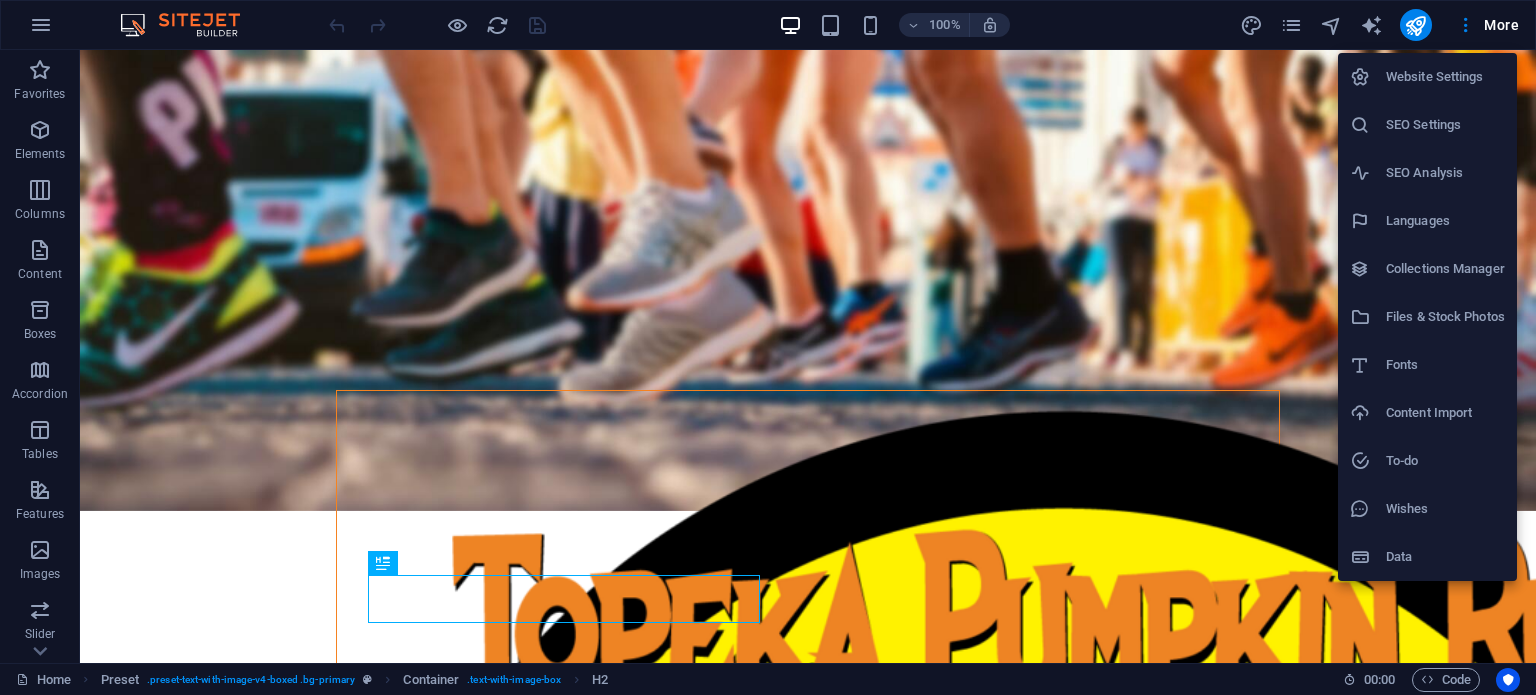 click at bounding box center (768, 347) 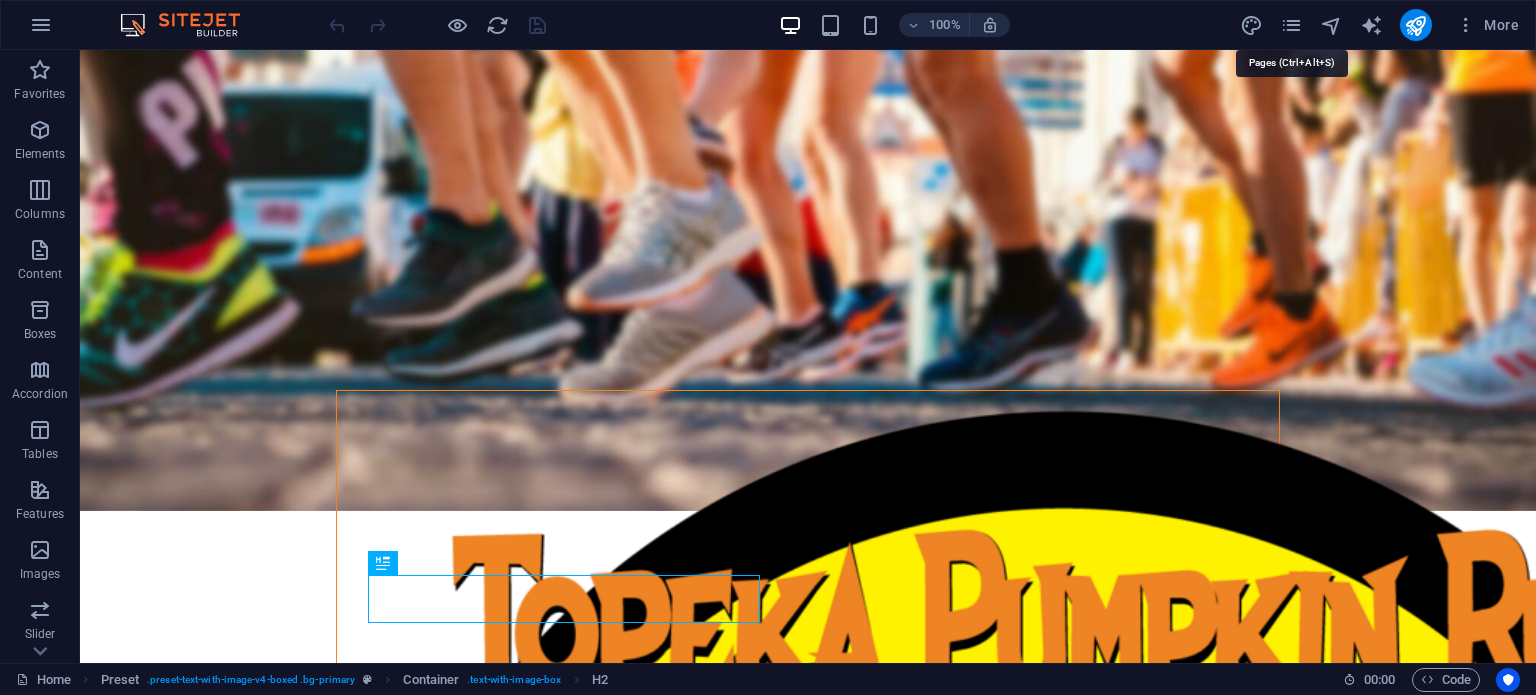 click at bounding box center (1291, 25) 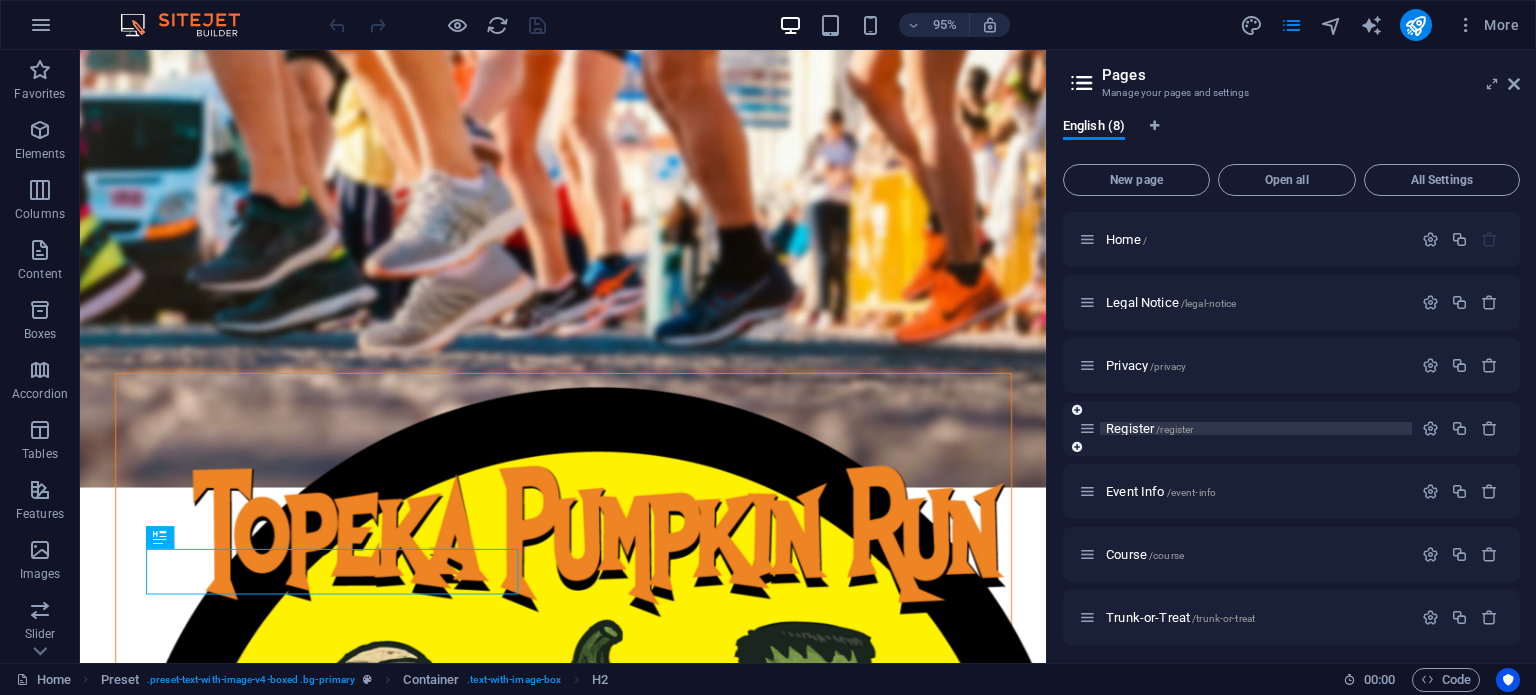 scroll, scrollTop: 68, scrollLeft: 0, axis: vertical 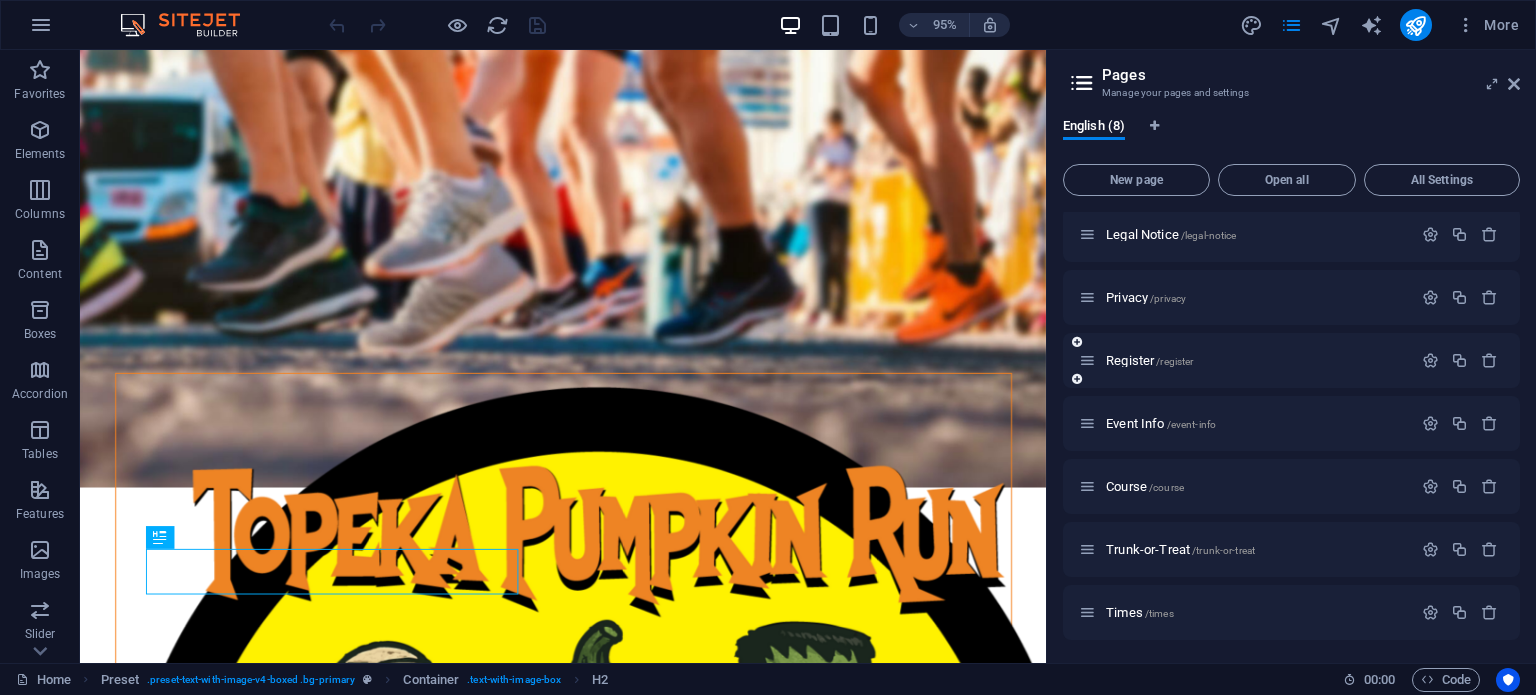 click on "Register /register" at bounding box center (1245, 360) 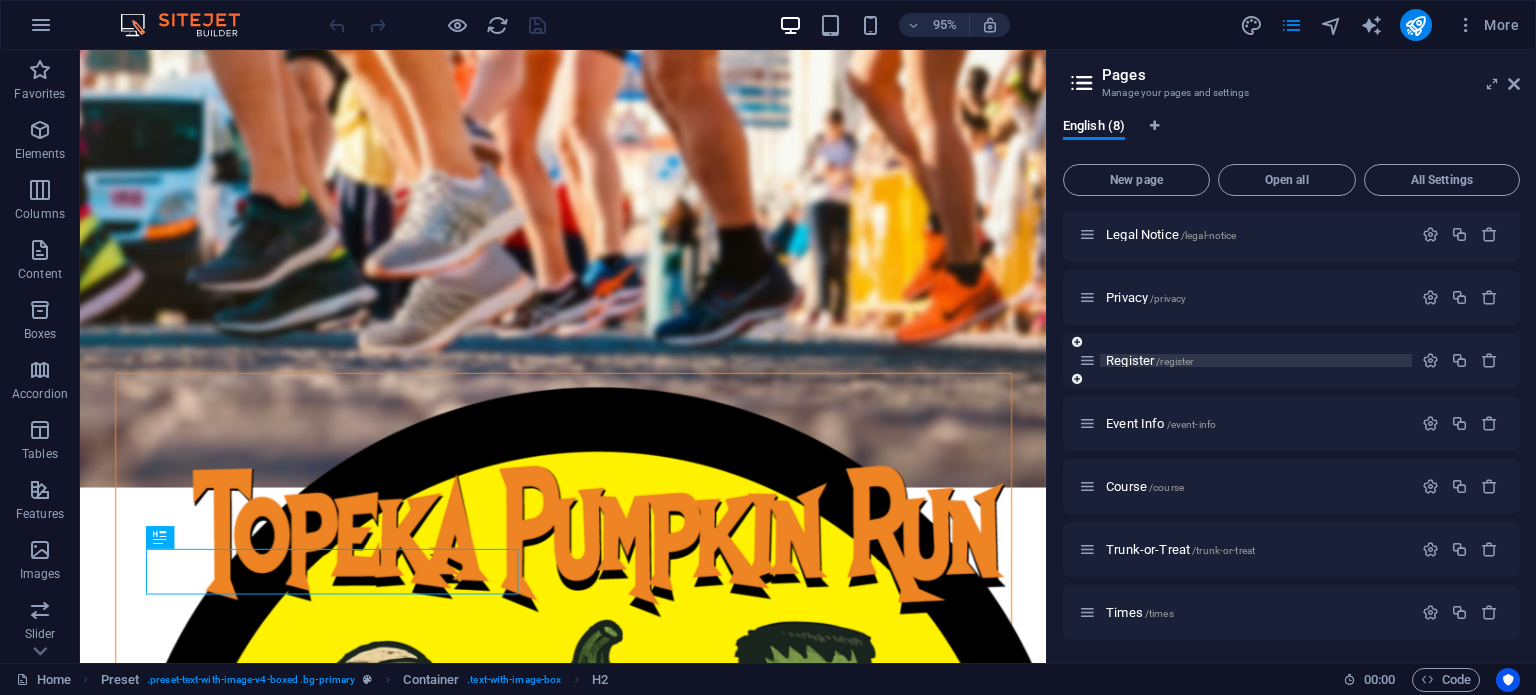 click on "/register" at bounding box center (1174, 361) 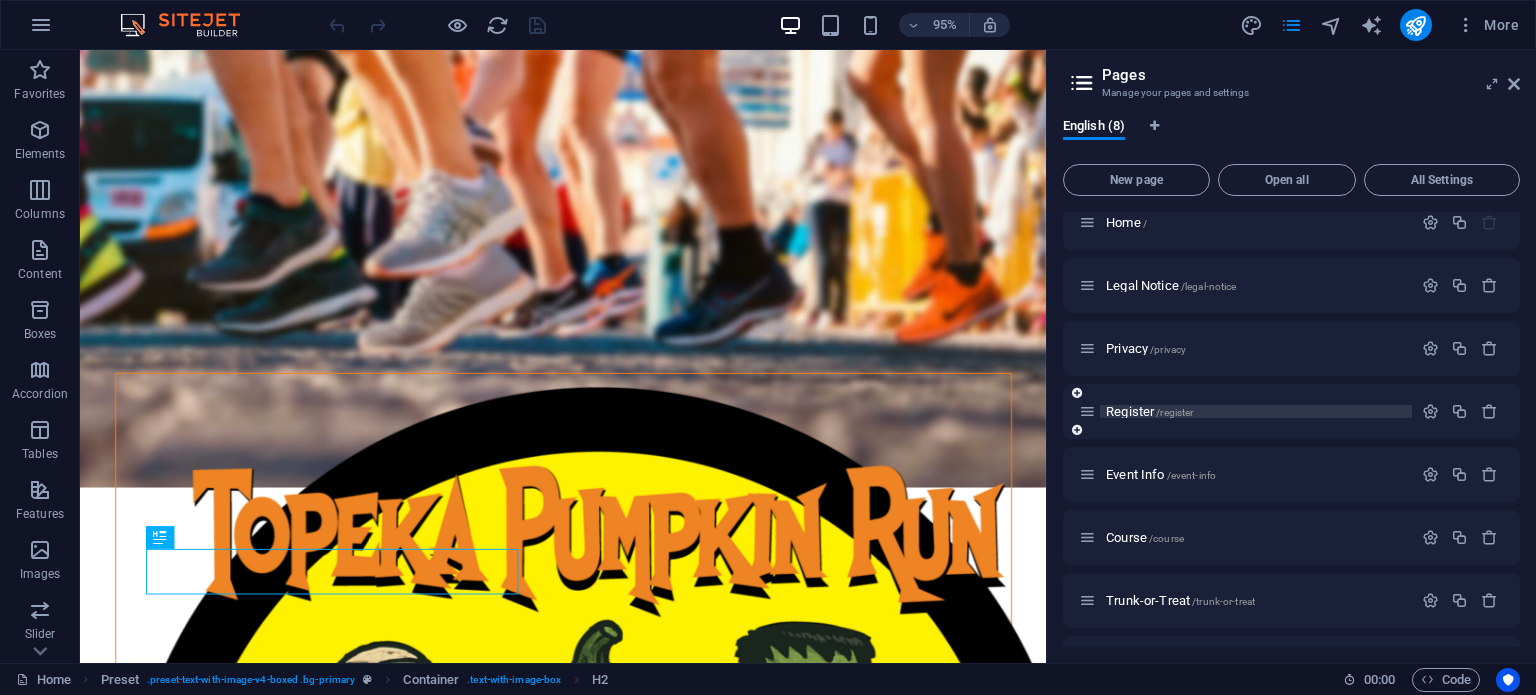 scroll, scrollTop: 0, scrollLeft: 0, axis: both 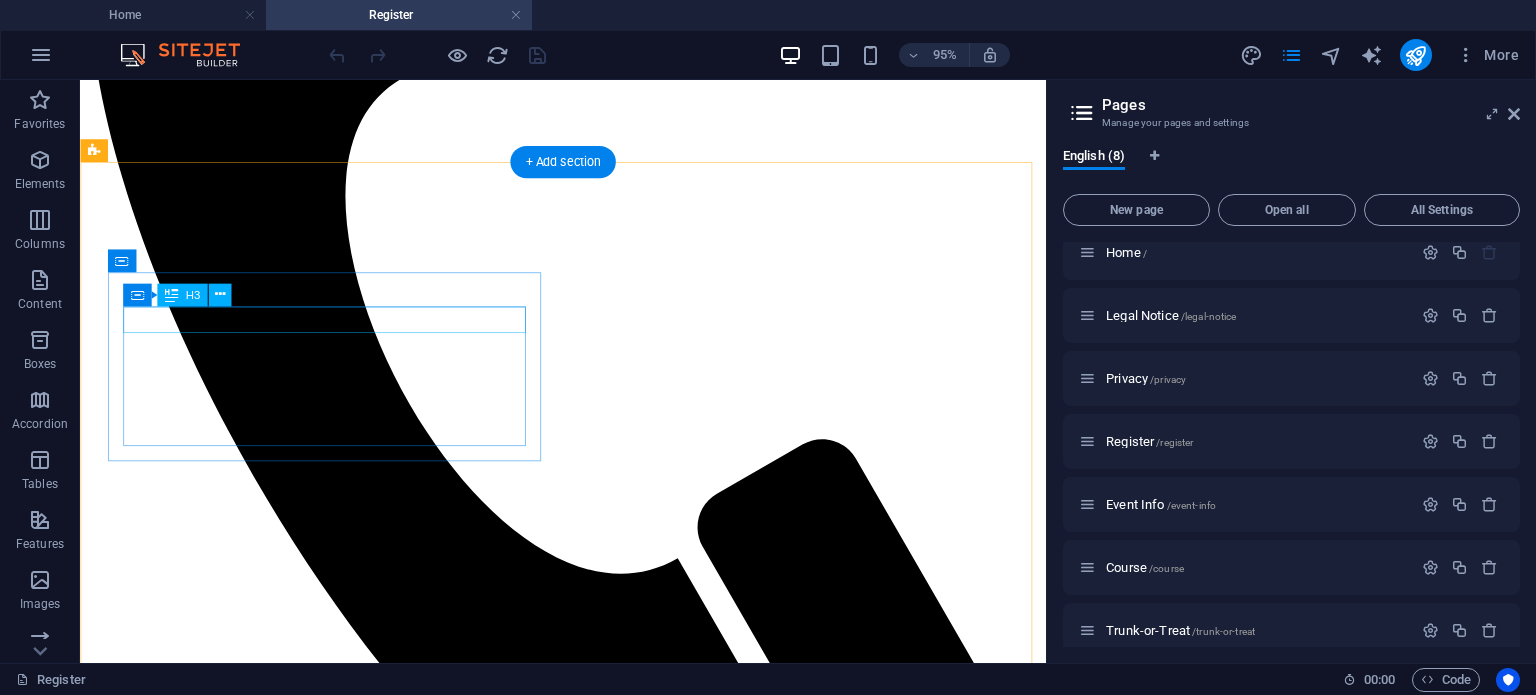 click on "5K Run - $25" at bounding box center (588, 3266) 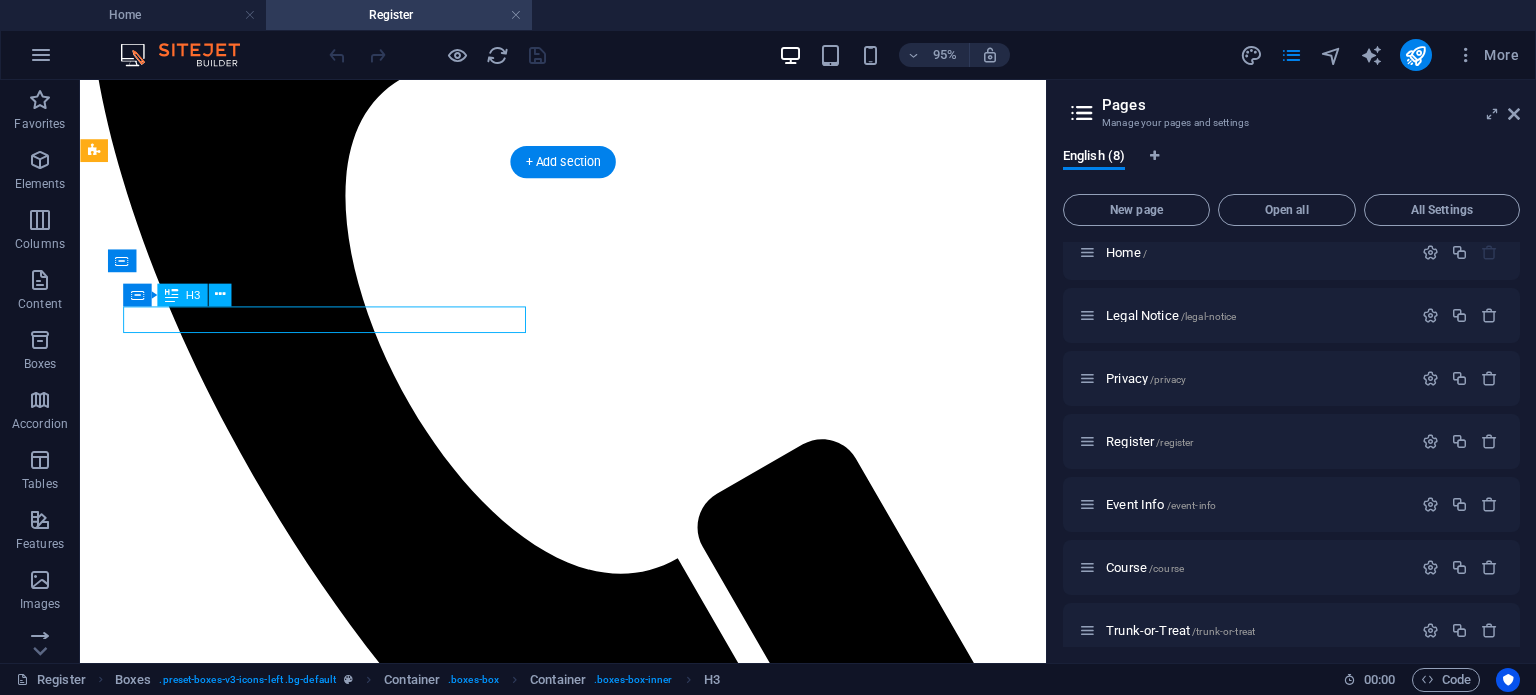click on "5K Run - $25" at bounding box center (588, 3266) 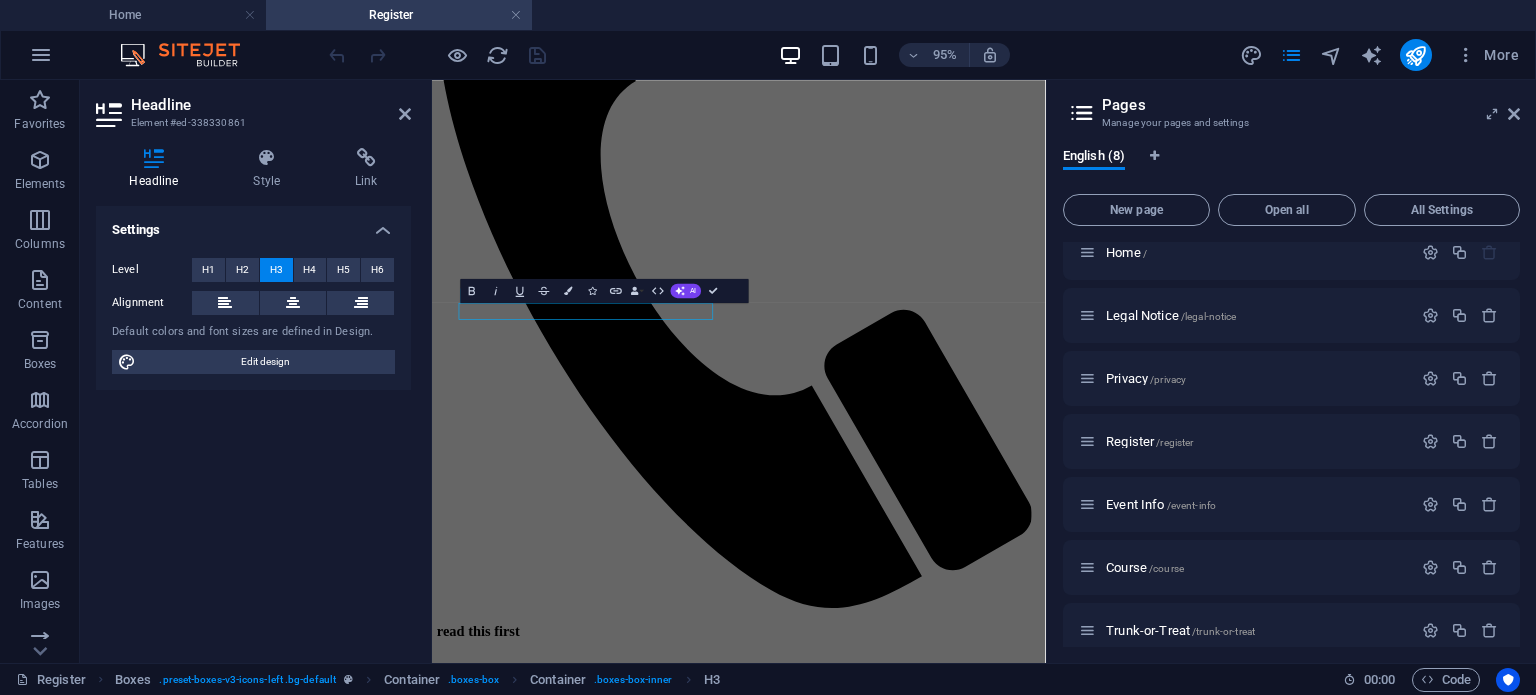 scroll, scrollTop: 567, scrollLeft: 0, axis: vertical 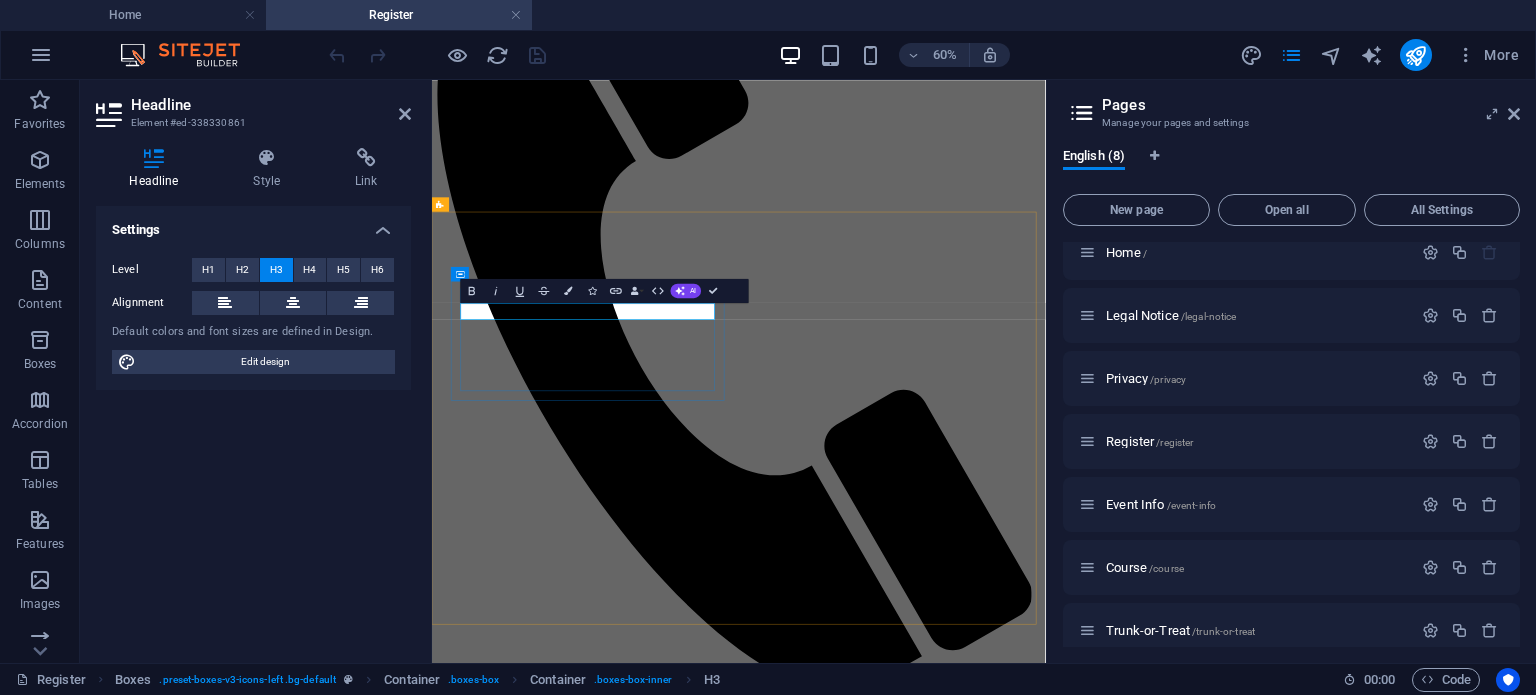click on "5K Run - $25" at bounding box center (943, 3419) 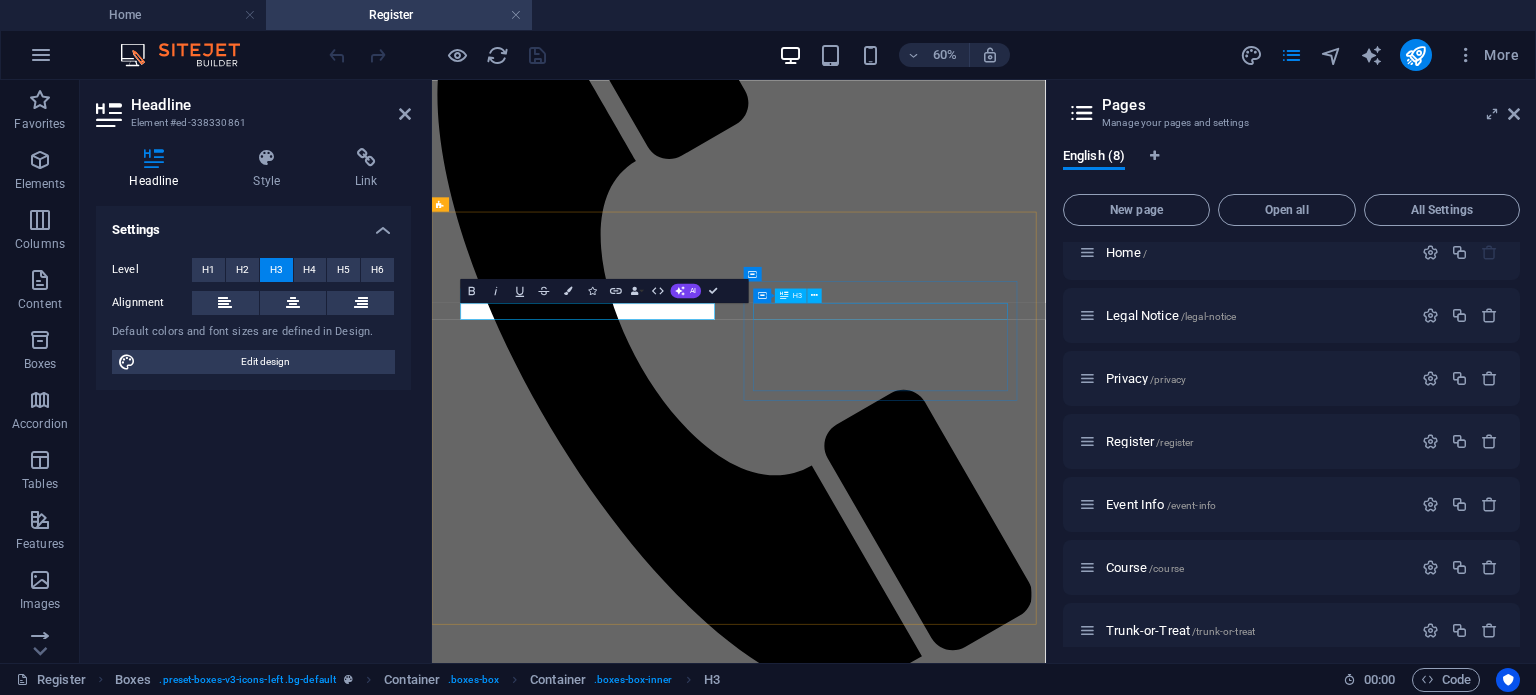 click on "5K Walk - $25" at bounding box center [943, 5193] 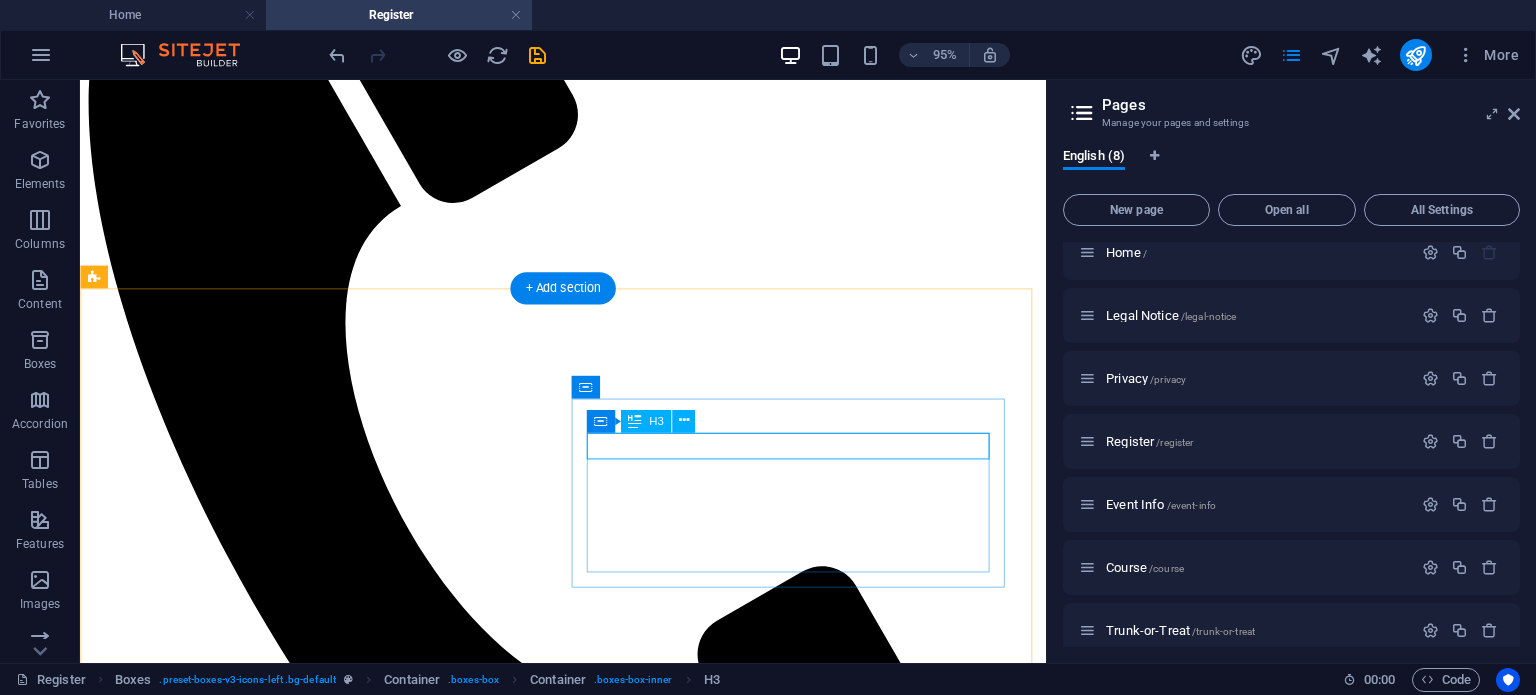 click on "5K Walk - $25" at bounding box center (588, 5163) 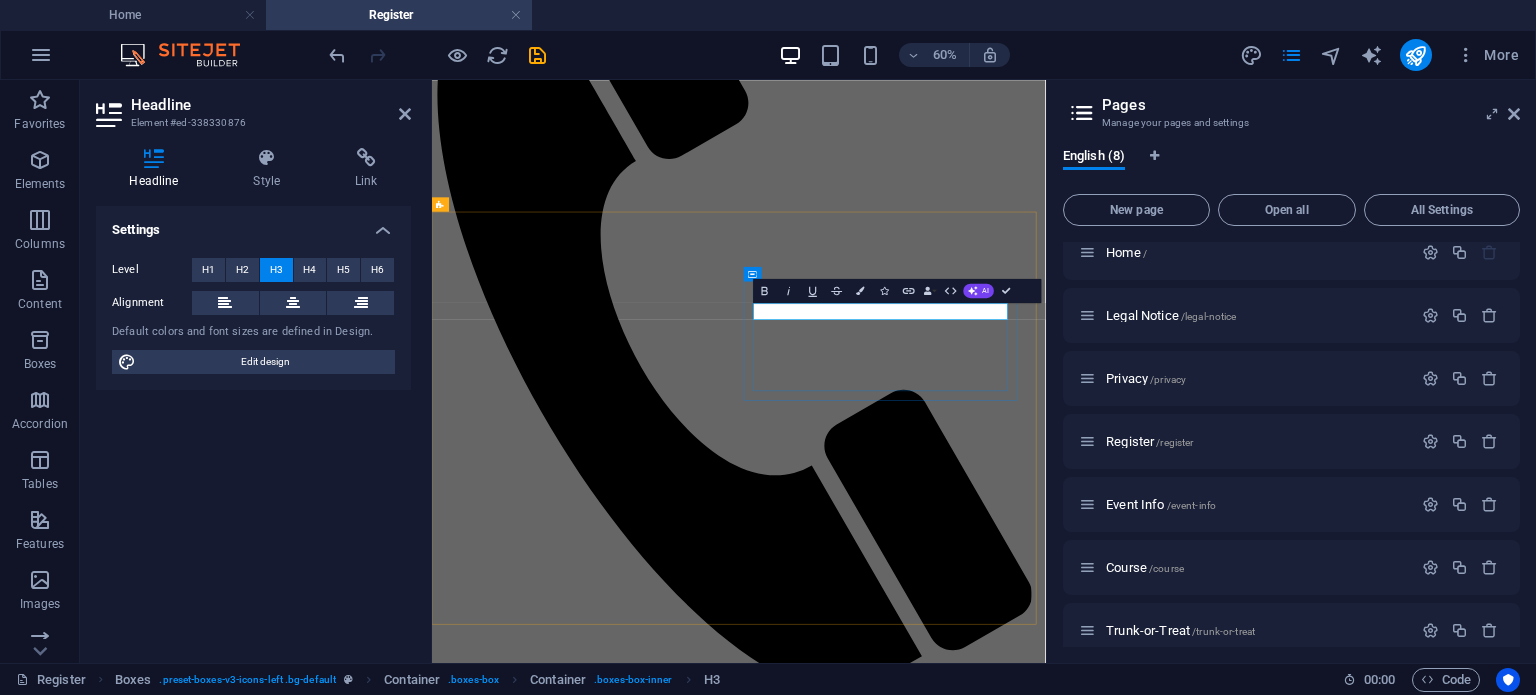 click on "5K Walk - $25" at bounding box center [943, 5193] 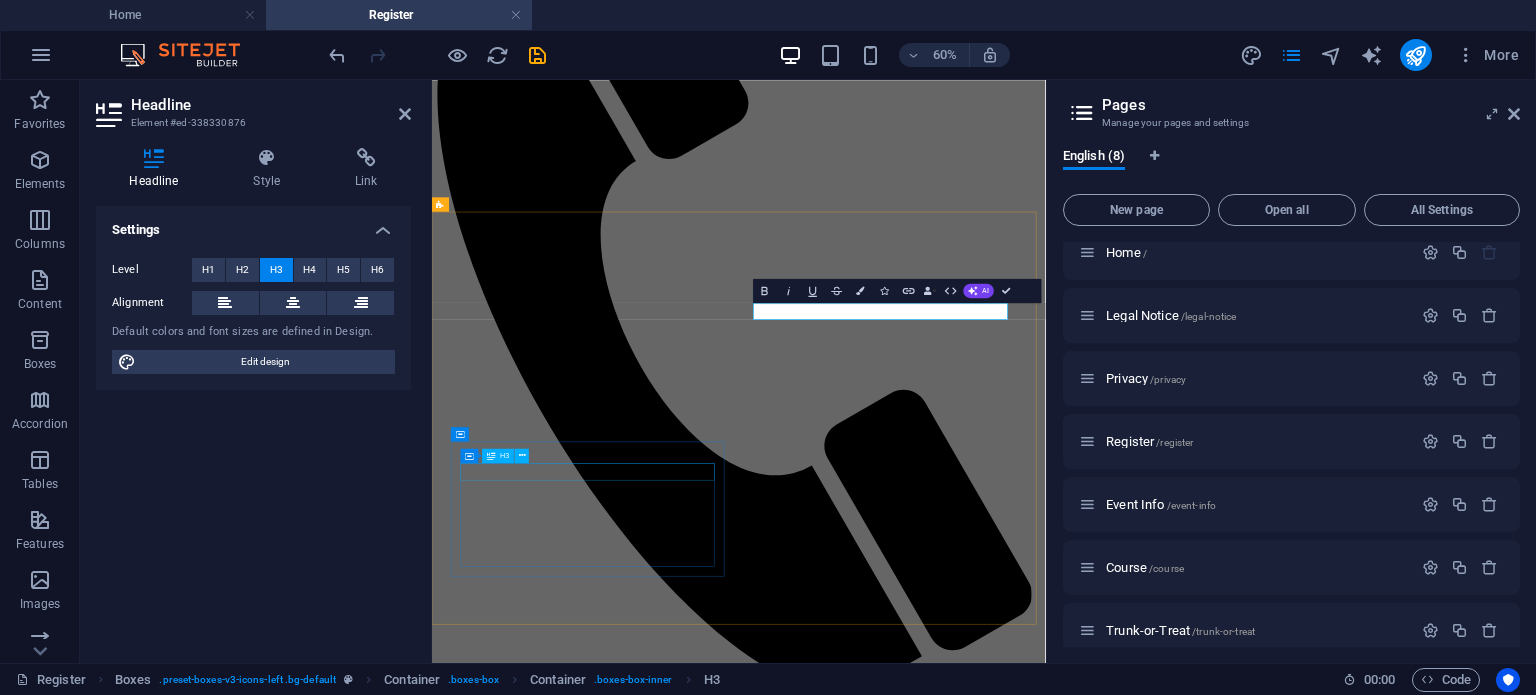 click on "fun run - $15" at bounding box center (943, 6284) 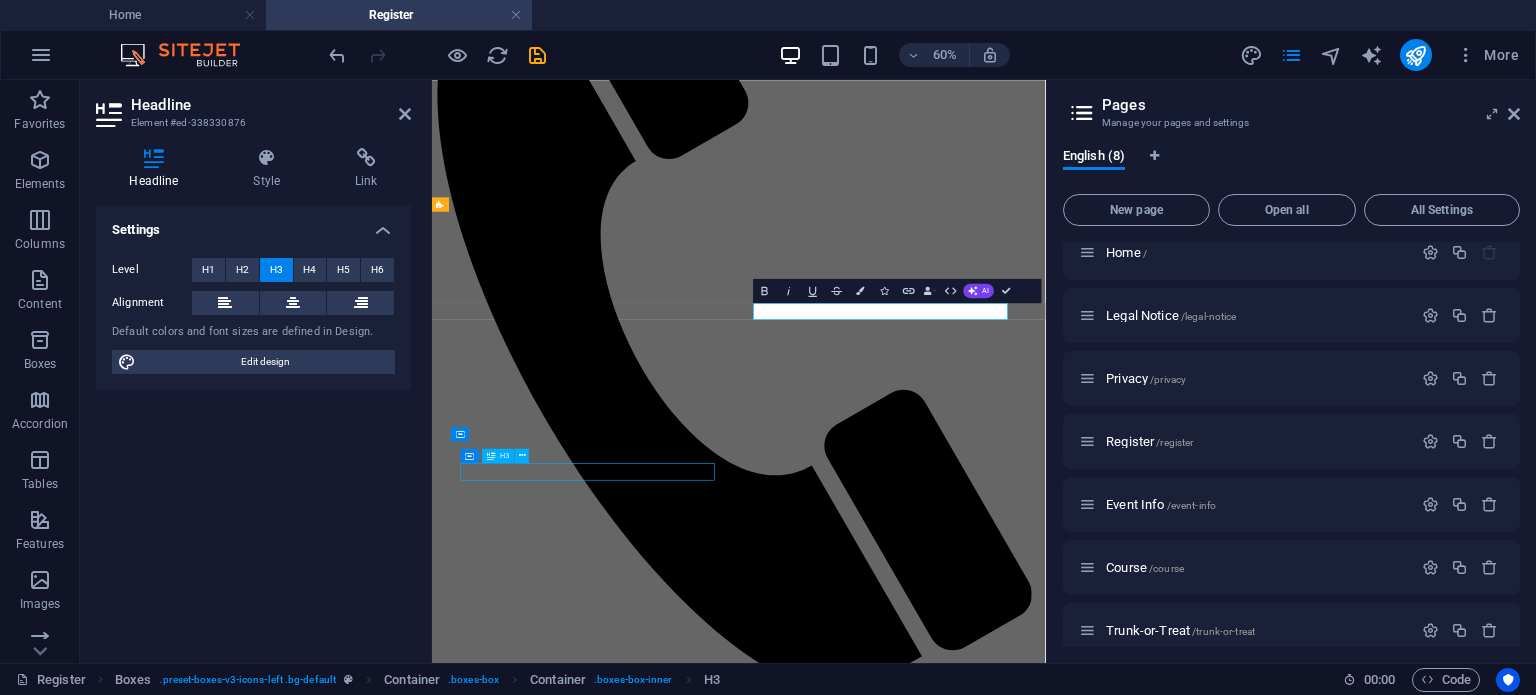 scroll, scrollTop: 912, scrollLeft: 0, axis: vertical 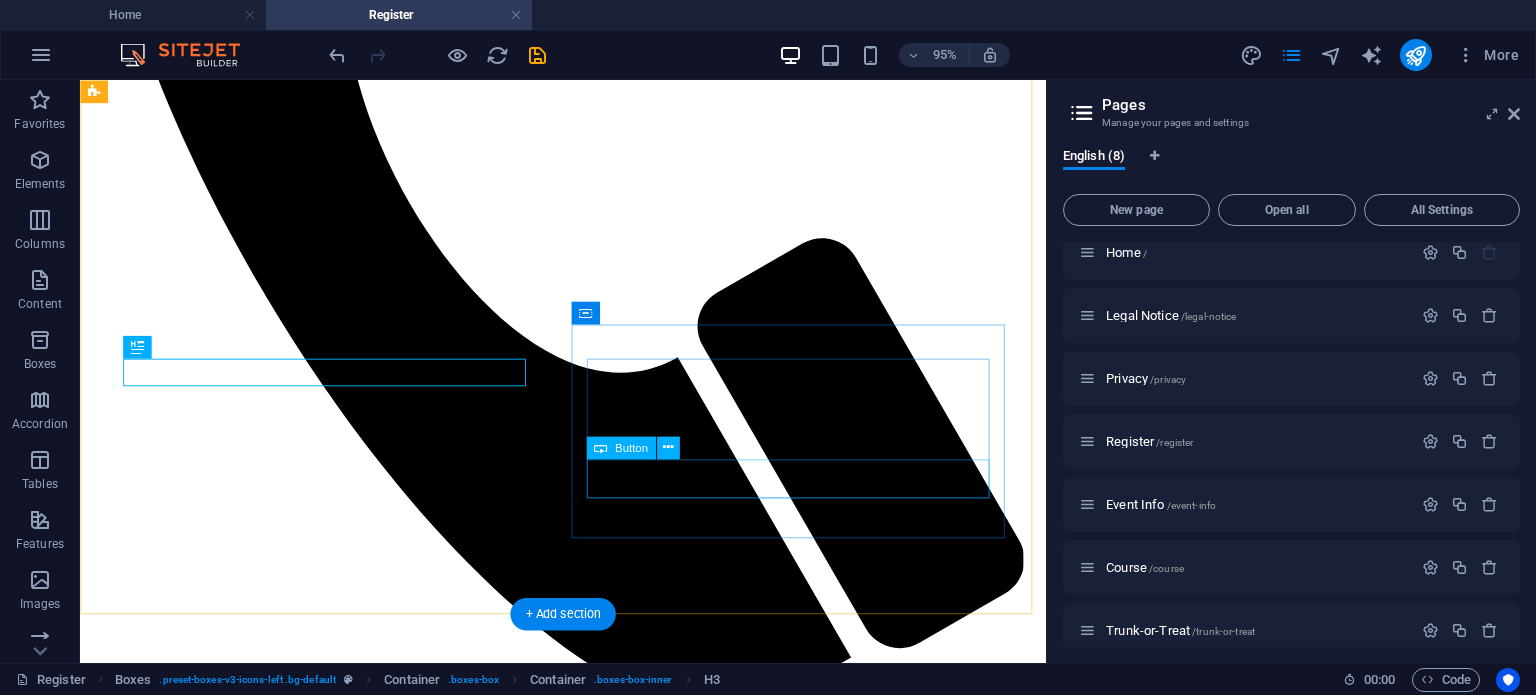 click on "Register for Family stroll" at bounding box center [588, 7128] 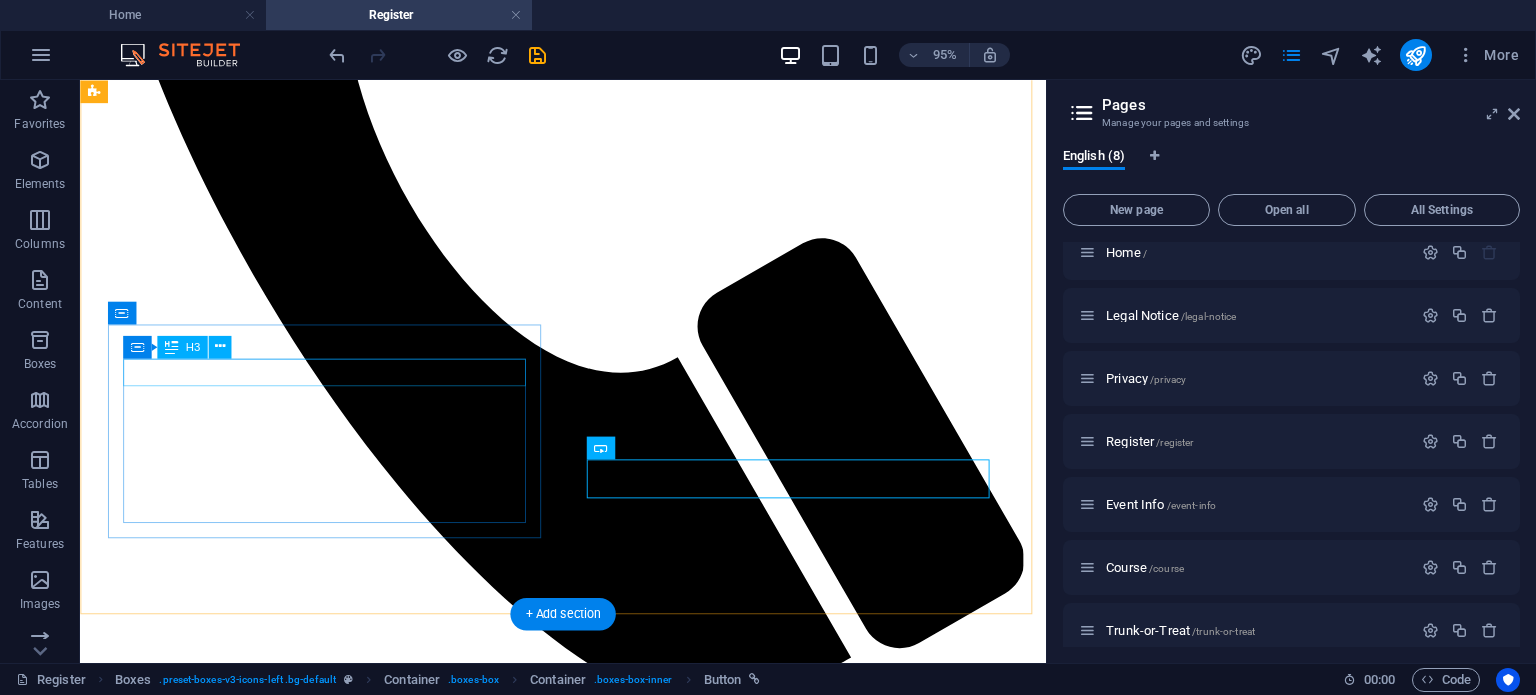 click on "fun run - $15" at bounding box center (588, 5903) 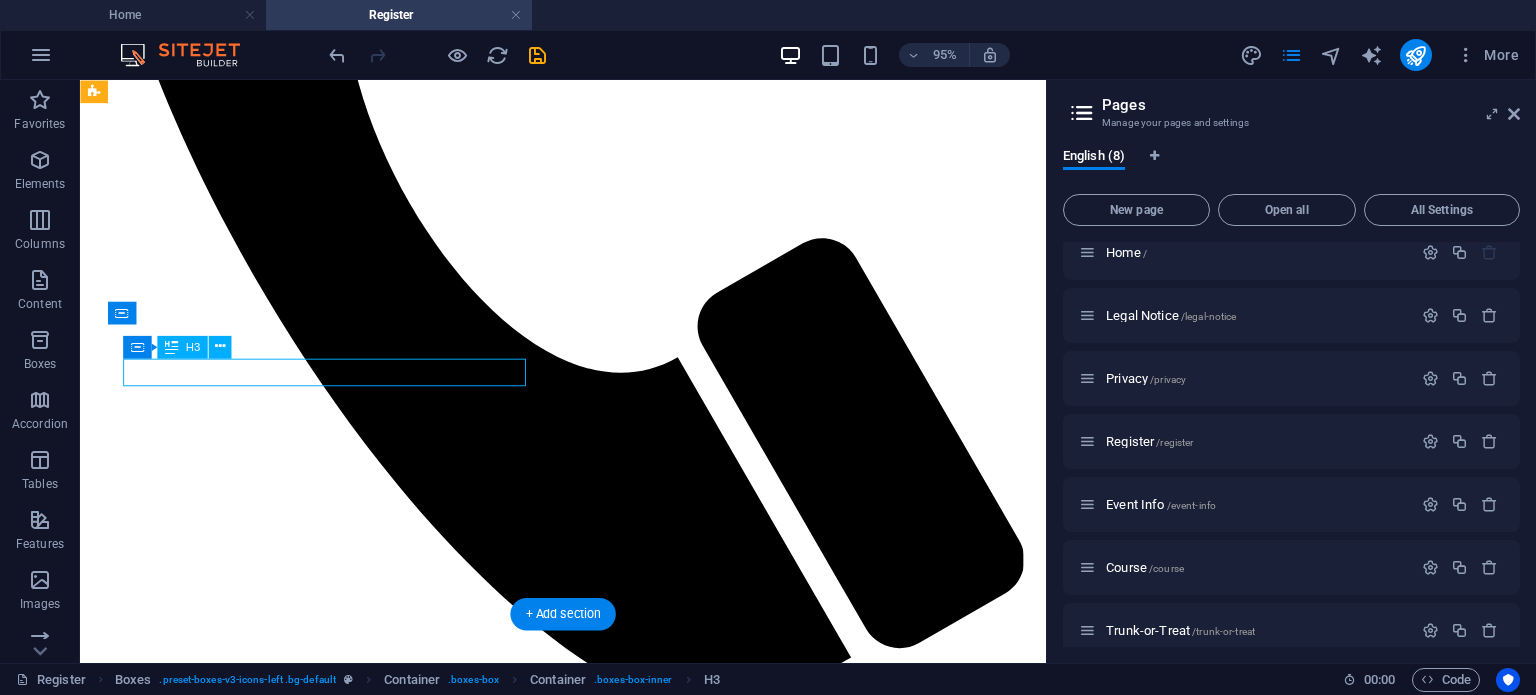 click on "fun run - $15" at bounding box center (588, 5903) 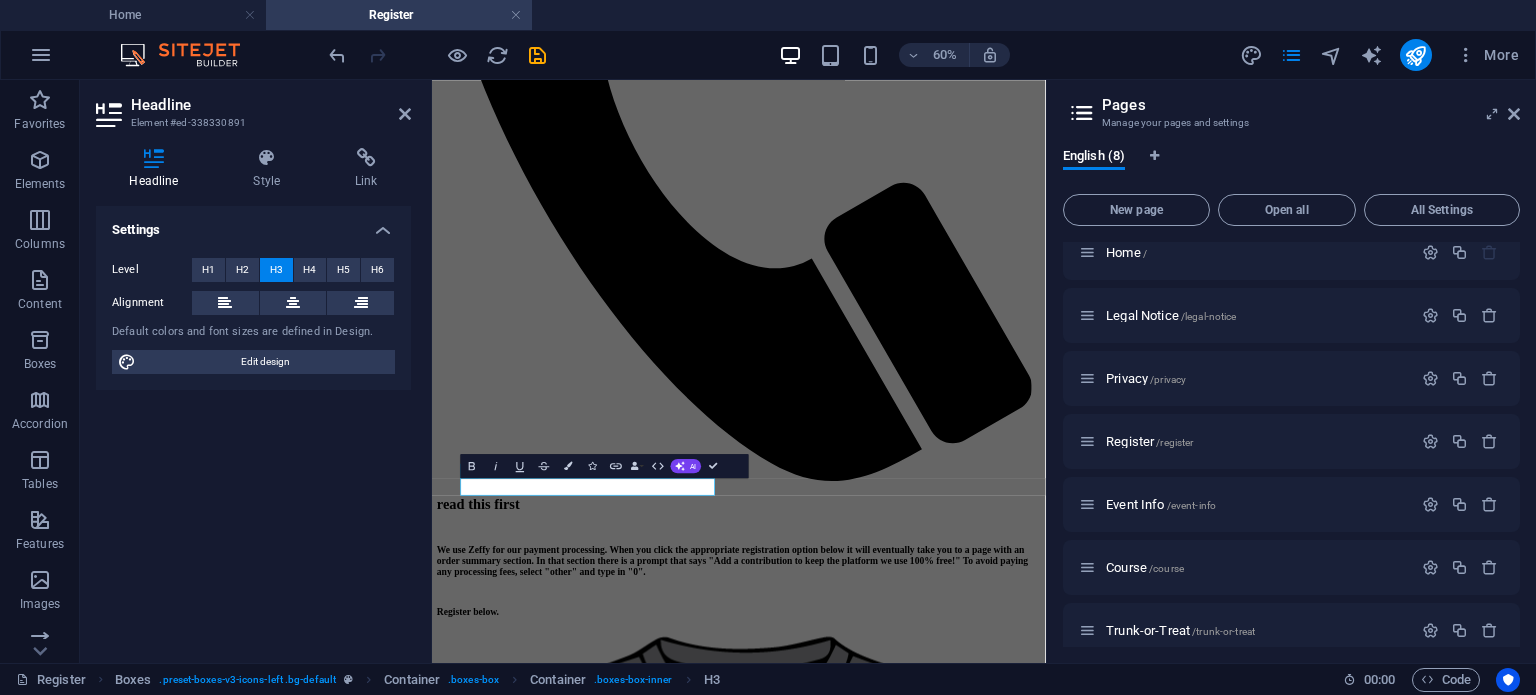 scroll, scrollTop: 541, scrollLeft: 0, axis: vertical 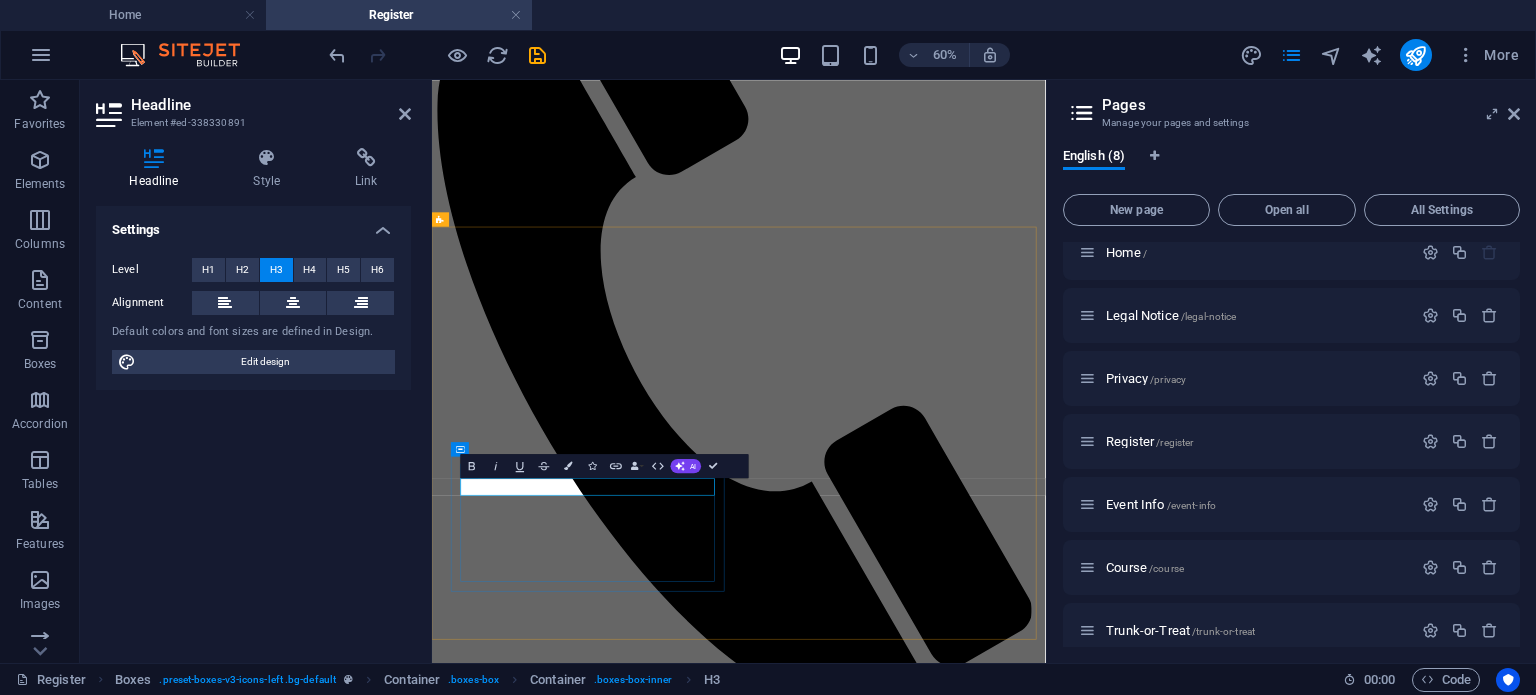 click on "fun run - $15" at bounding box center [943, 6310] 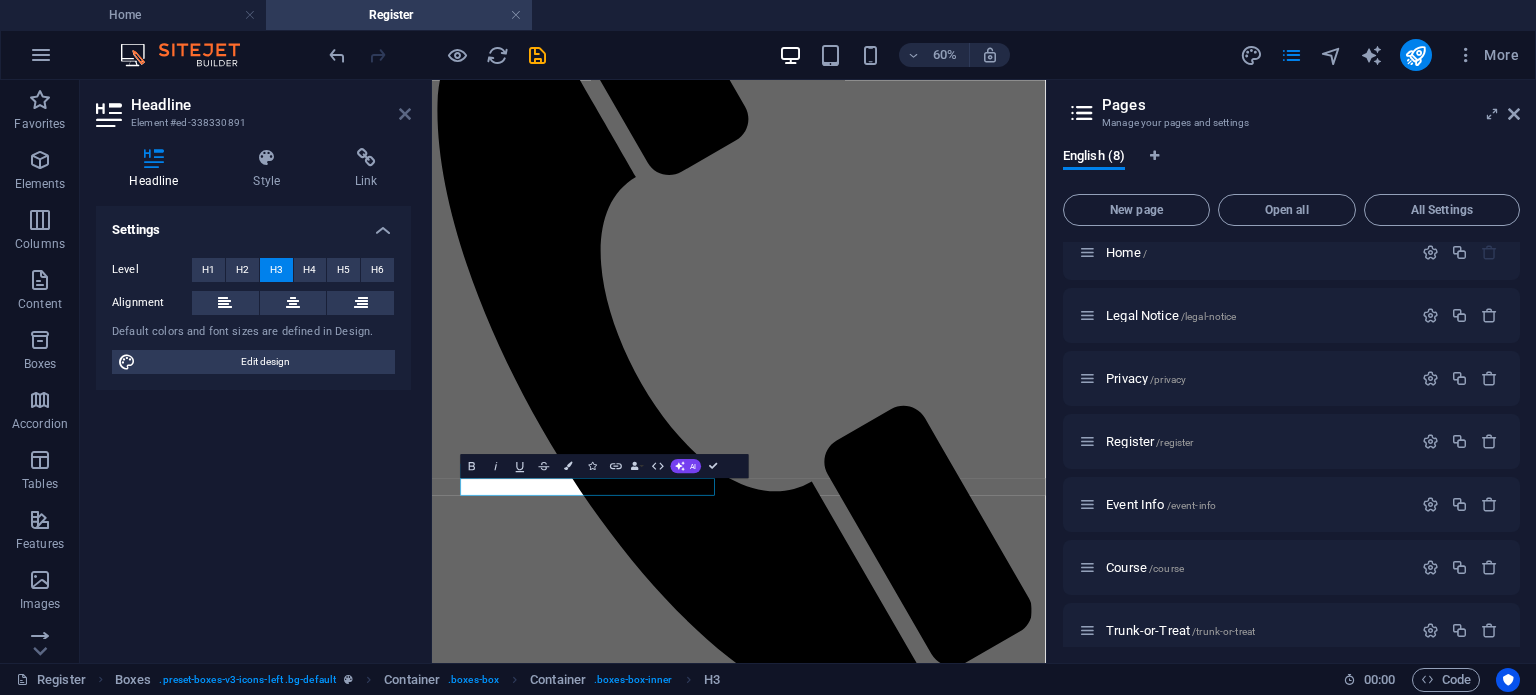 click at bounding box center [405, 114] 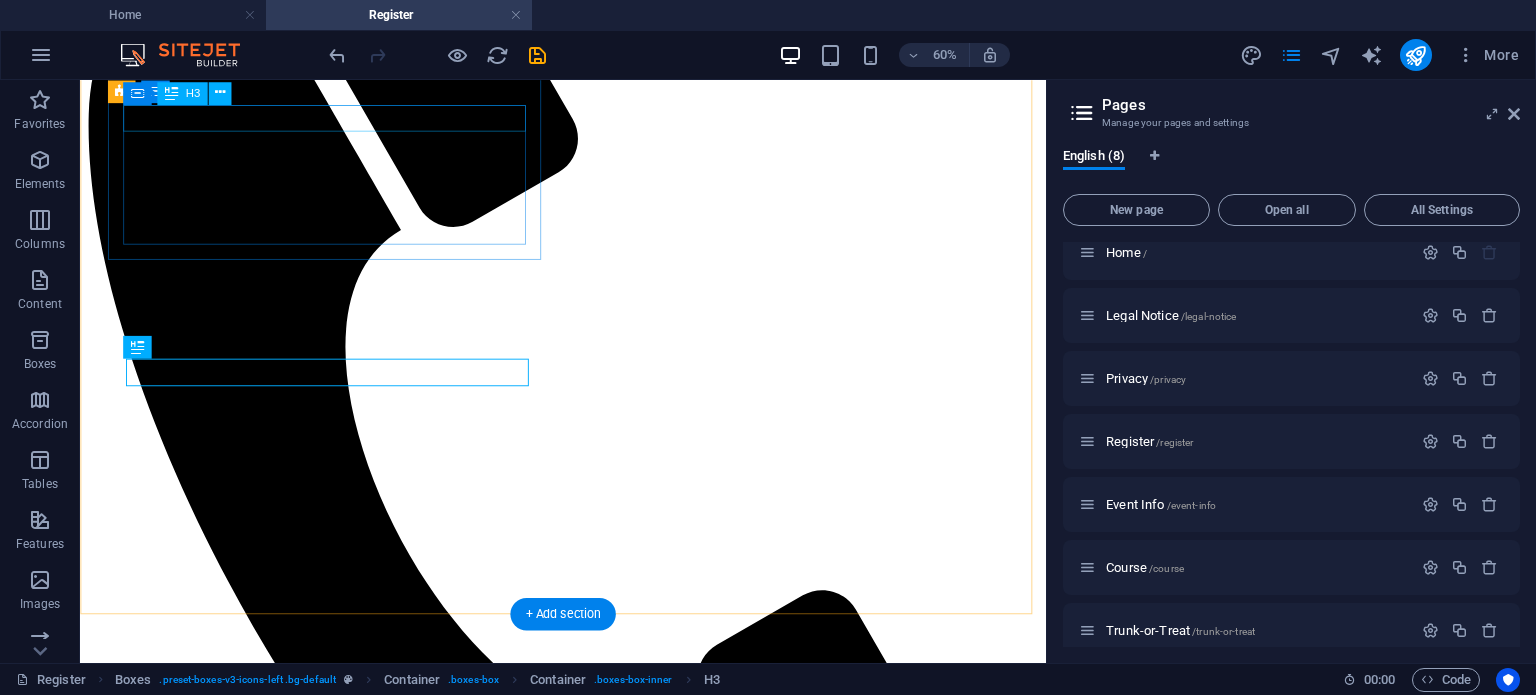 scroll, scrollTop: 912, scrollLeft: 0, axis: vertical 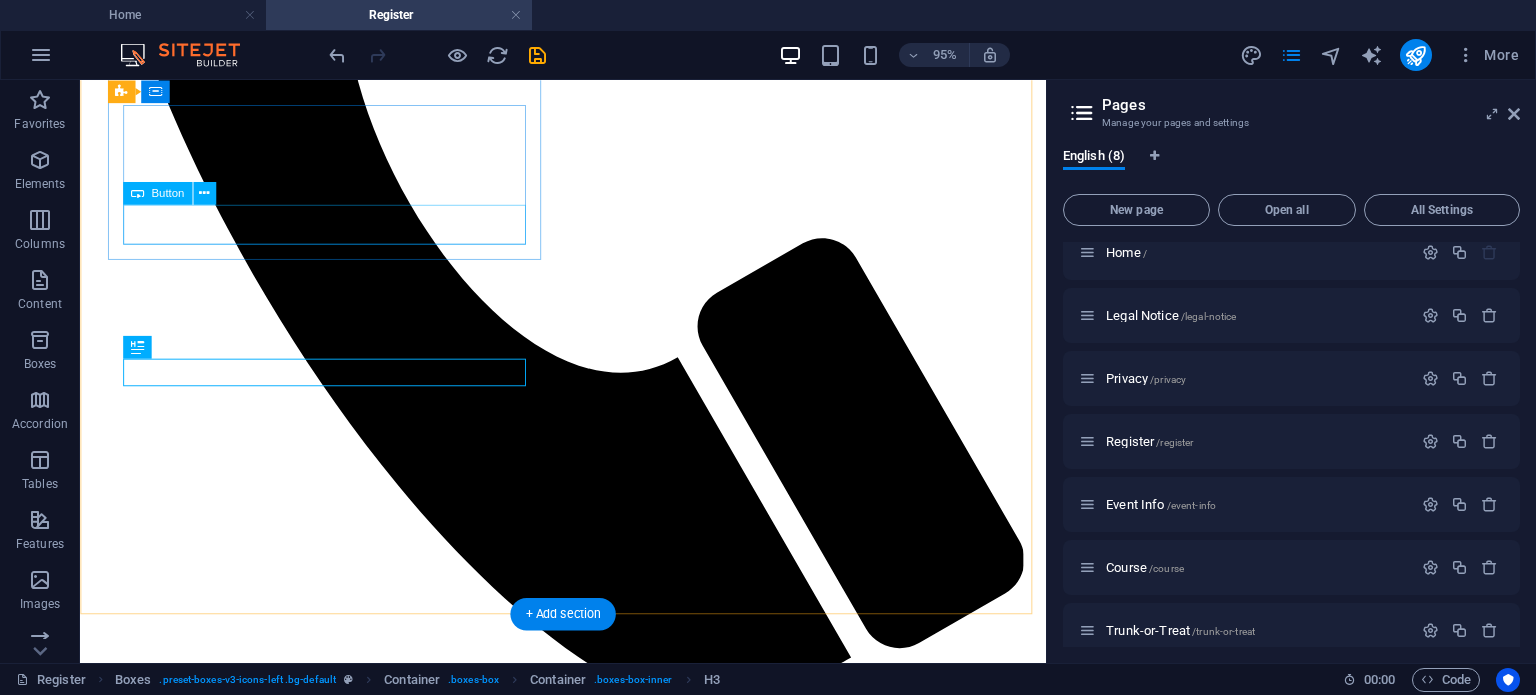 click on "register for 5k run" at bounding box center [588, 3127] 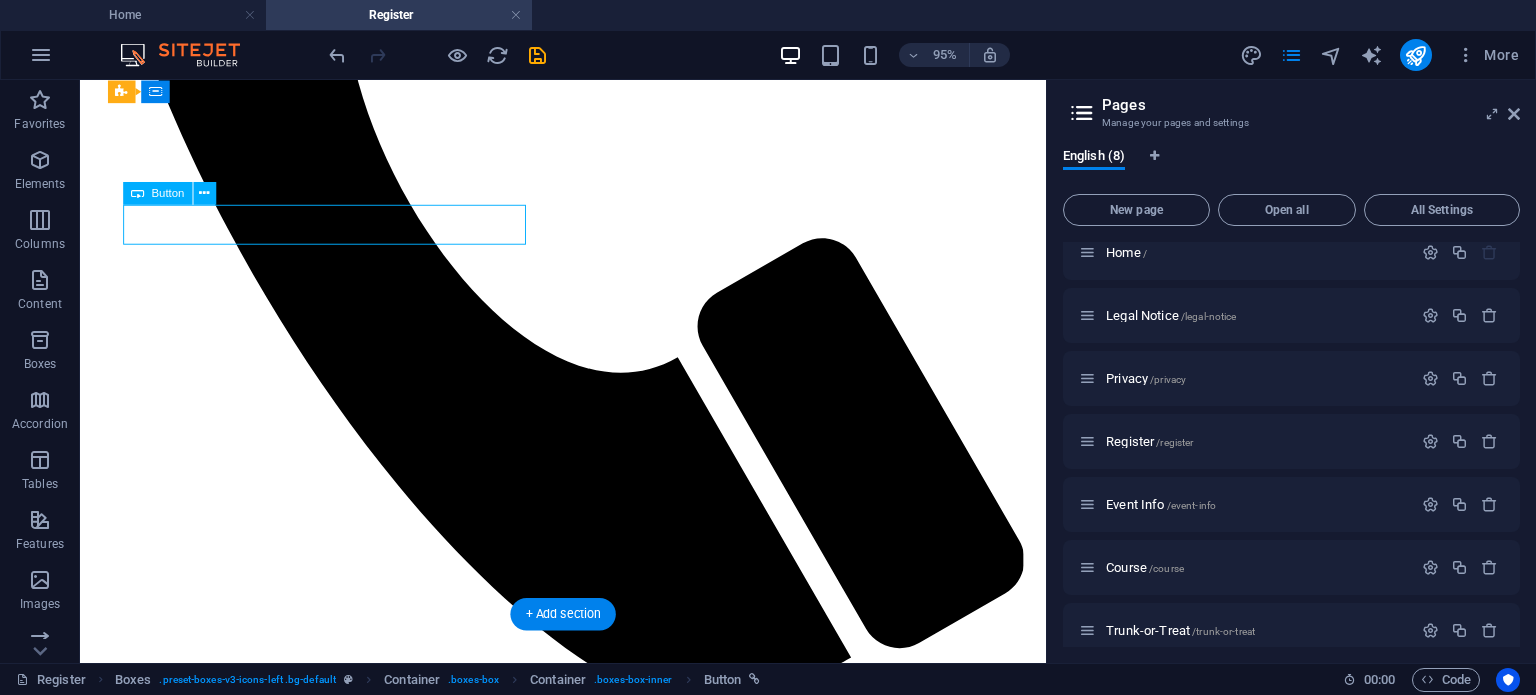 click on "register for 5k run" at bounding box center (588, 3127) 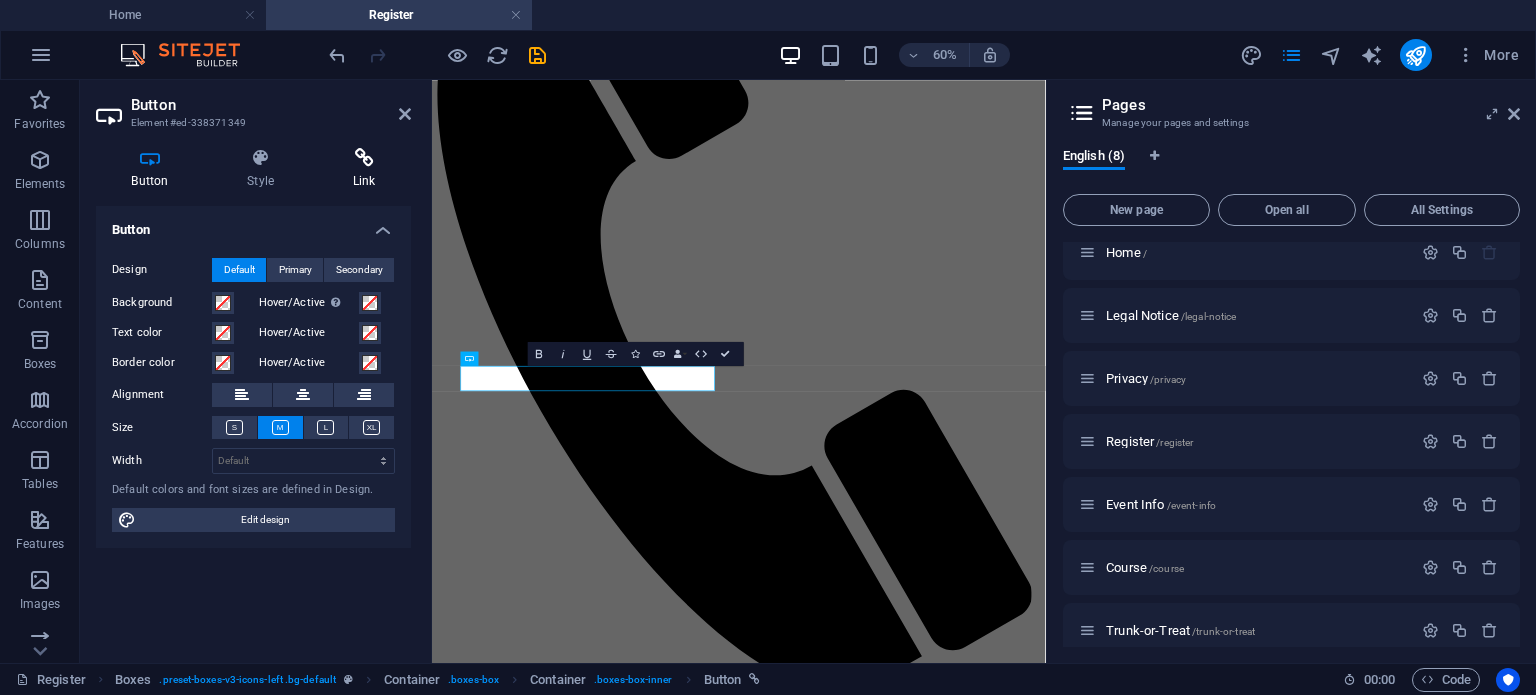 click at bounding box center (364, 158) 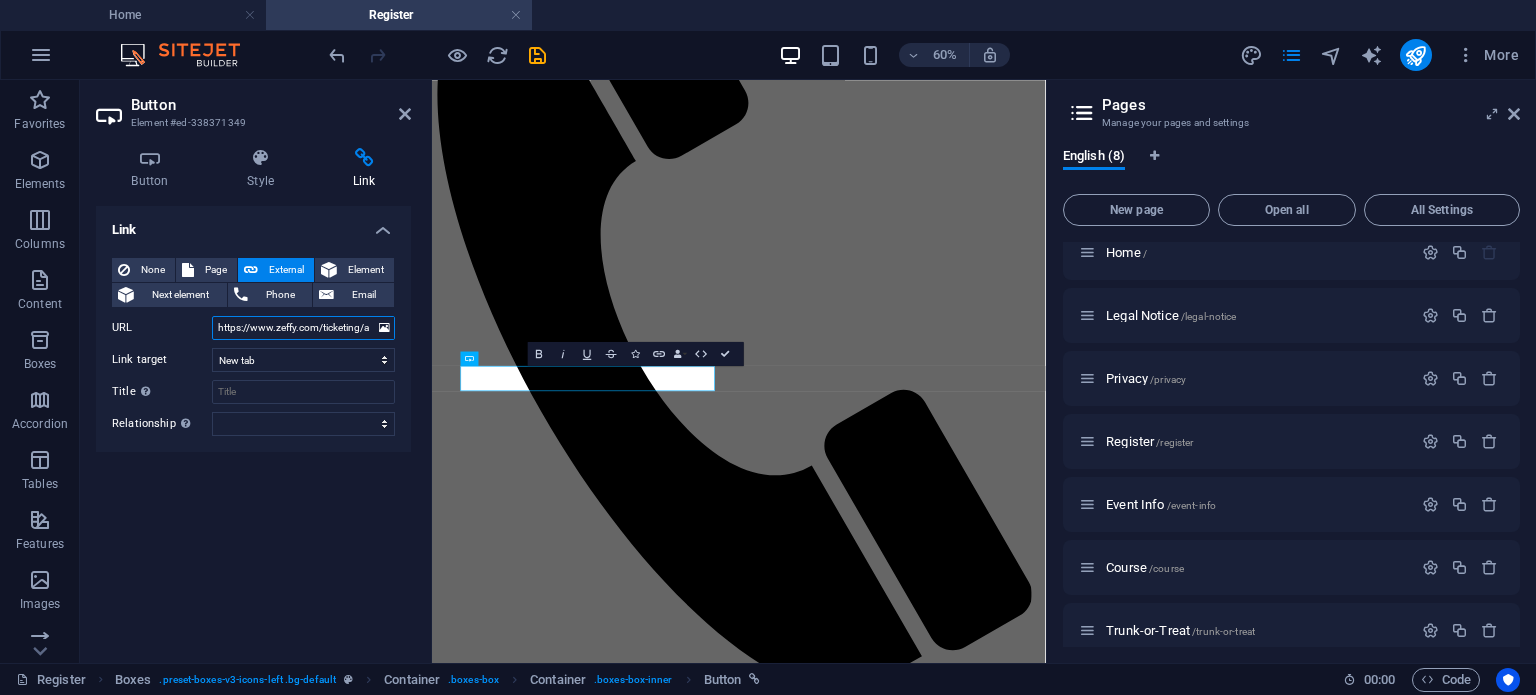 click on "https://www.zeffy.com/ticketing/a8f0f0b7-b1d2-42f6-9be4-bcb9e18292a3" at bounding box center (303, 328) 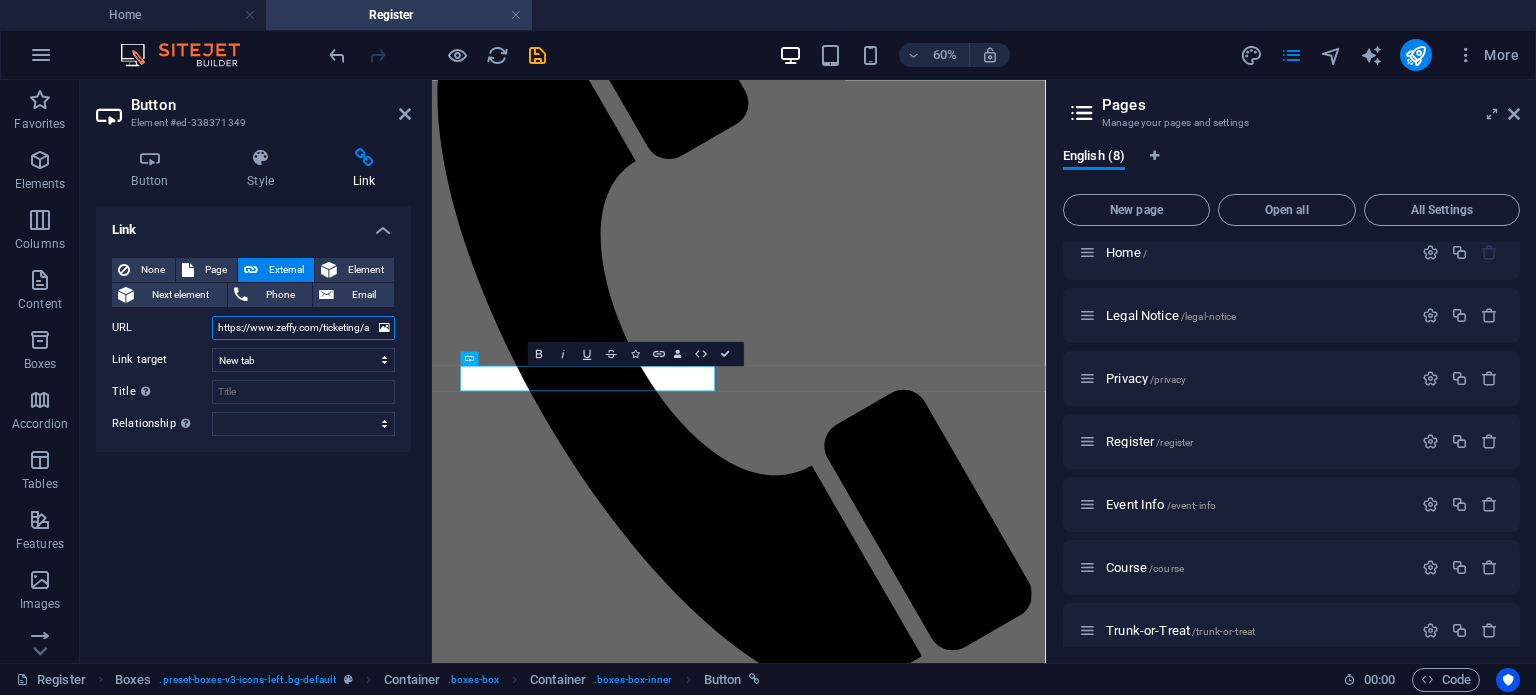 paste on "en-US/ticketing/2025-pumpkin-run-5k-run" 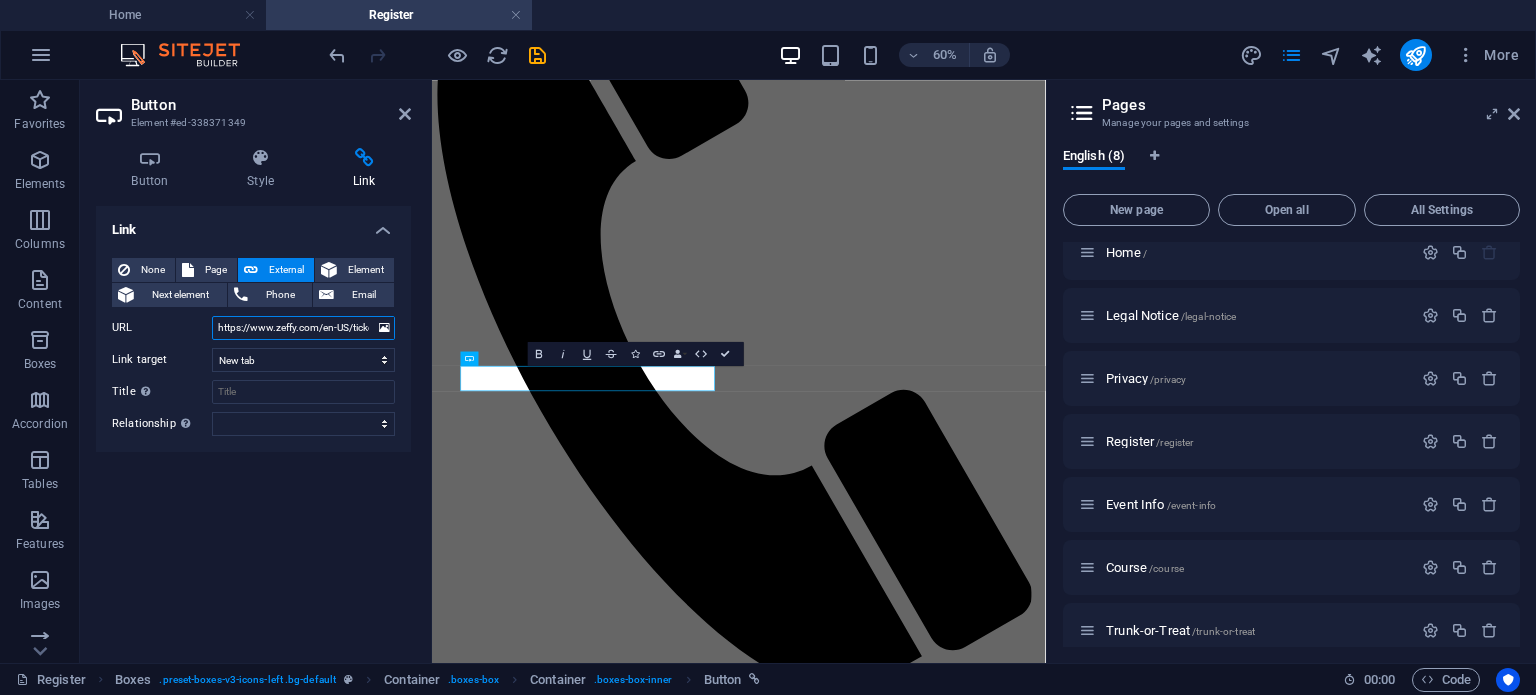 scroll, scrollTop: 0, scrollLeft: 136, axis: horizontal 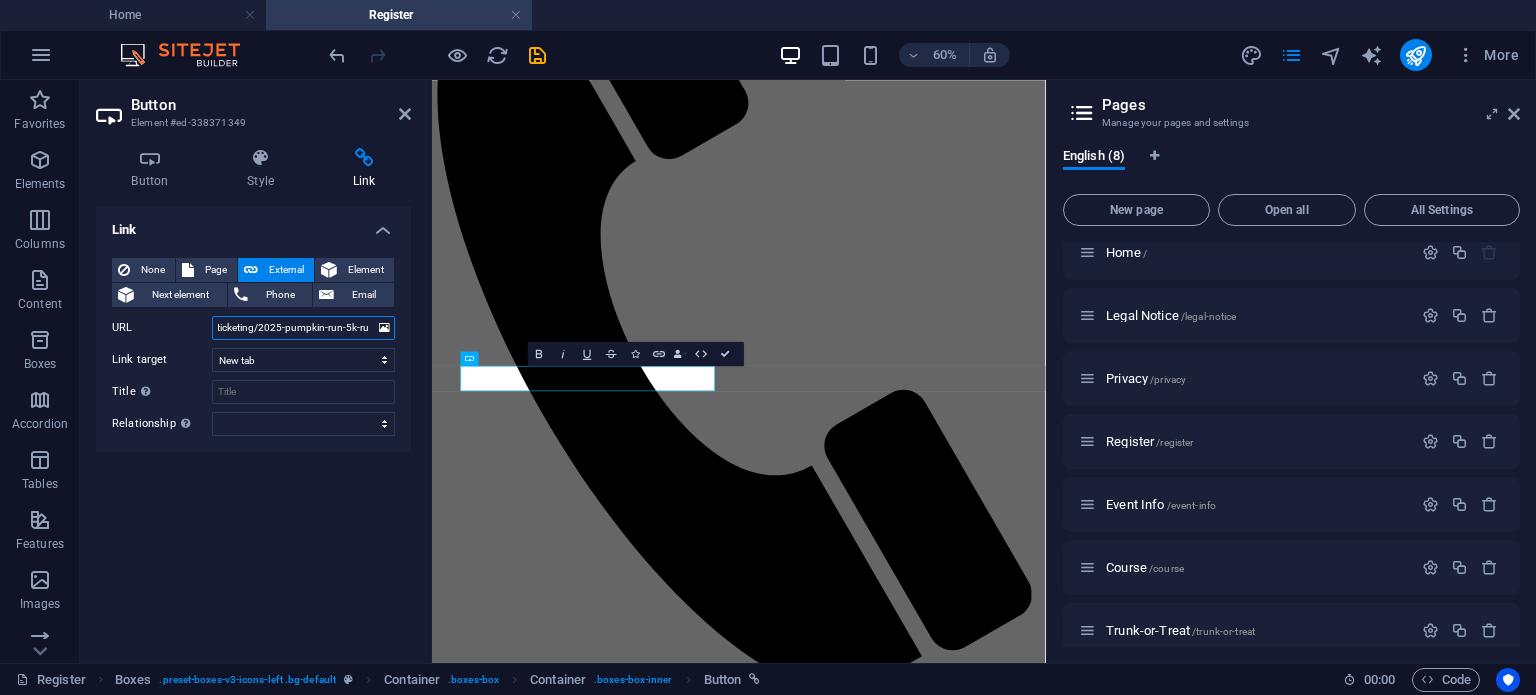 type on "https://www.zeffy.com/en-US/ticketing/2025-pumpkin-run-5k-run" 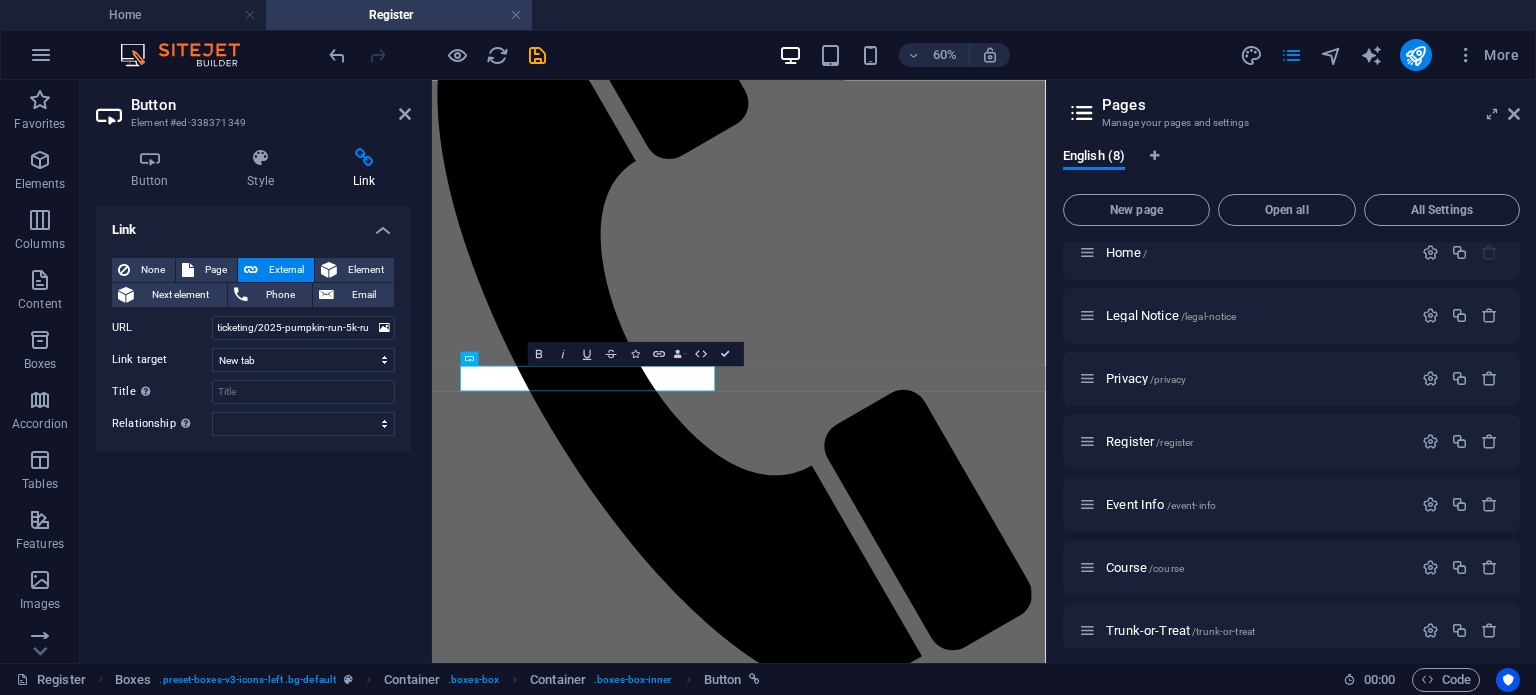 scroll, scrollTop: 0, scrollLeft: 0, axis: both 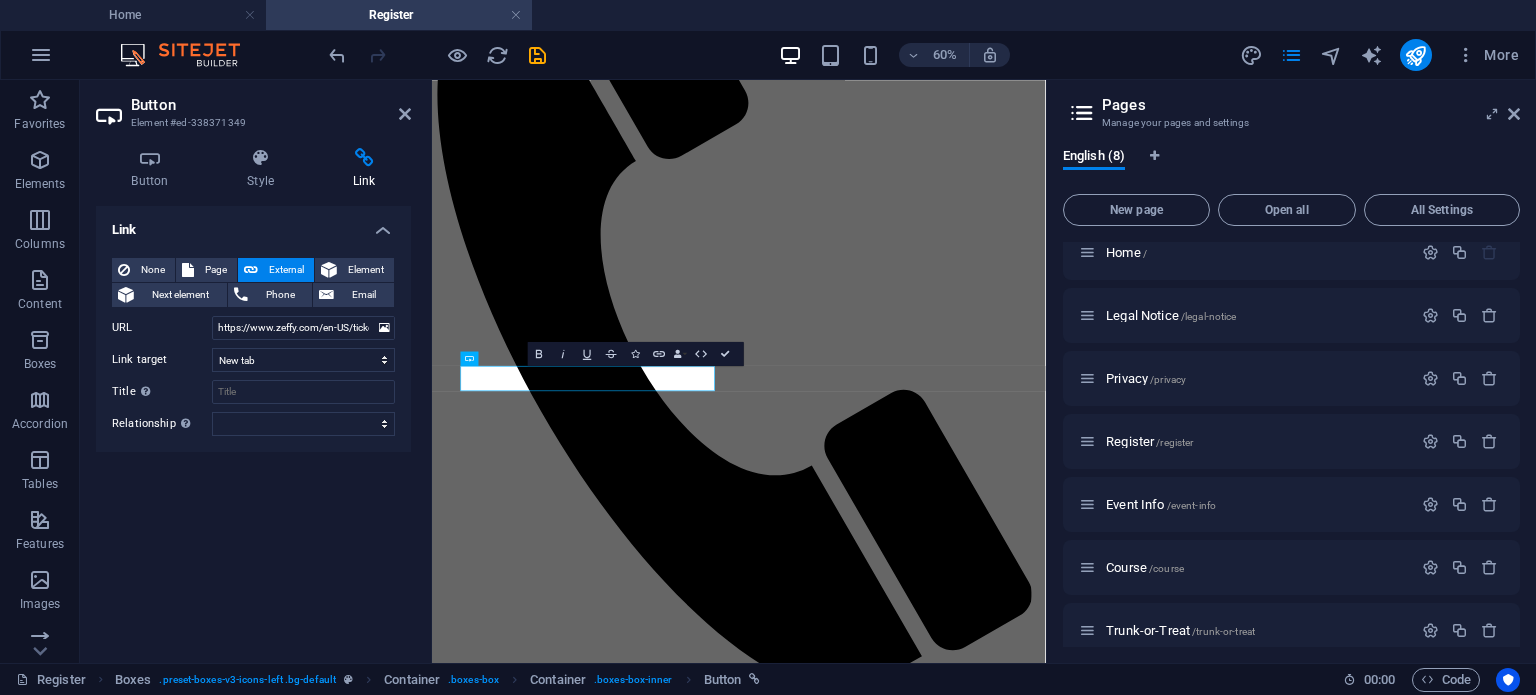 click on "Link None Page External Element Next element Phone Email Page Home Legal Notice Privacy Register Event Info Course Trunk-or-Treat Times Element
URL https://www.zeffy.com/en-US/ticketing/[YEAR]-pumpkin-run-5k-run Phone Email Link target New tab Same tab Overlay Title Additional link description, should not be the same as the link text. The title is most often shown as a tooltip text when the mouse moves over the element. Leave empty if uncertain. Relationship Sets the  relationship of this link to the link target . For example, the value "nofollow" instructs search engines not to follow the link. Can be left empty. alternate author bookmark external help license next nofollow noreferrer noopener prev search tag" at bounding box center [253, 426] 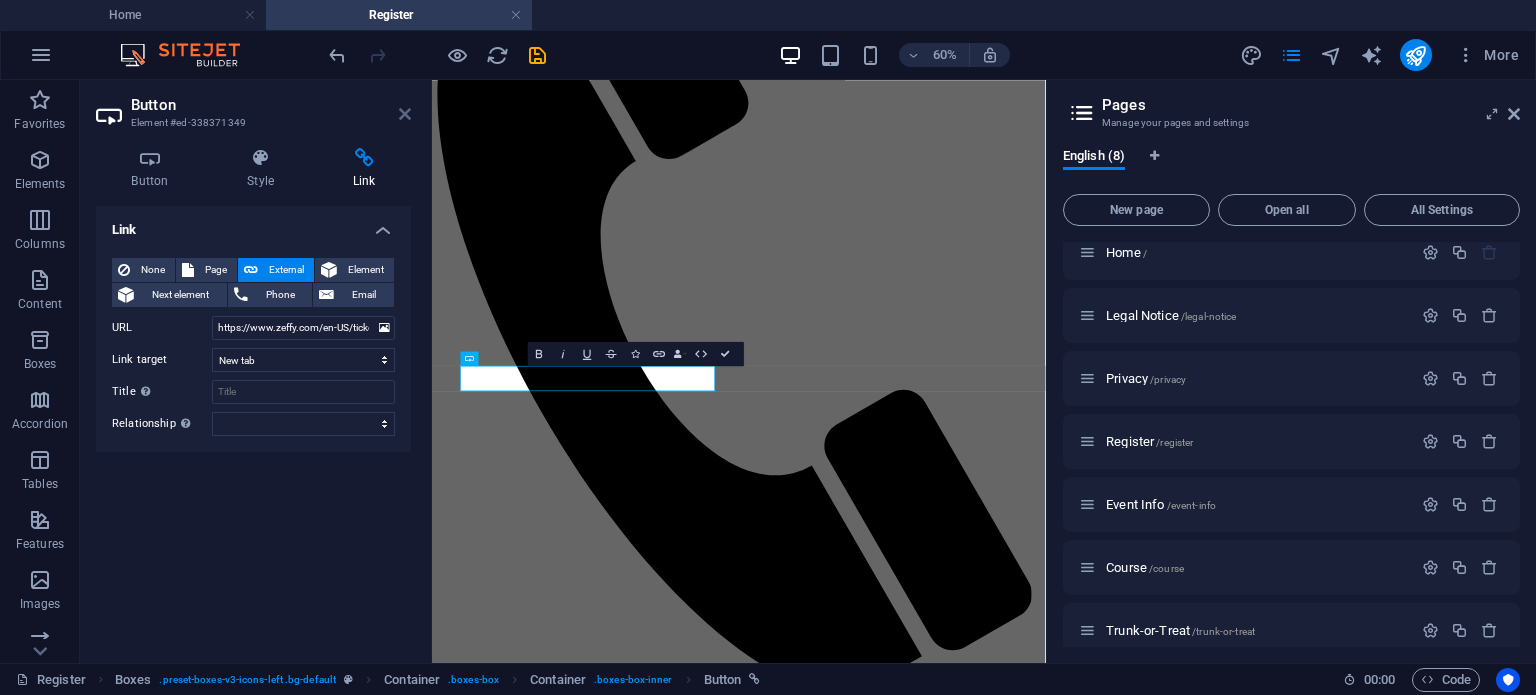 click at bounding box center (405, 114) 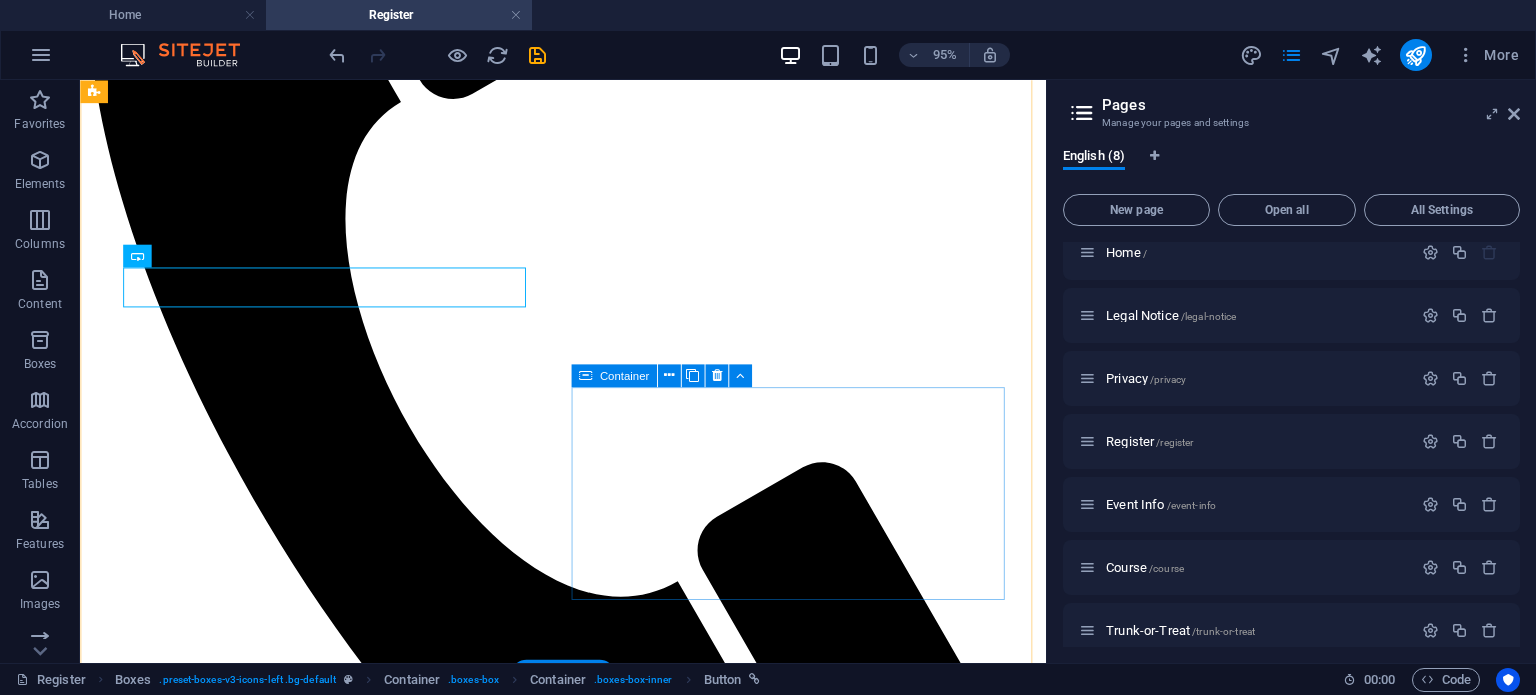 scroll, scrollTop: 867, scrollLeft: 0, axis: vertical 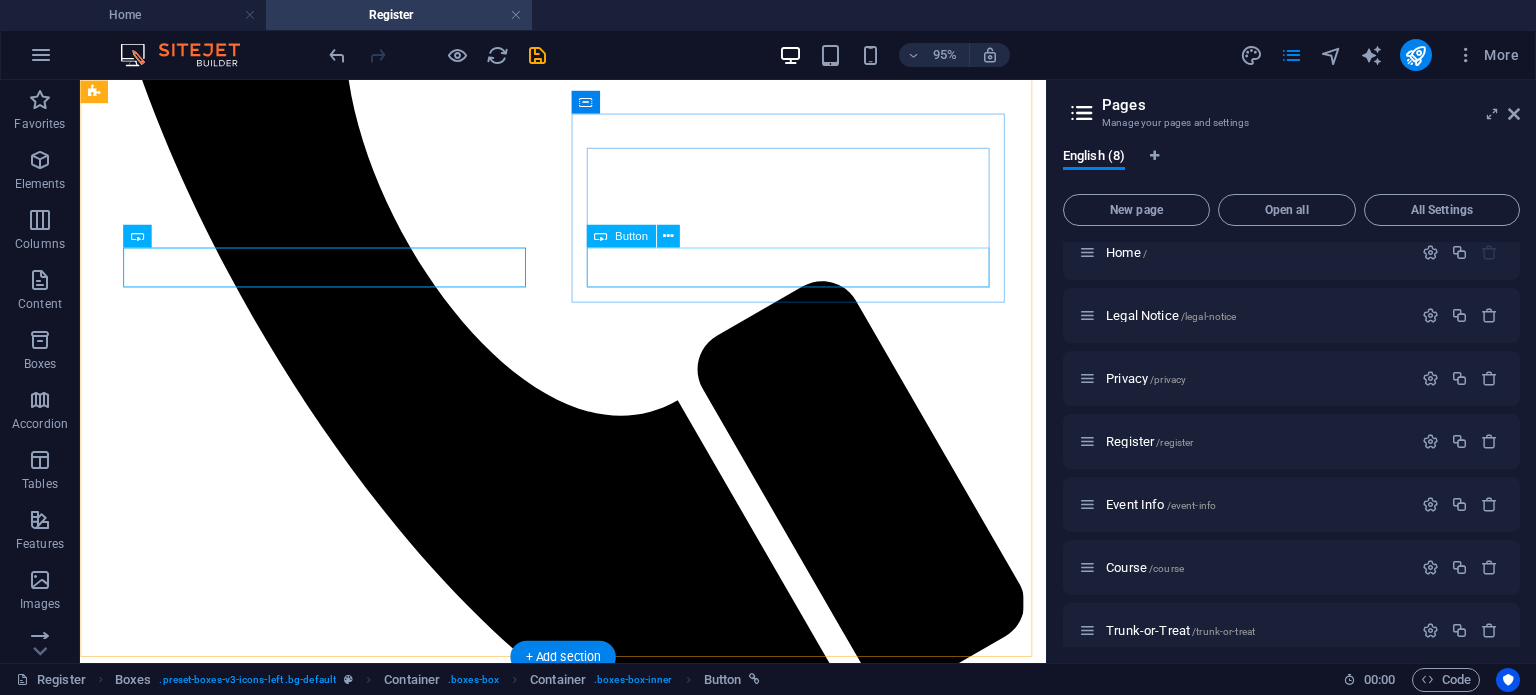 click on "register for 5k walk" at bounding box center [588, 4936] 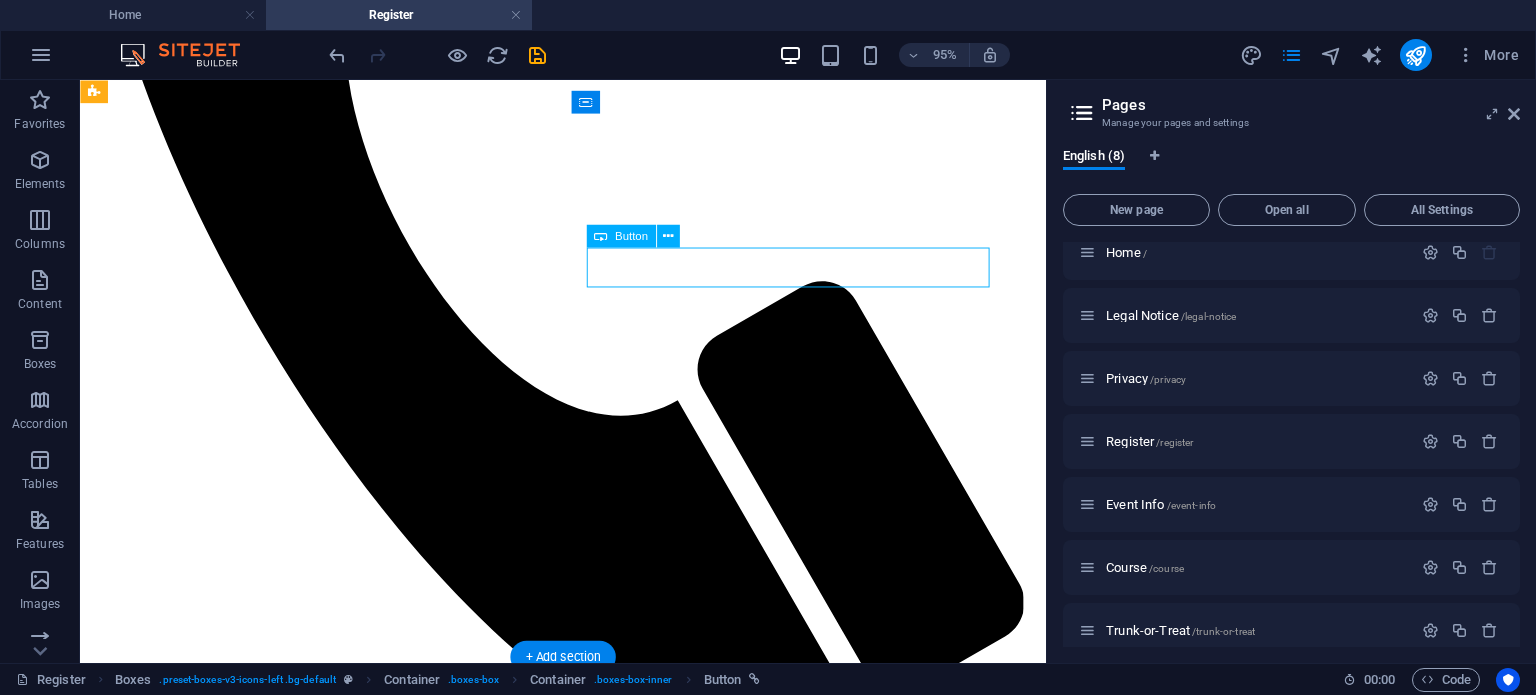 click on "register for 5k walk" at bounding box center (588, 4936) 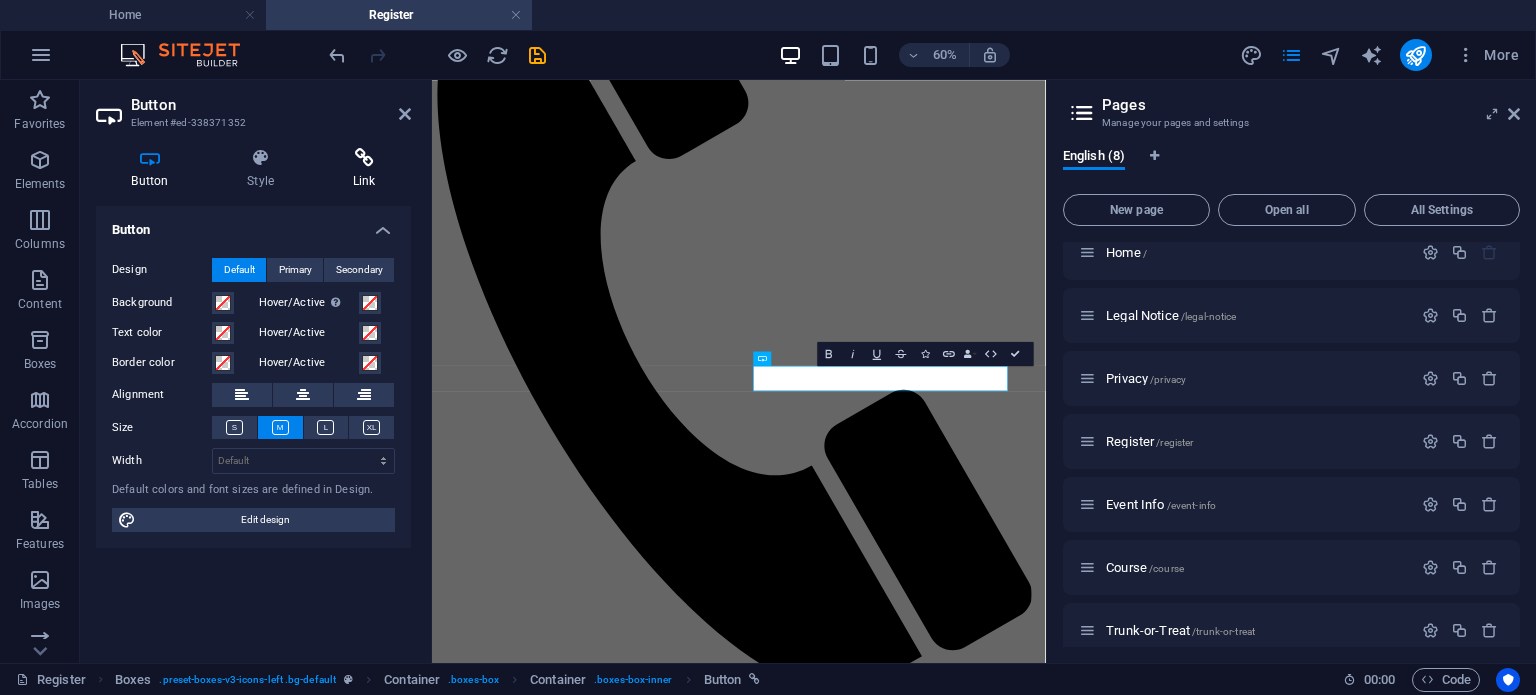 click at bounding box center [364, 158] 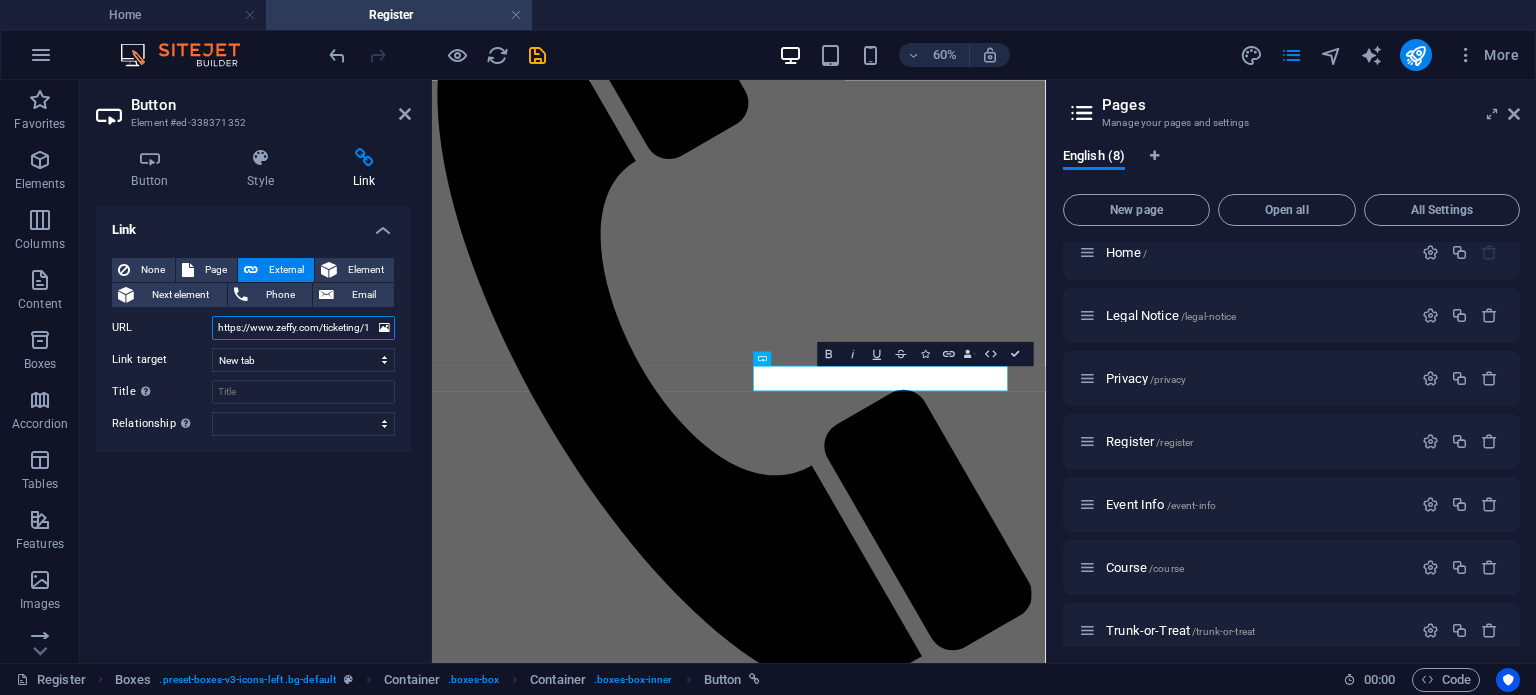 click on "https://www.zeffy.com/ticketing/1097f9d1-a1d7-471c-b112-b22e0fb7a5c7" at bounding box center [303, 328] 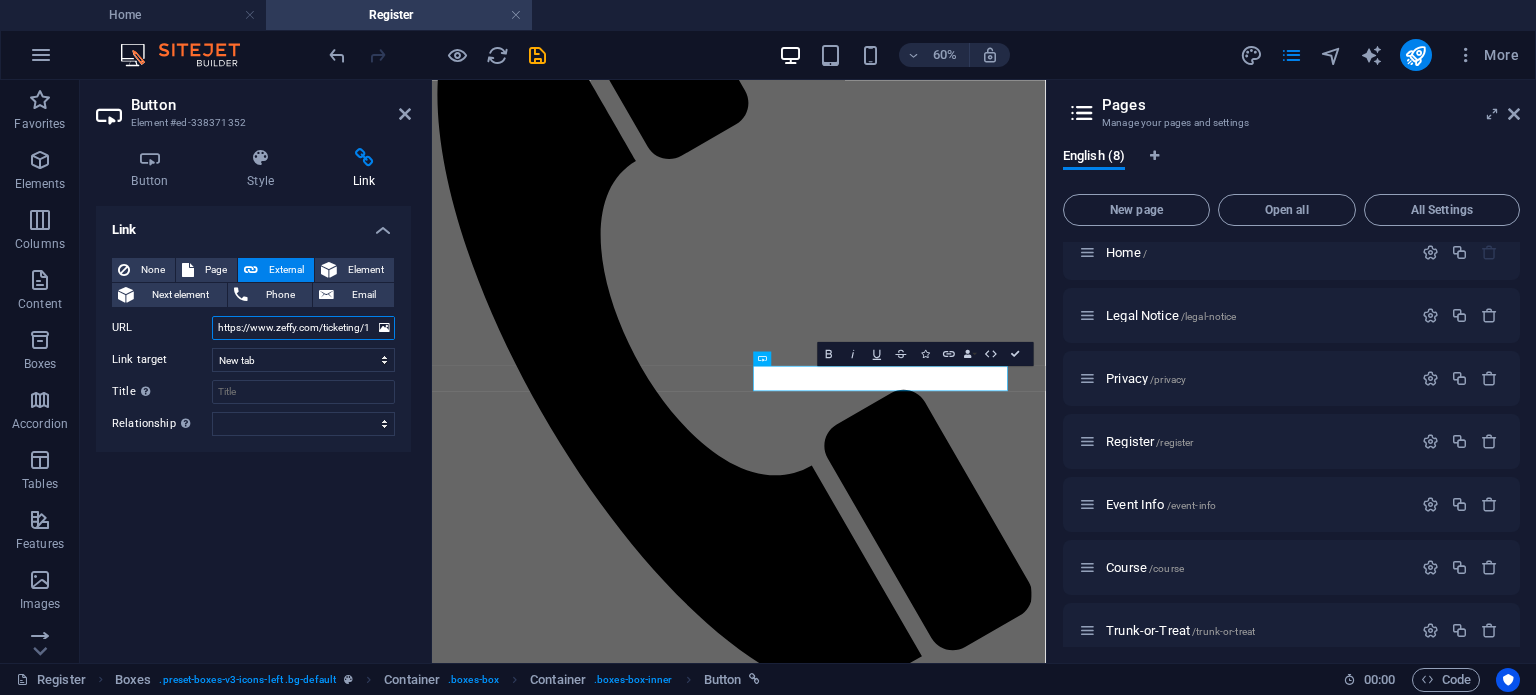 paste on "en-US/ticketing/2025-pumpkin-run-5k-walk" 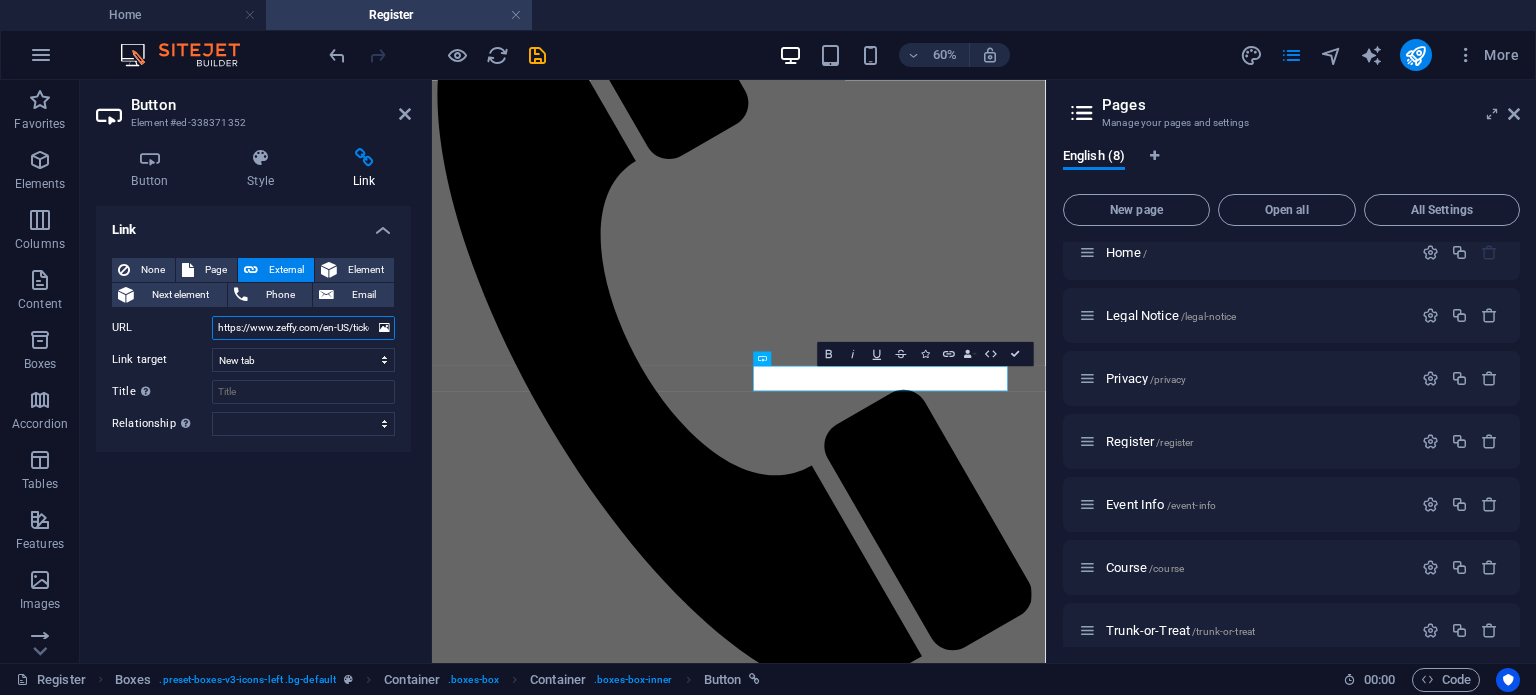 scroll, scrollTop: 0, scrollLeft: 142, axis: horizontal 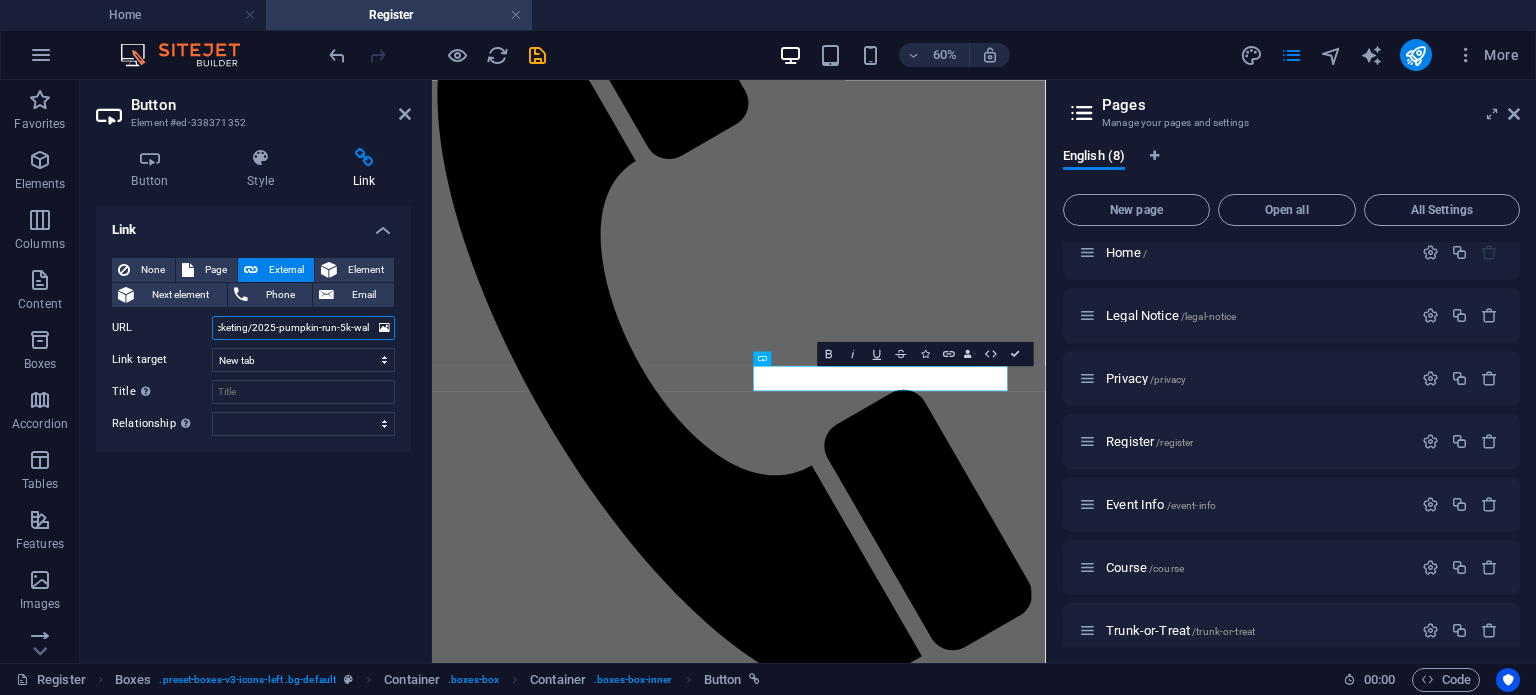 type on "https://www.zeffy.com/en-US/ticketing/2025-pumpkin-run-5k-walk" 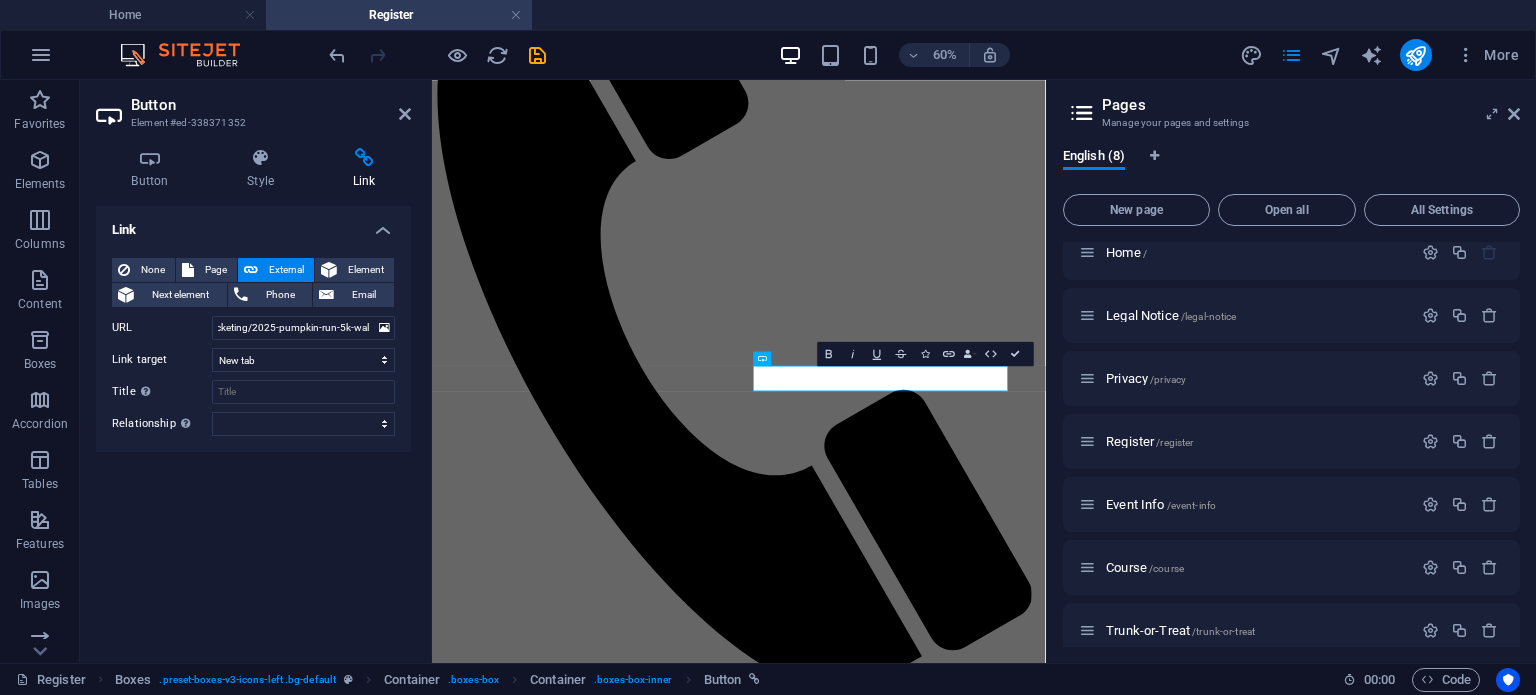 click on "Link None Page External Element Next element Phone Email Page Home Legal Notice Privacy Register Event Info Course Trunk-or-Treat Times Element
URL https://www.zeffy.com/en-US/ticketing/2025-pumpkin-run-5k-walk Phone Email Link target New tab Same tab Overlay Title Additional link description, should not be the same as the link text. The title is most often shown as a tooltip text when the mouse moves over the element. Leave empty if uncertain. Relationship Sets the  relationship of this link to the link target . For example, the value "nofollow" instructs search engines not to follow the link. Can be left empty. alternate author bookmark external help license next nofollow noreferrer noopener prev search tag" at bounding box center [253, 426] 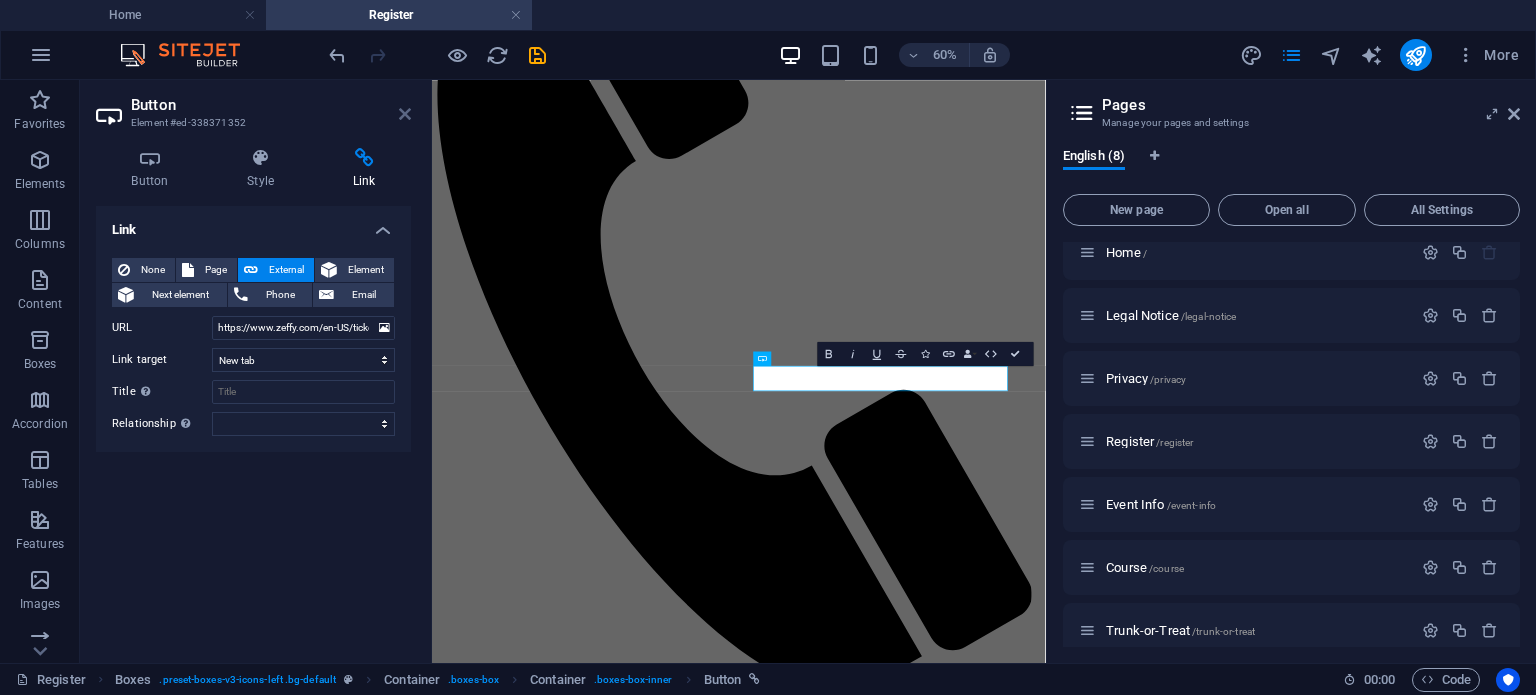 click at bounding box center [405, 114] 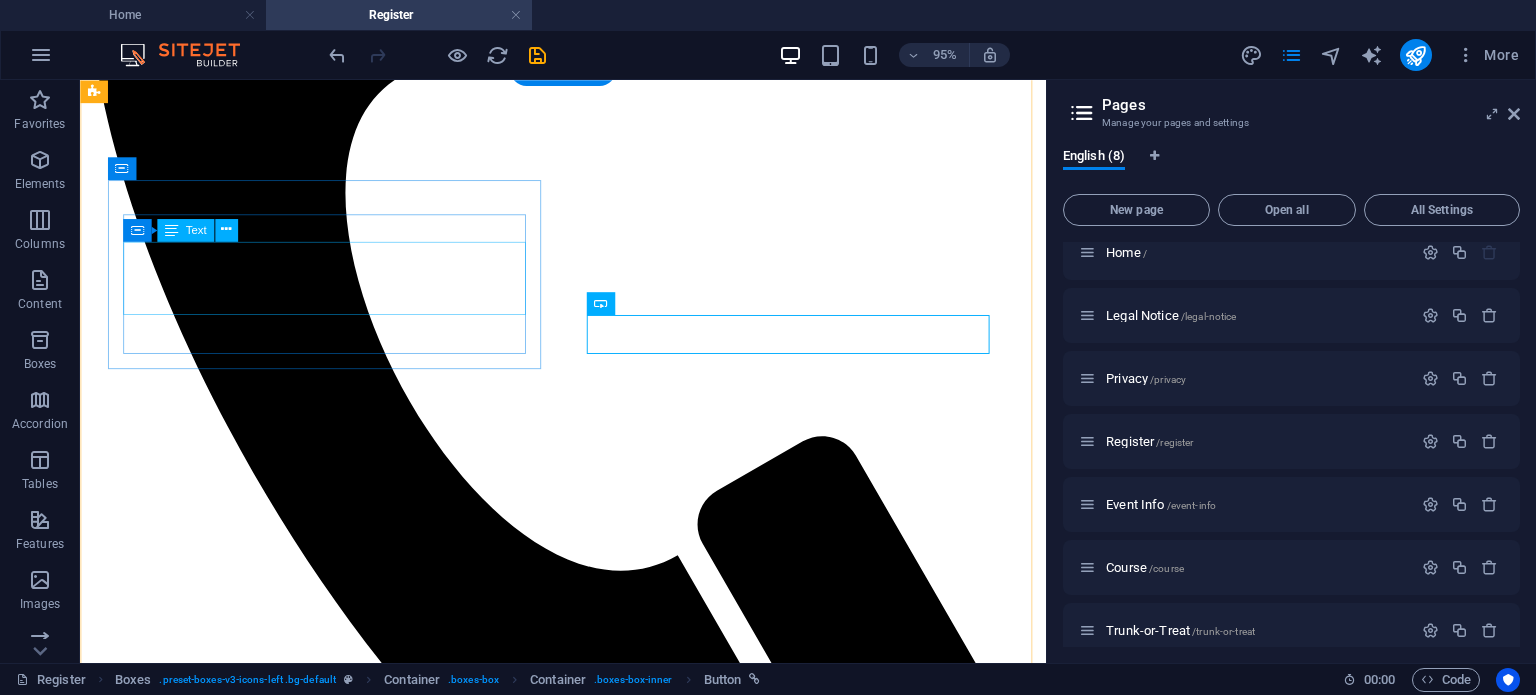 scroll, scrollTop: 867, scrollLeft: 0, axis: vertical 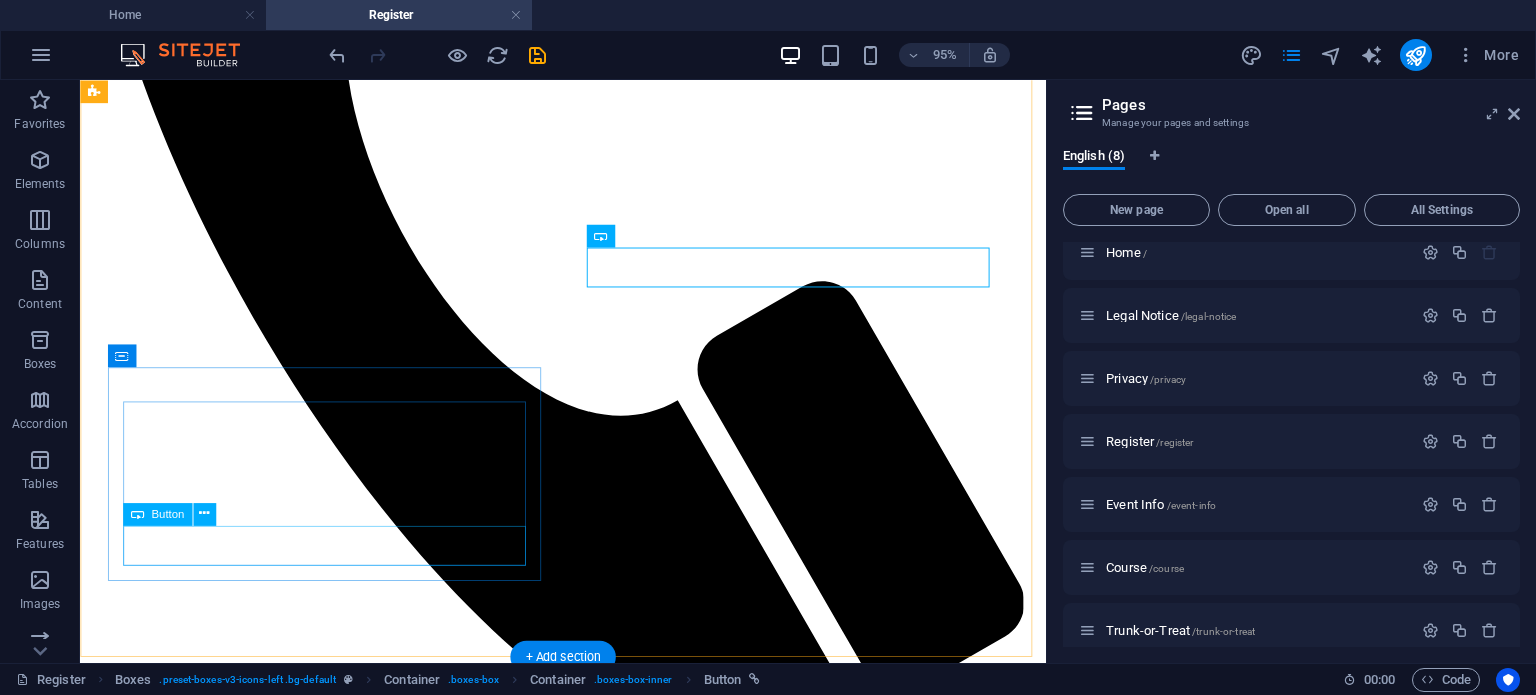 click on "Register for Fun Run" at bounding box center (588, 6039) 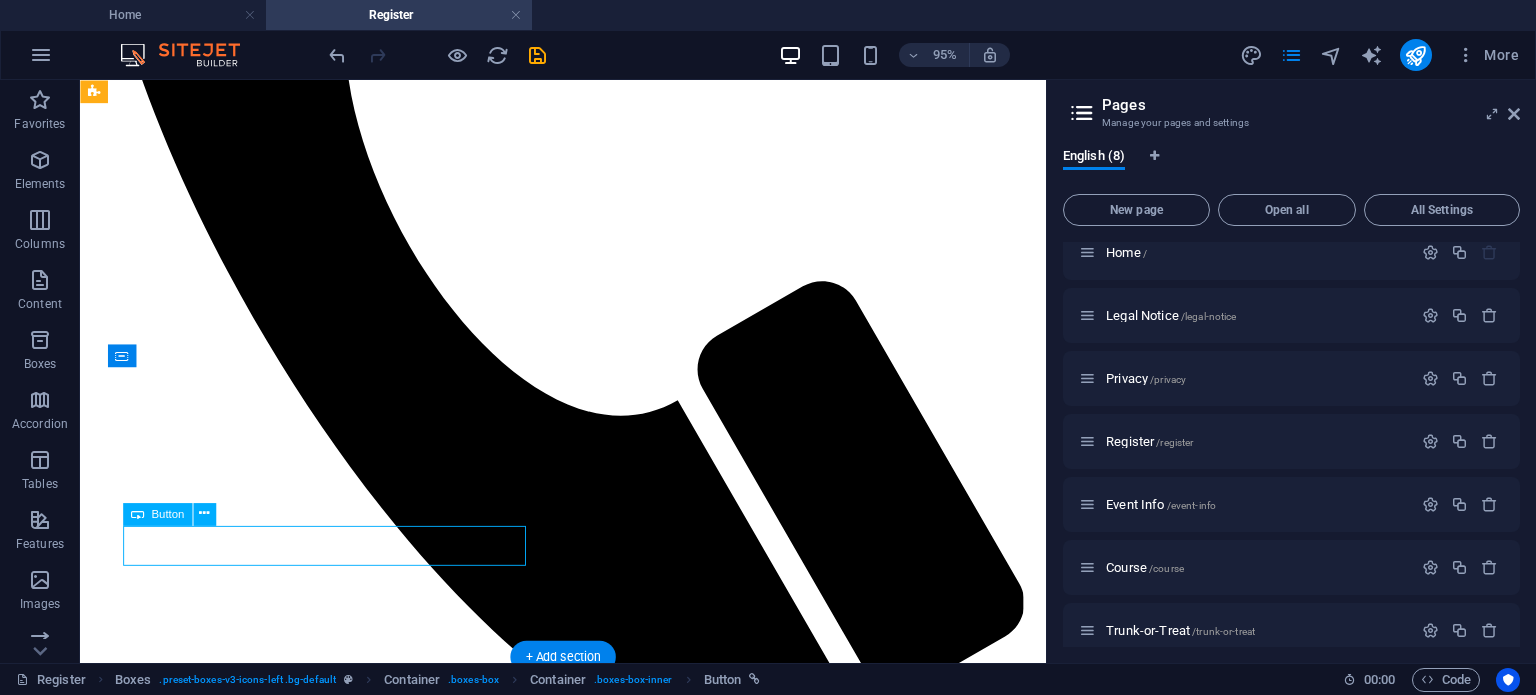 click on "Register for Fun Run" at bounding box center (588, 6039) 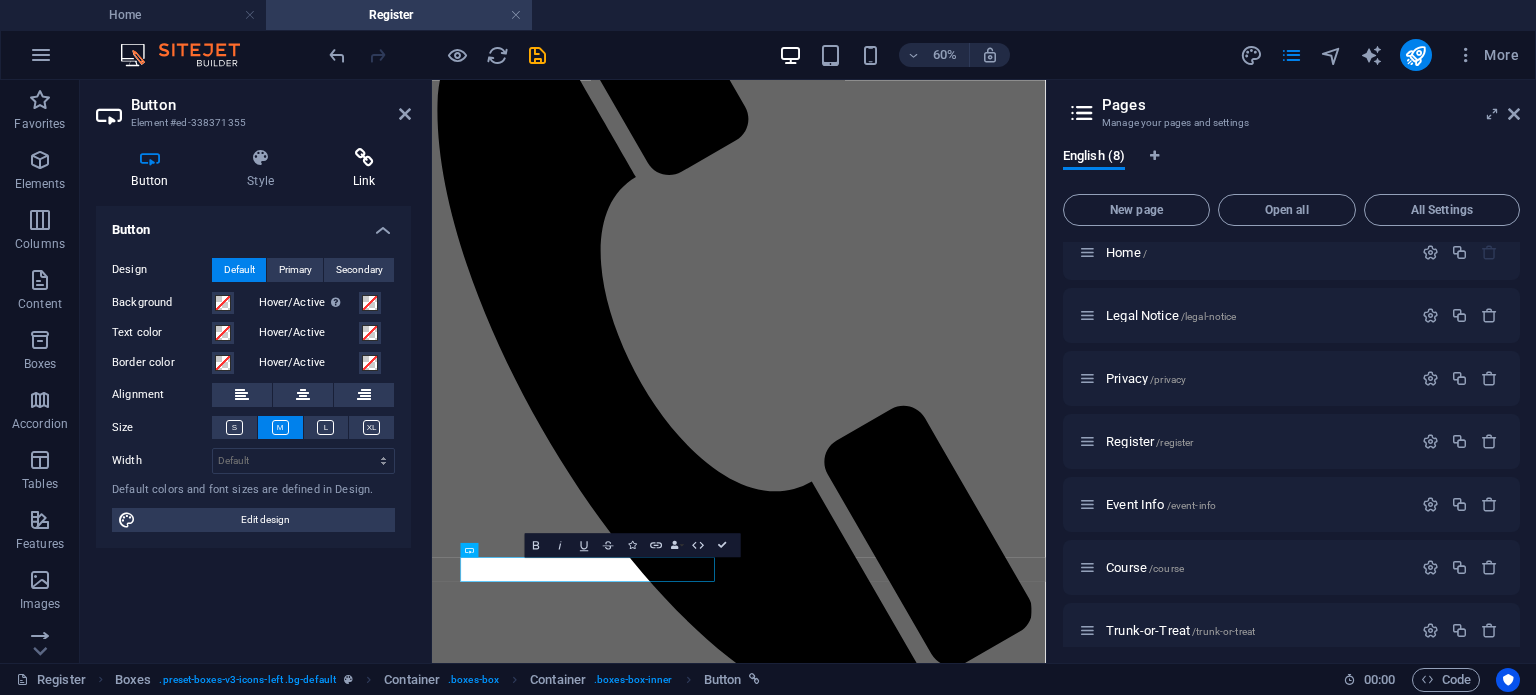 click on "Link" at bounding box center (364, 169) 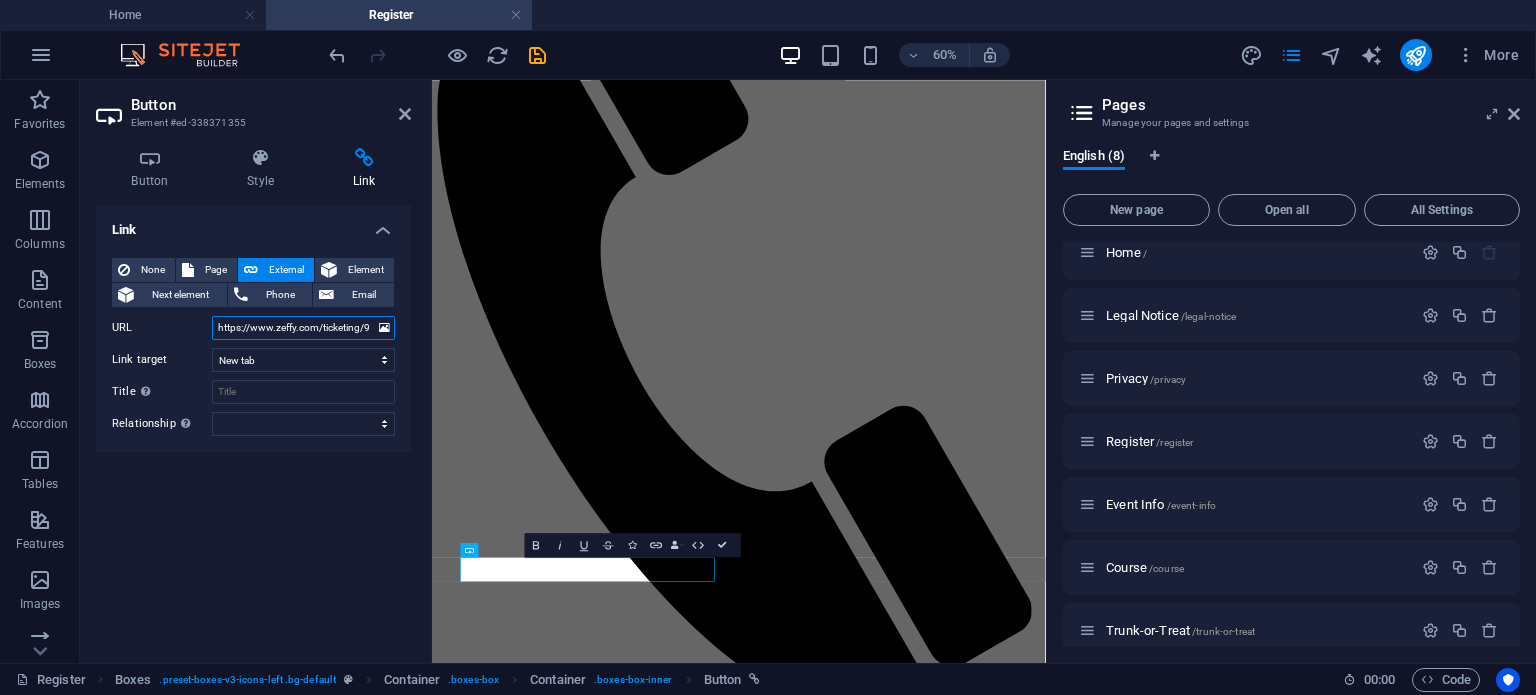 click on "https://www.zeffy.com/ticketing/91fcf591-c22e-458b-a0c8-62a03c798ab1" at bounding box center [303, 328] 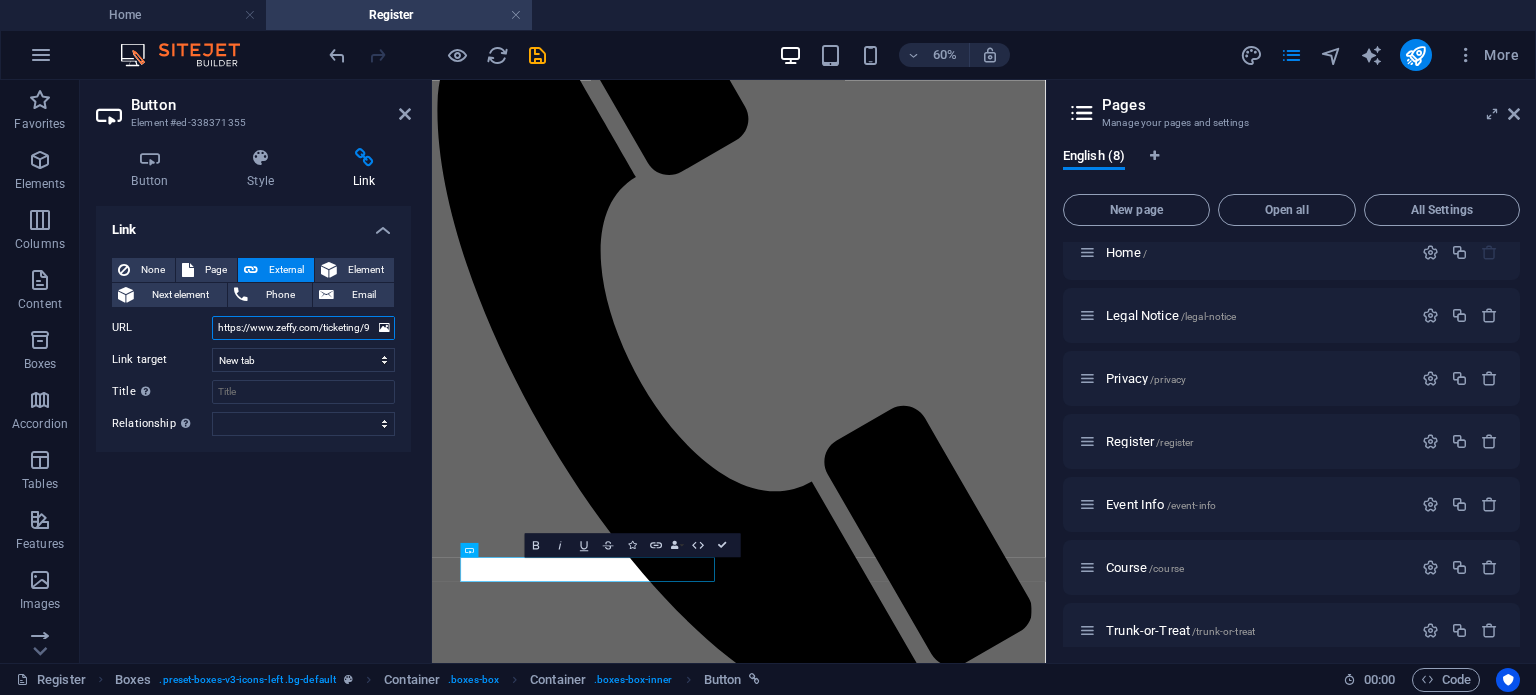 paste on "en-US/ticketing/2025-pumpkin-run-fun-run" 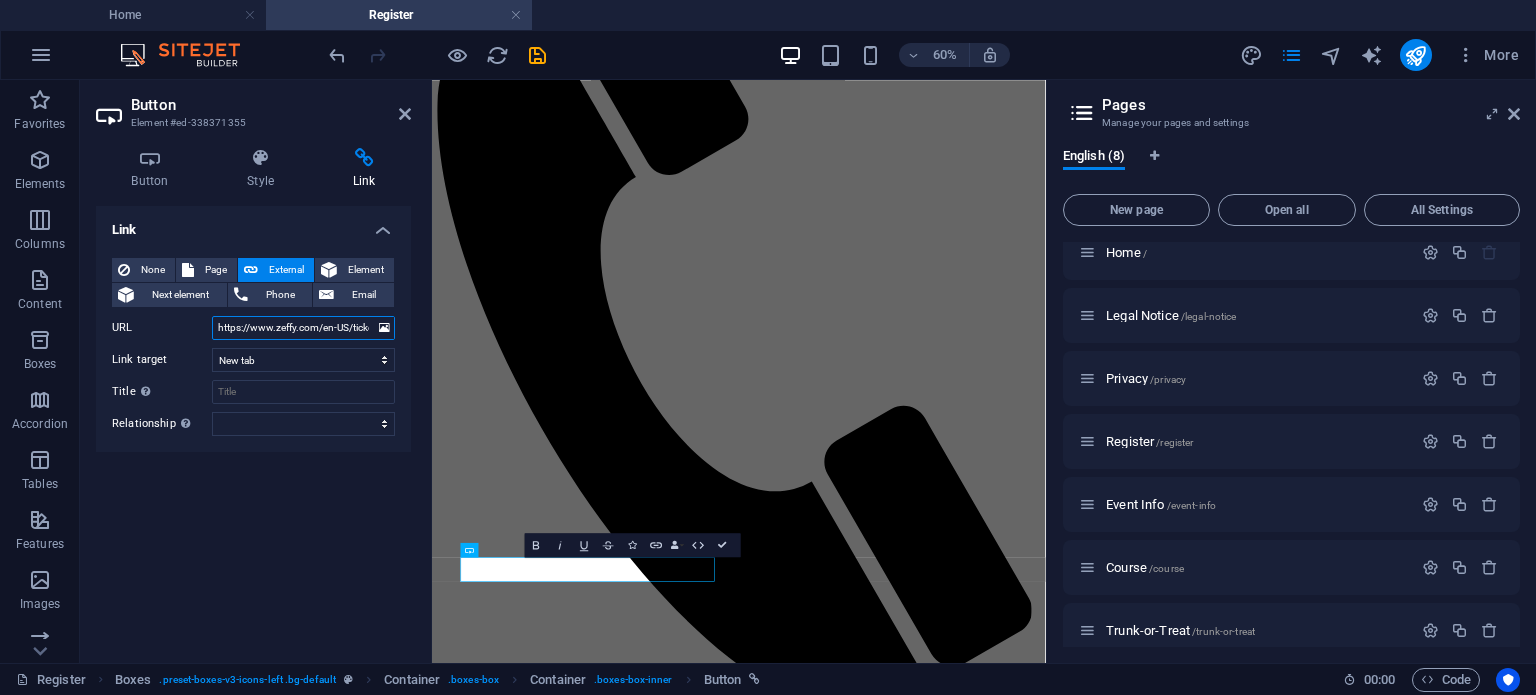 scroll, scrollTop: 0, scrollLeft: 140, axis: horizontal 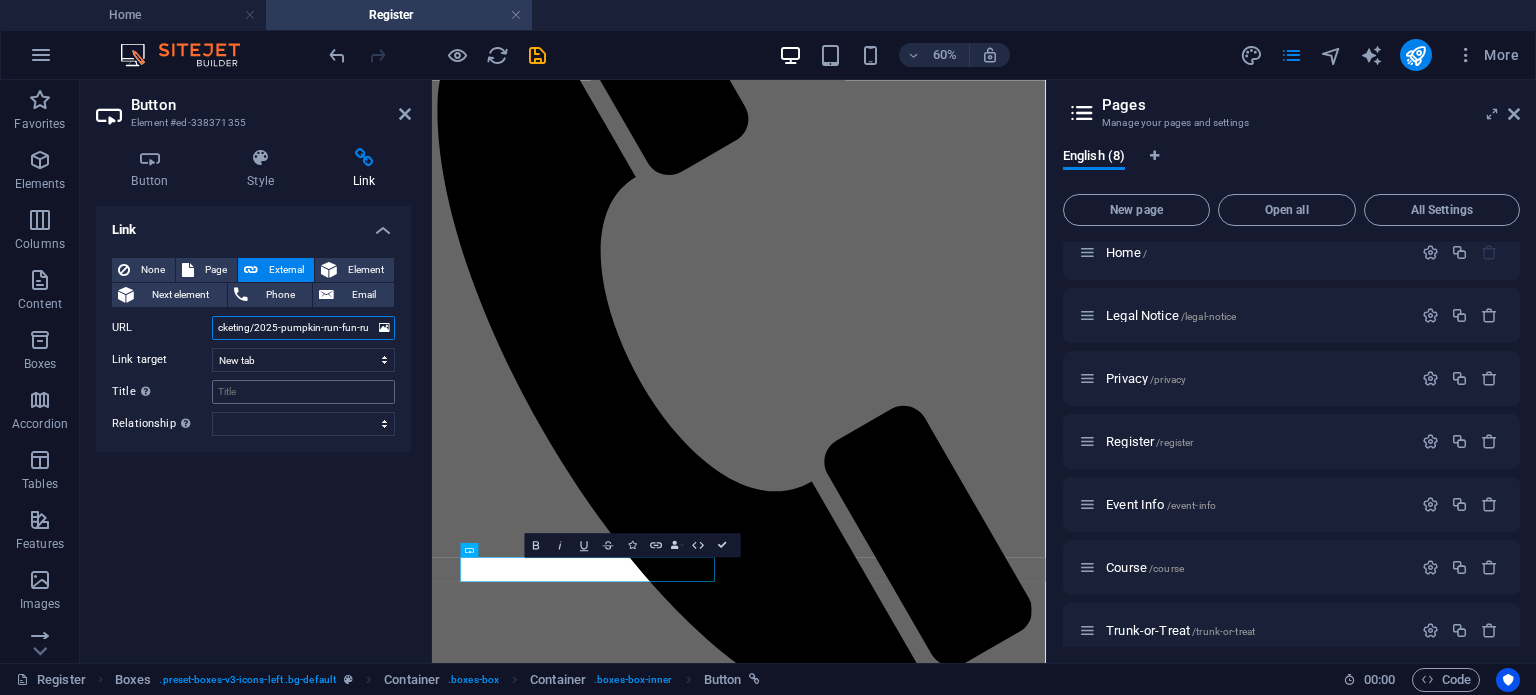 type on "https://www.zeffy.com/en-US/ticketing/2025-pumpkin-run-fun-run" 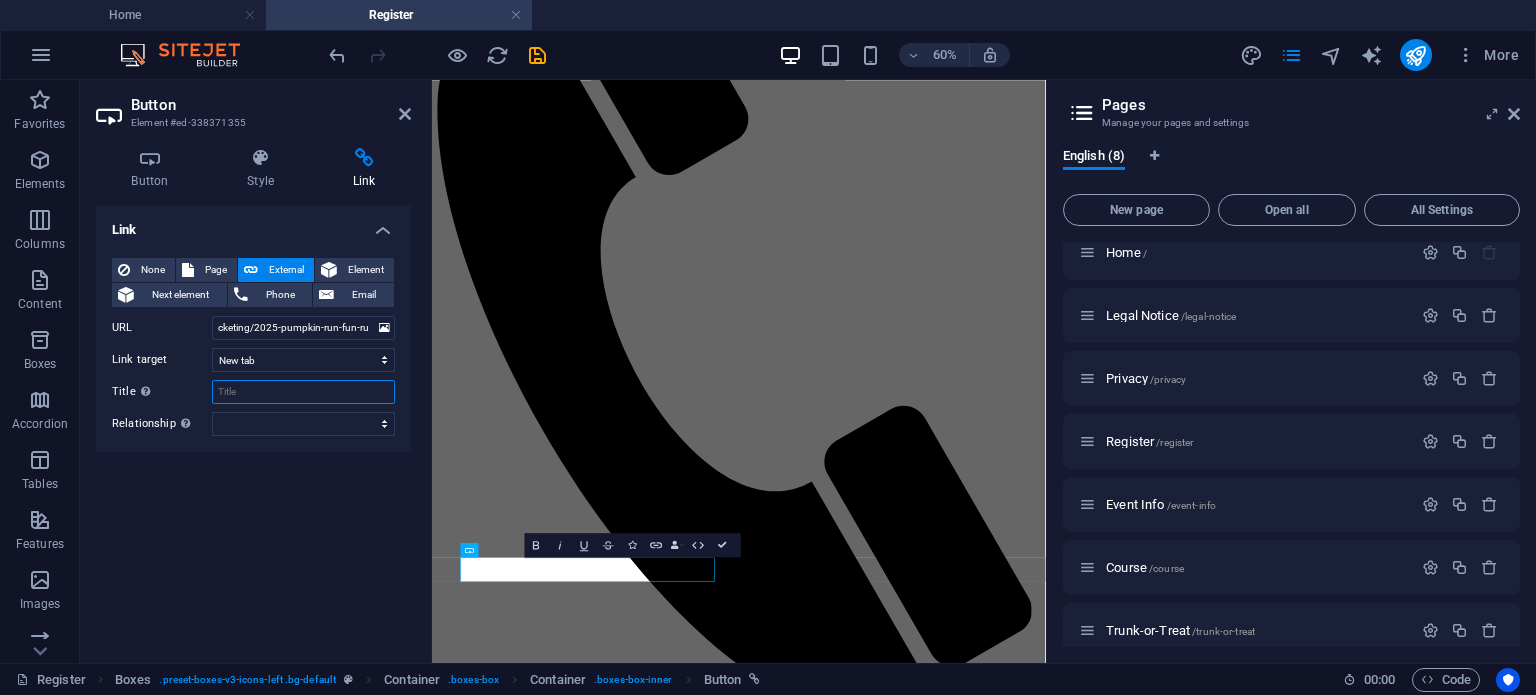 click on "Title Additional link description, should not be the same as the link text. The title is most often shown as a tooltip text when the mouse moves over the element. Leave empty if uncertain." at bounding box center (303, 392) 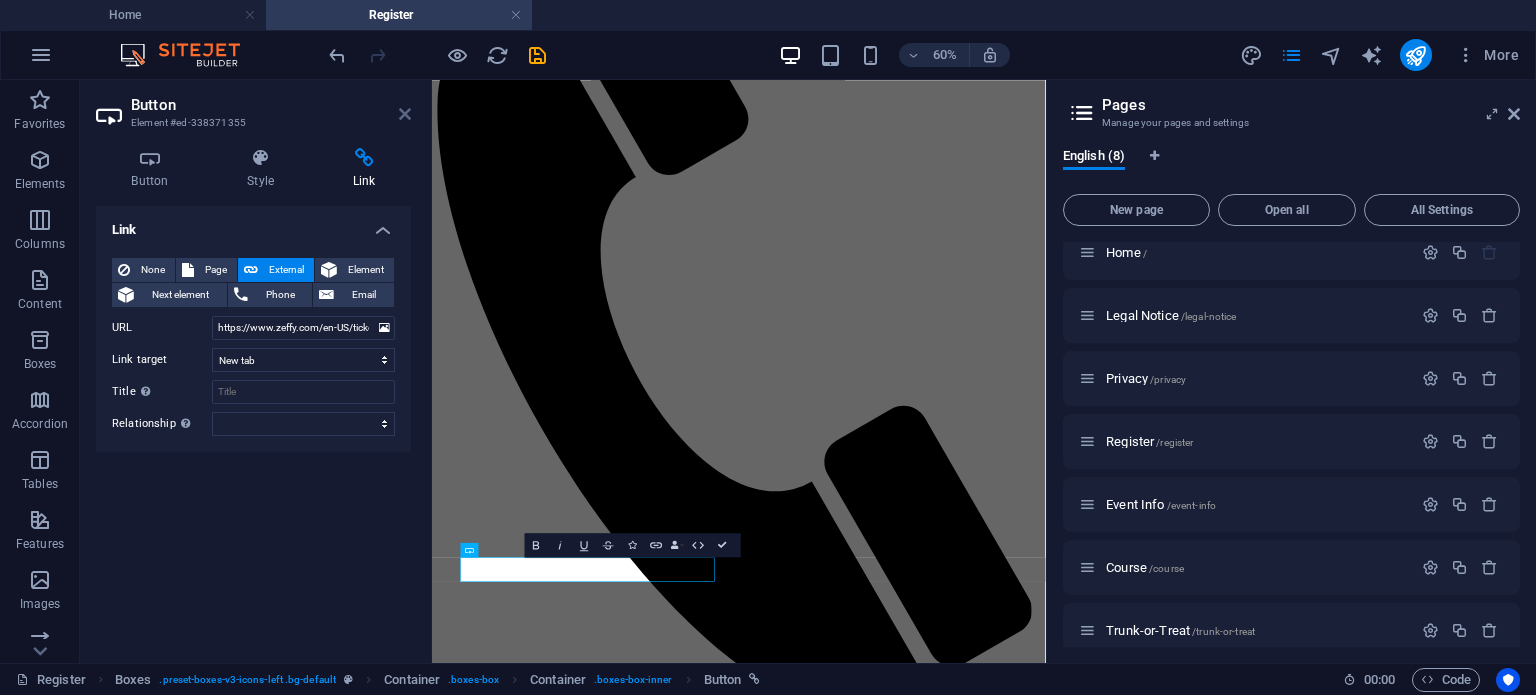 click at bounding box center [405, 114] 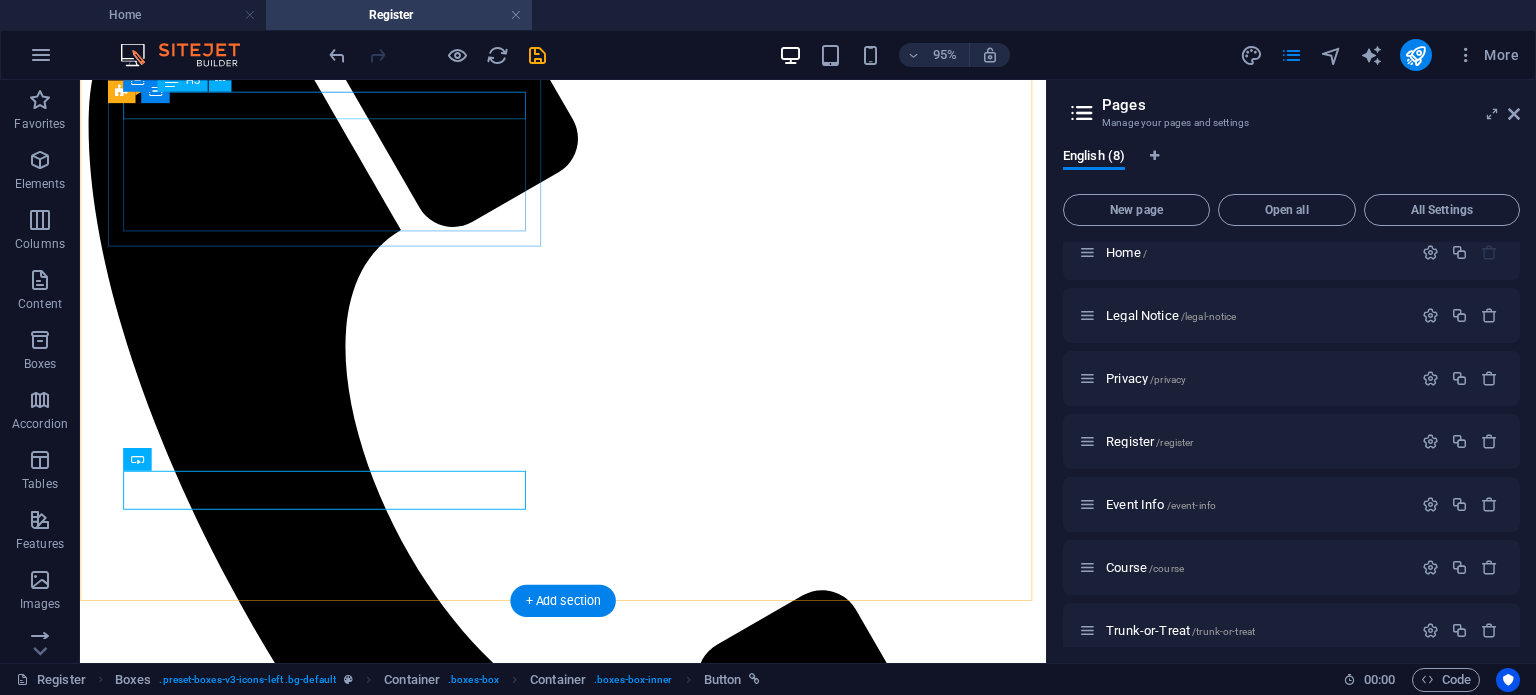 scroll, scrollTop: 925, scrollLeft: 0, axis: vertical 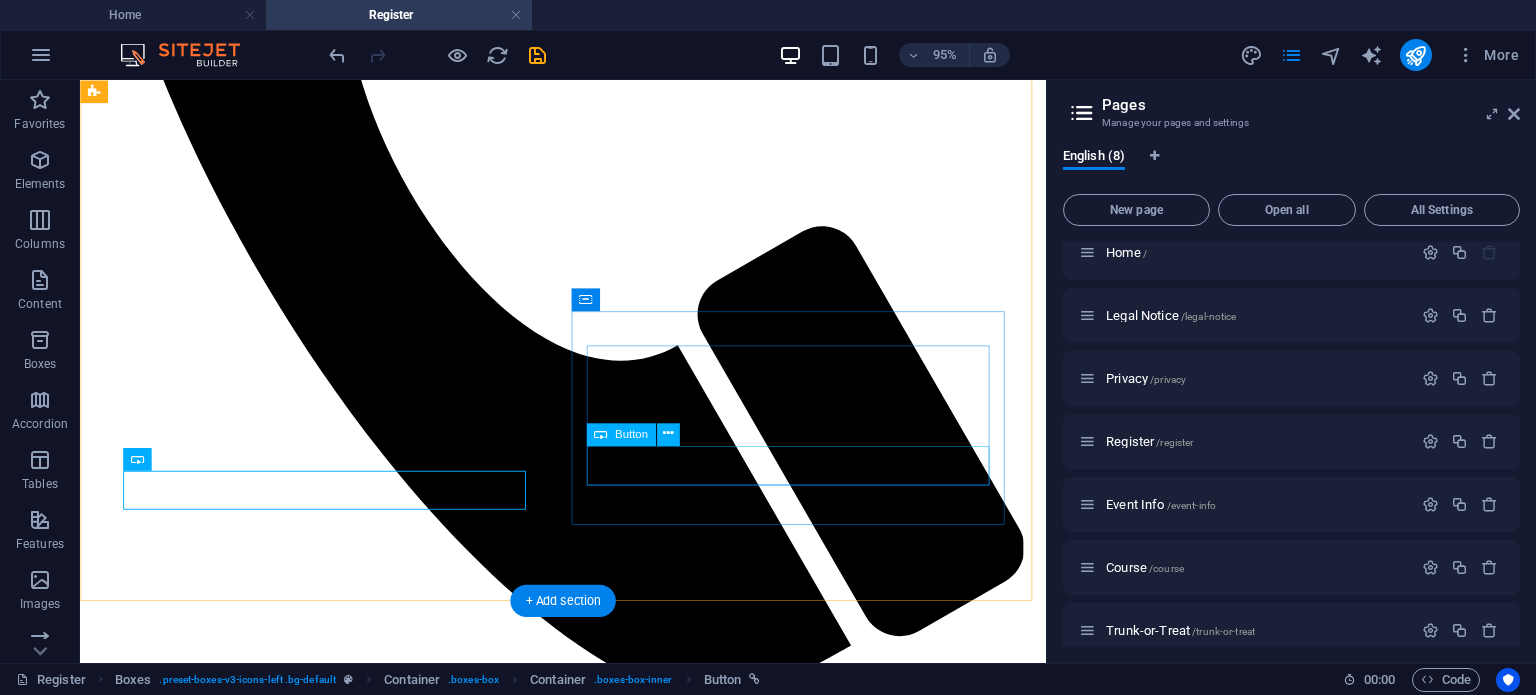 click on "Register for Family stroll" at bounding box center [588, 7115] 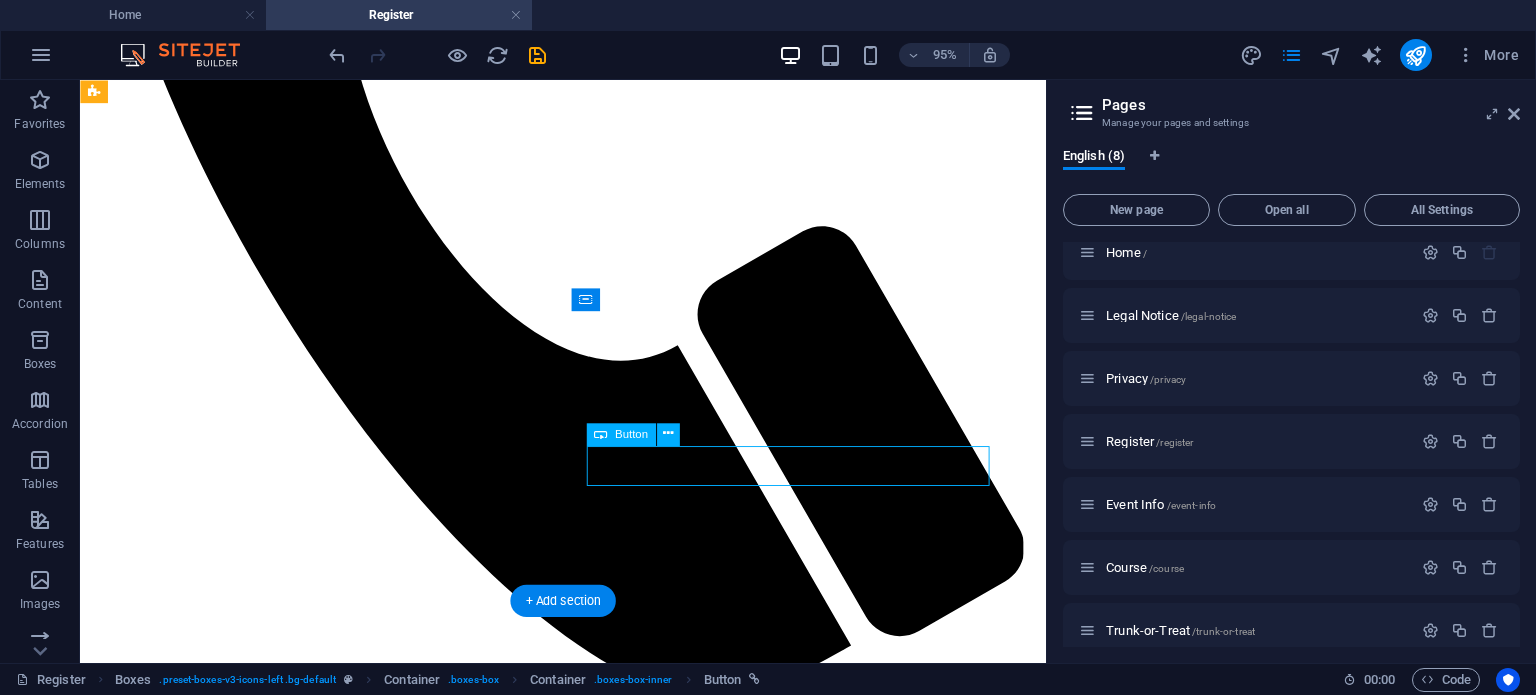 click on "Register for Family stroll" at bounding box center (588, 7115) 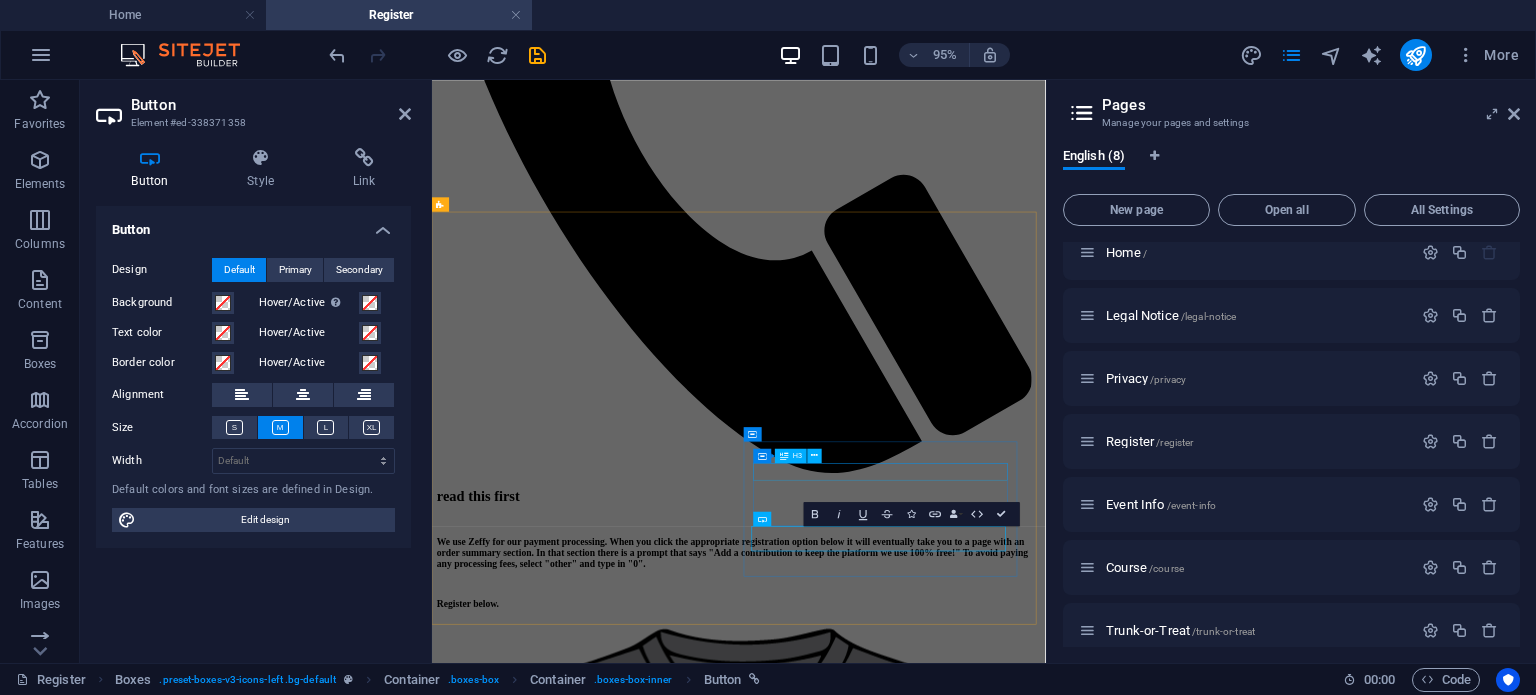 scroll, scrollTop: 567, scrollLeft: 0, axis: vertical 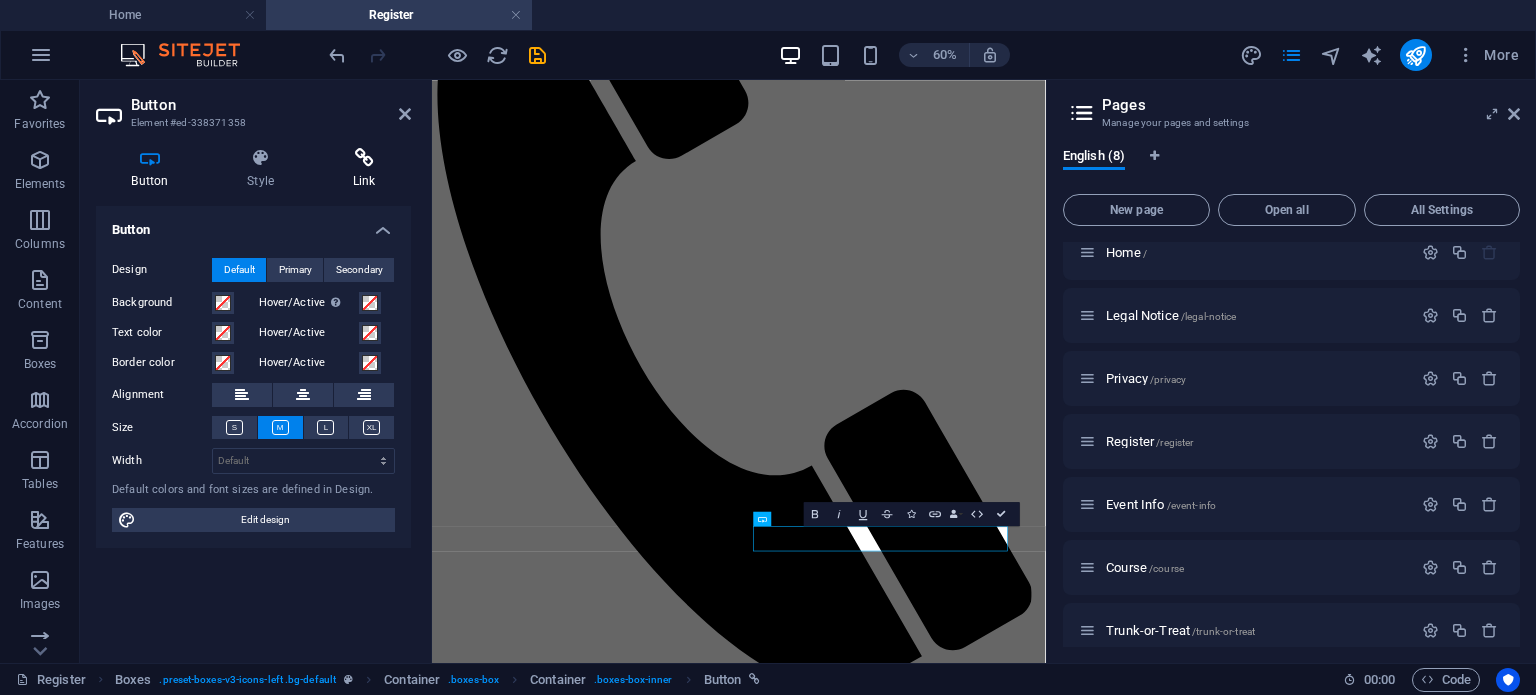 click on "Link" at bounding box center [364, 169] 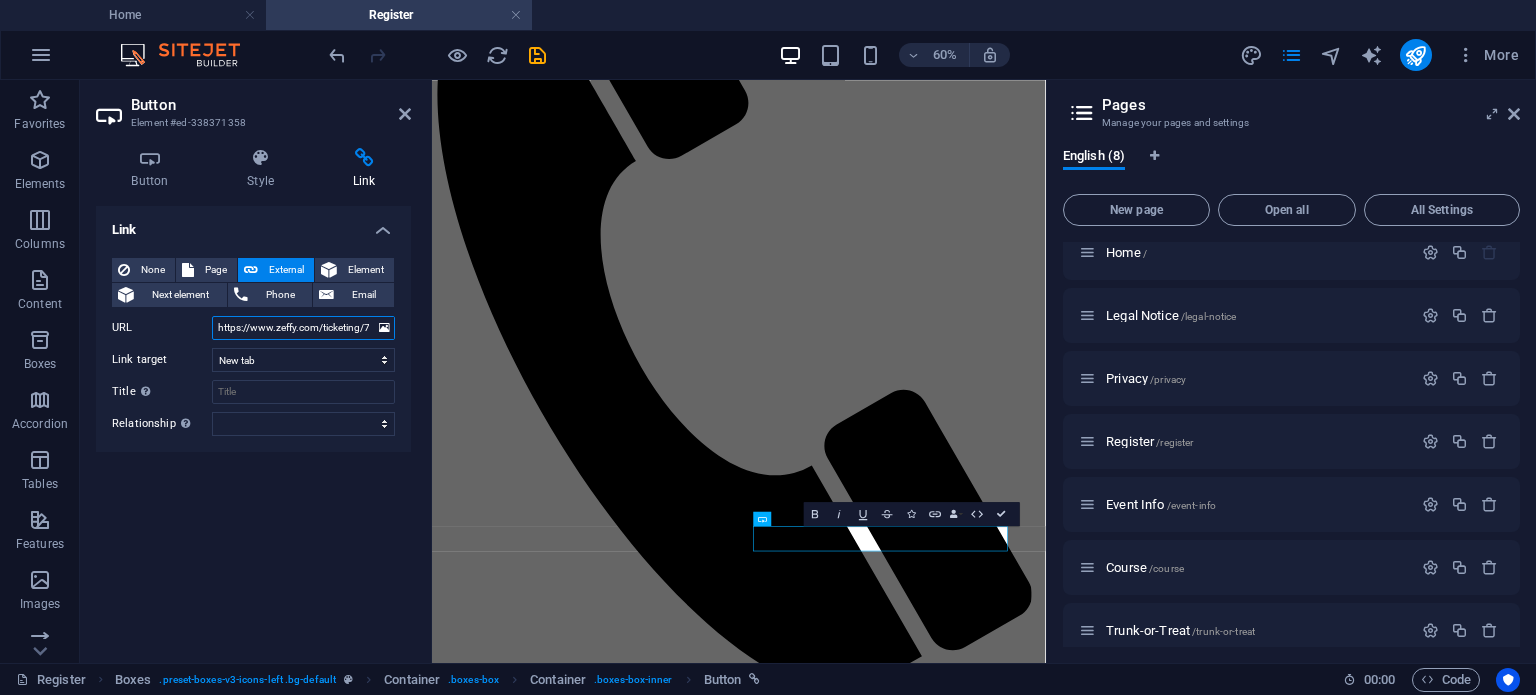 click on "https://www.zeffy.com/ticketing/7111f960-3cad-4d38-8cf9-472c36755680" at bounding box center (303, 328) 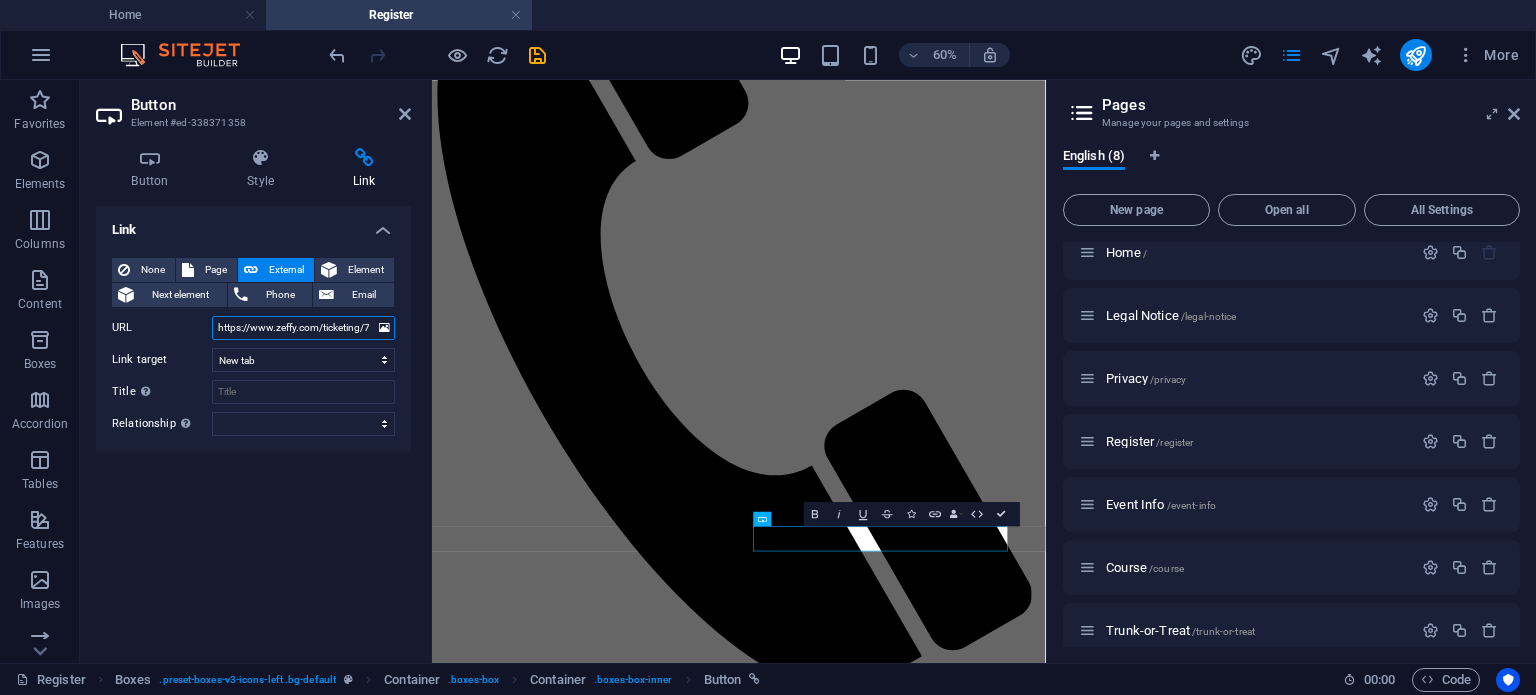 paste on "en-US/ticketing/2025-pumpkin-run-family-stroll" 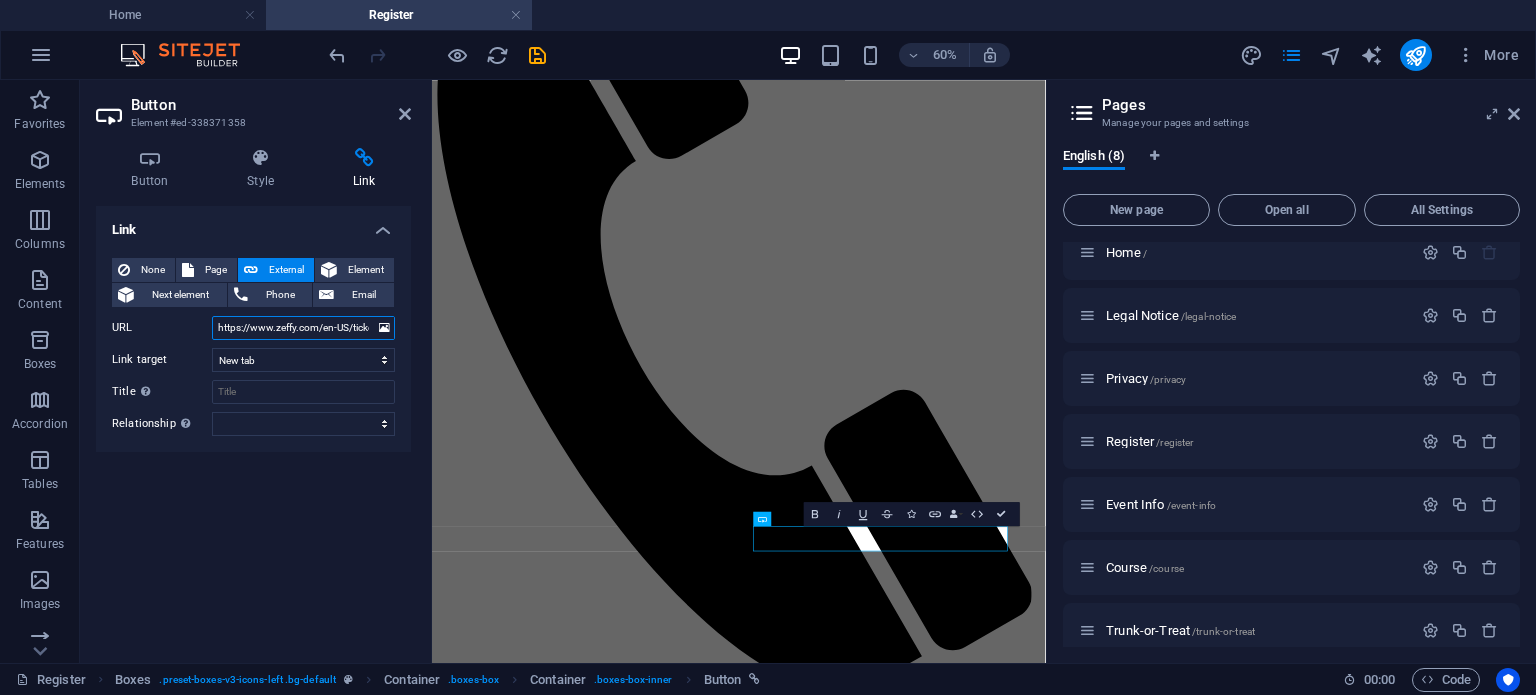 scroll, scrollTop: 0, scrollLeft: 160, axis: horizontal 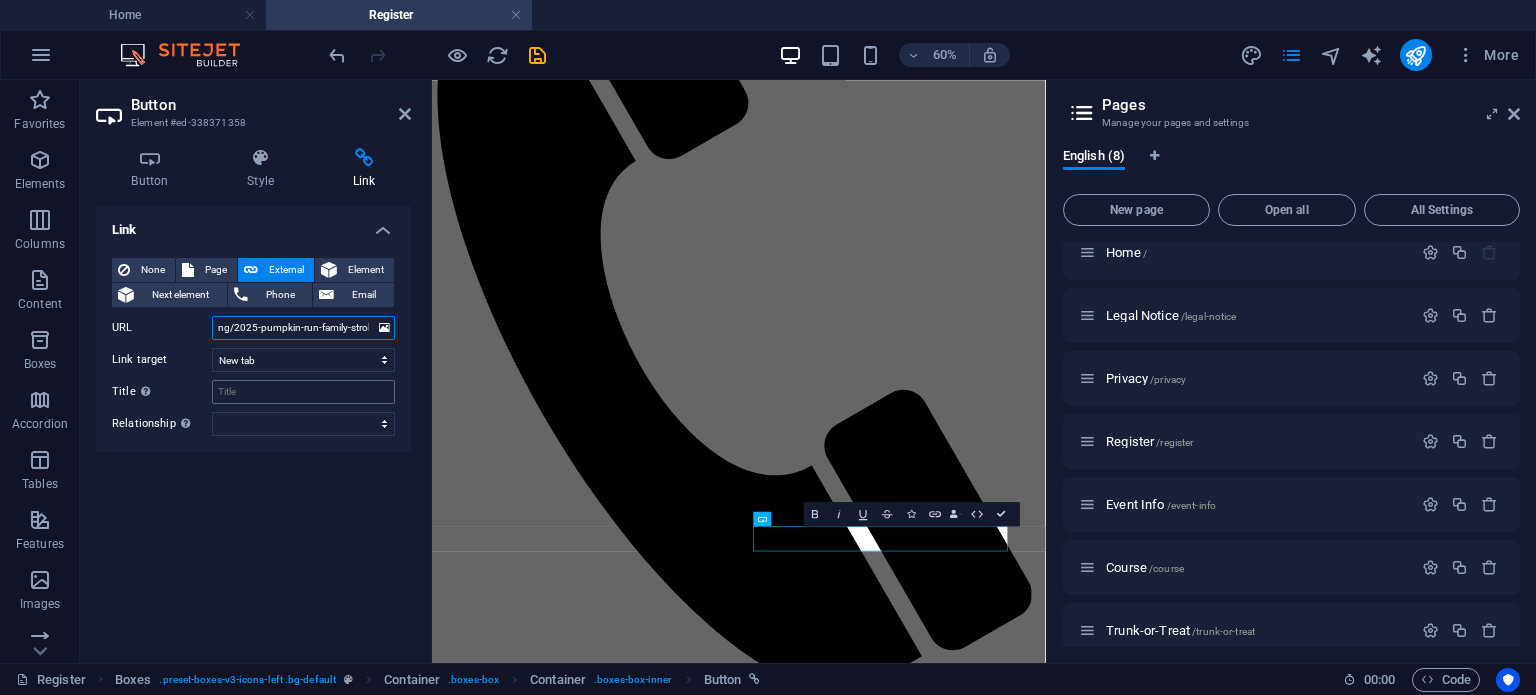 type on "https://www.zeffy.com/en-US/ticketing/2025-pumpkin-run-family-stroll" 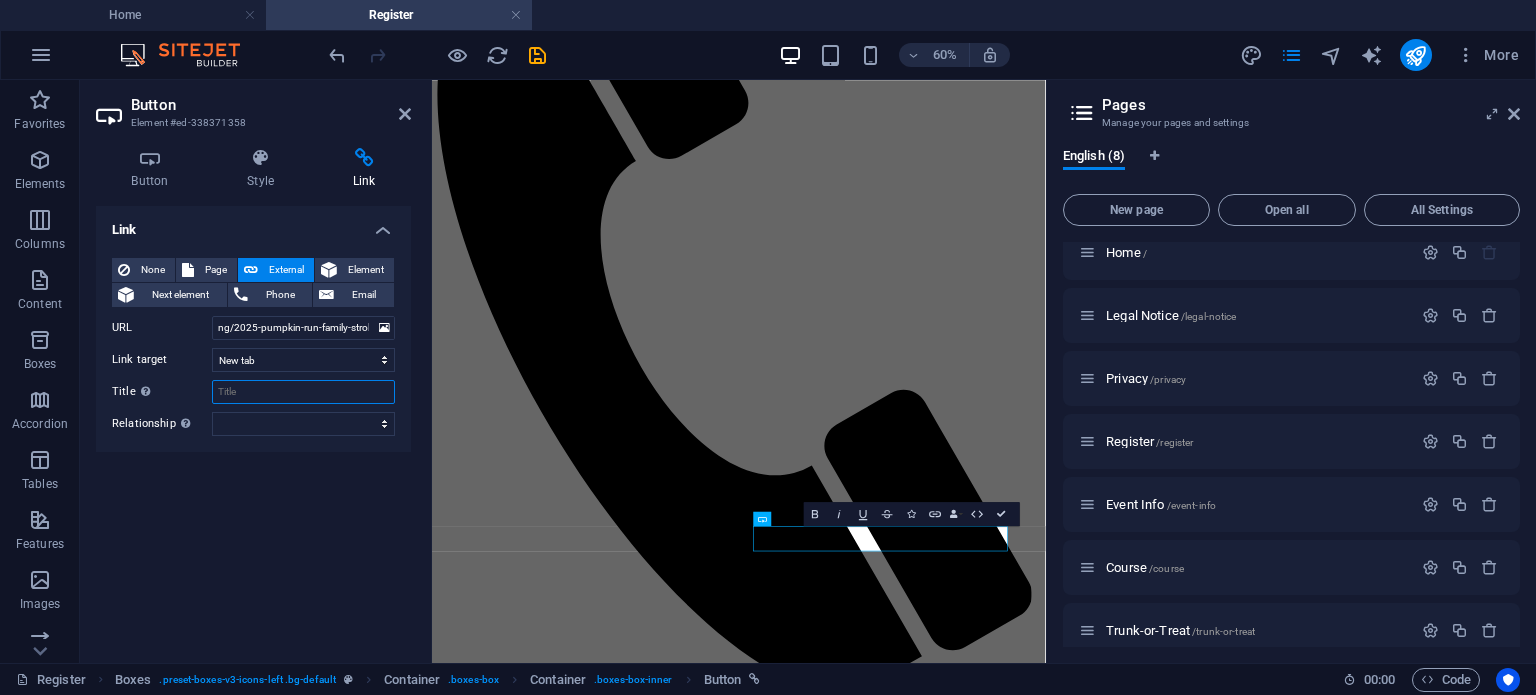click on "Title Additional link description, should not be the same as the link text. The title is most often shown as a tooltip text when the mouse moves over the element. Leave empty if uncertain." at bounding box center (303, 392) 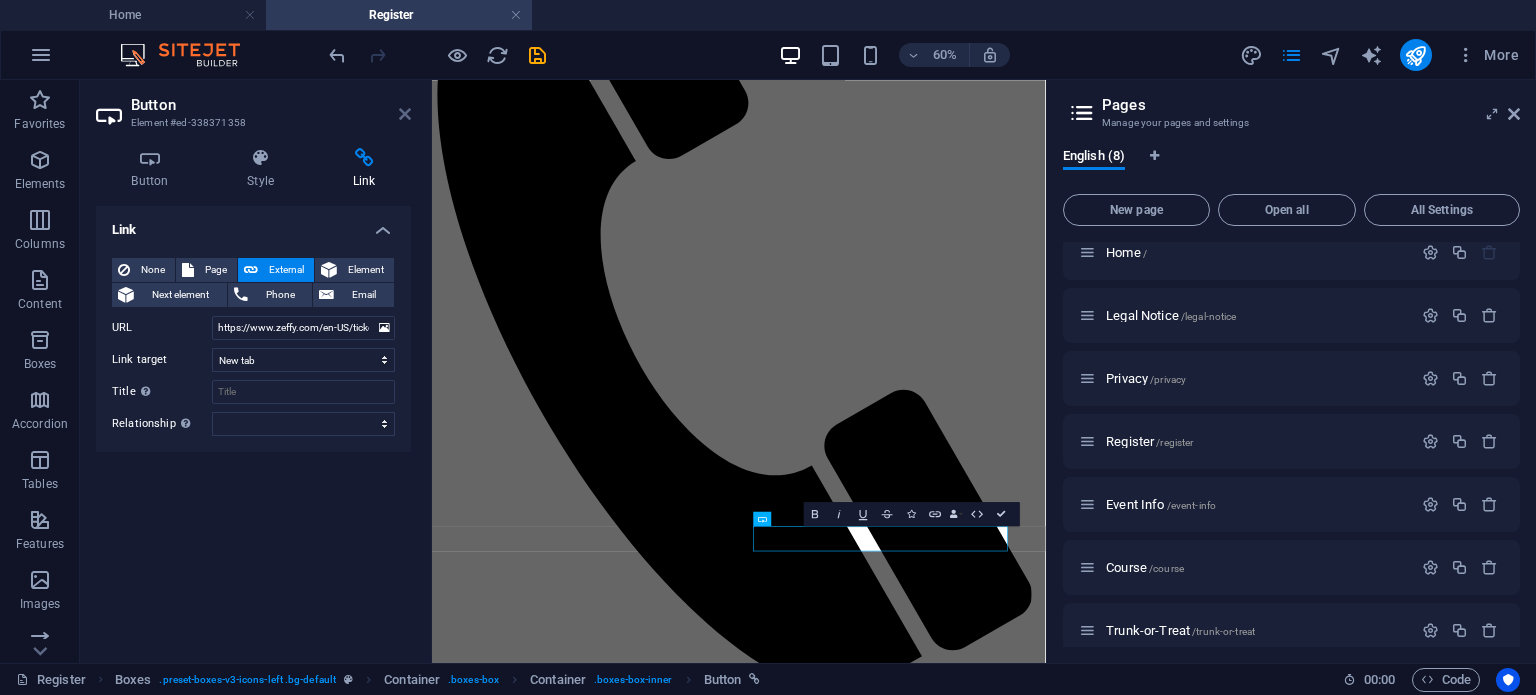 click at bounding box center [405, 114] 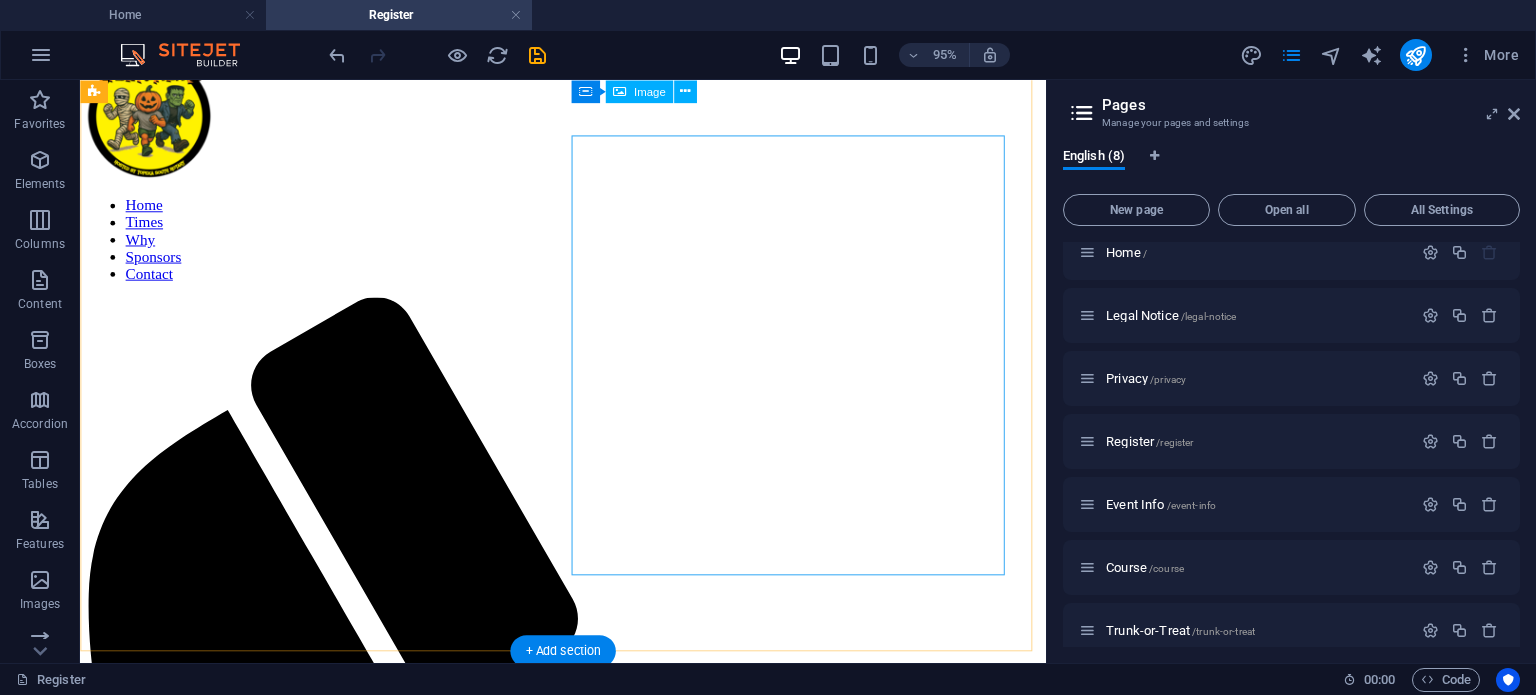 scroll, scrollTop: 25, scrollLeft: 0, axis: vertical 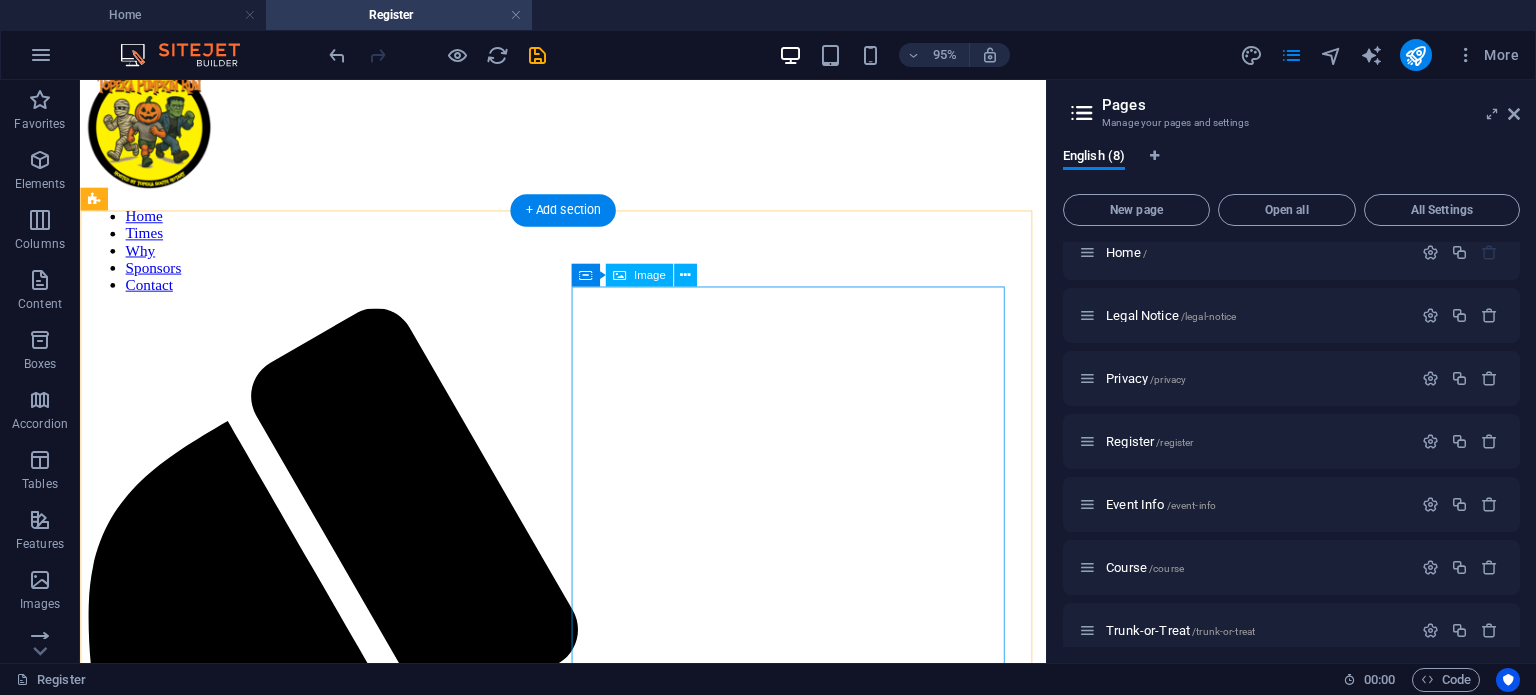 click at bounding box center [588, 2389] 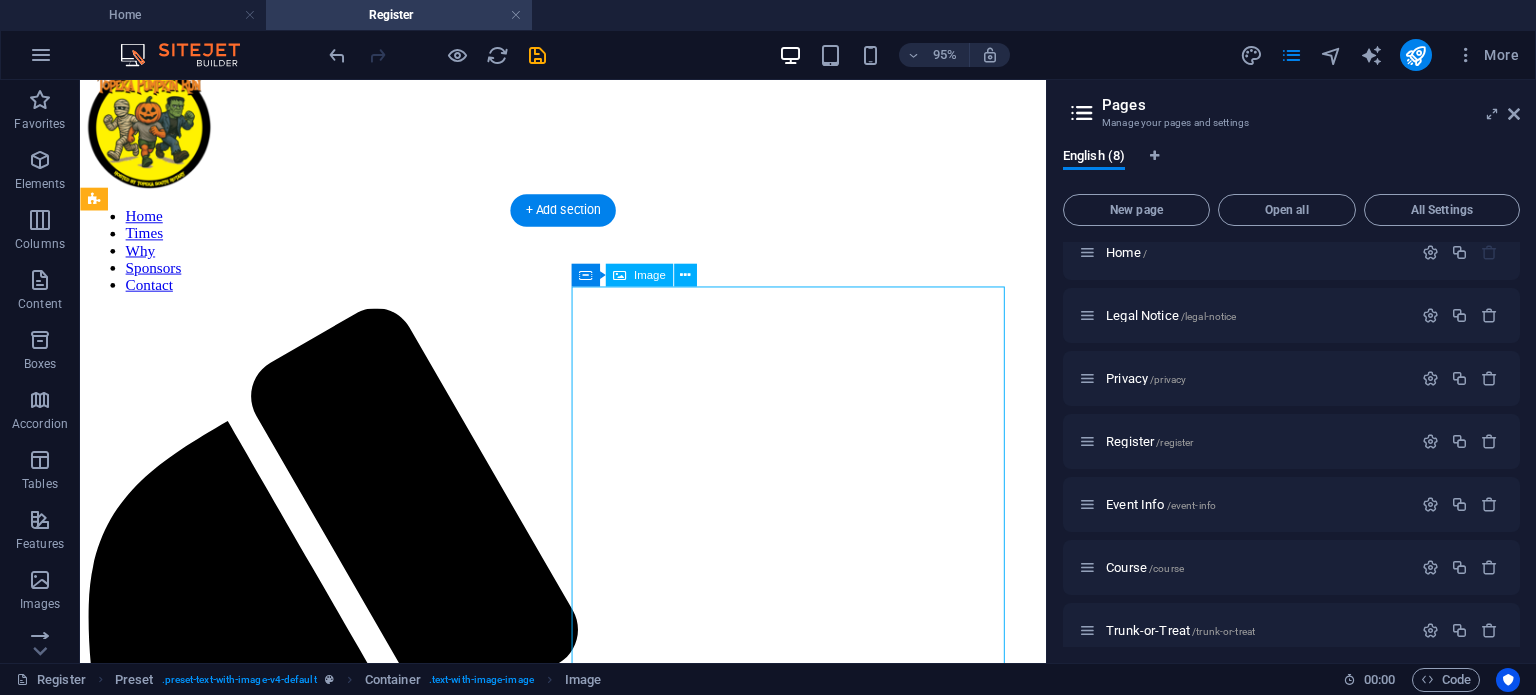 click at bounding box center [588, 2389] 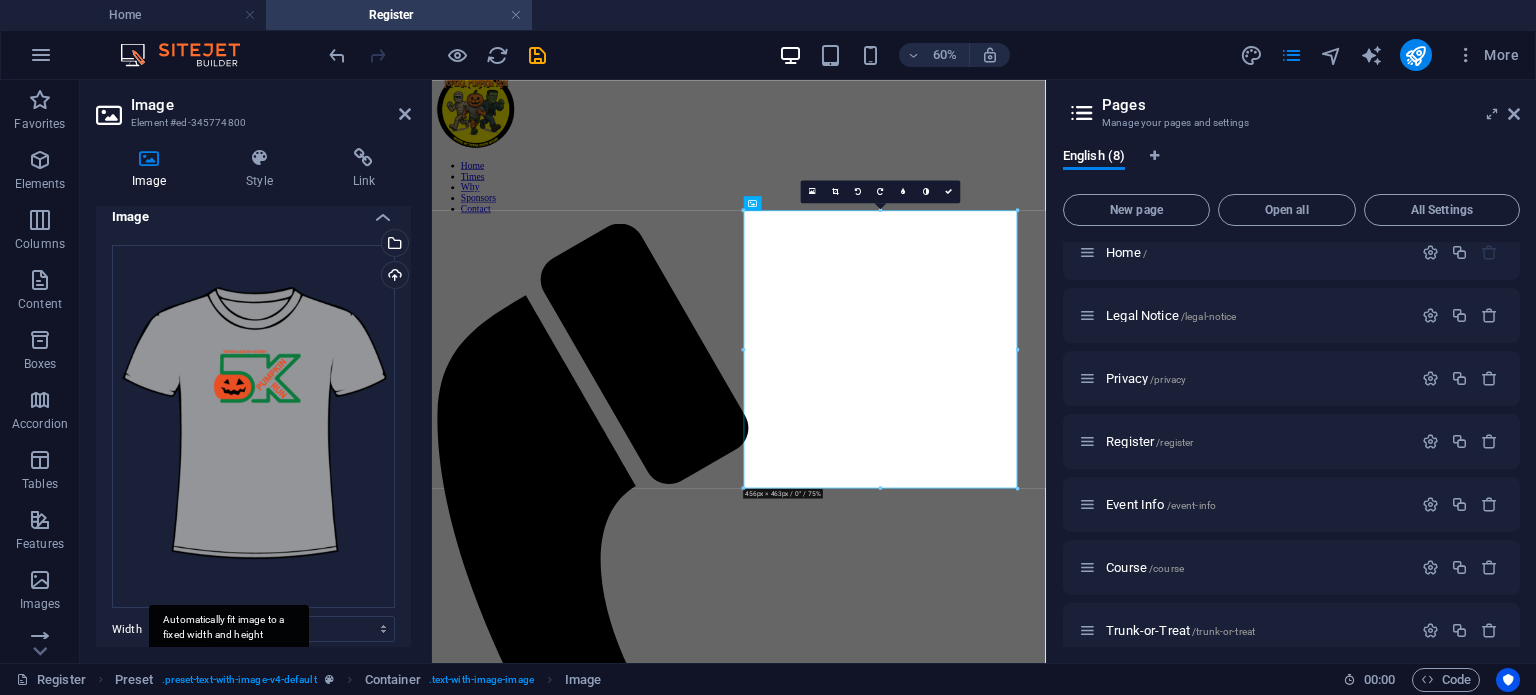 scroll, scrollTop: 0, scrollLeft: 0, axis: both 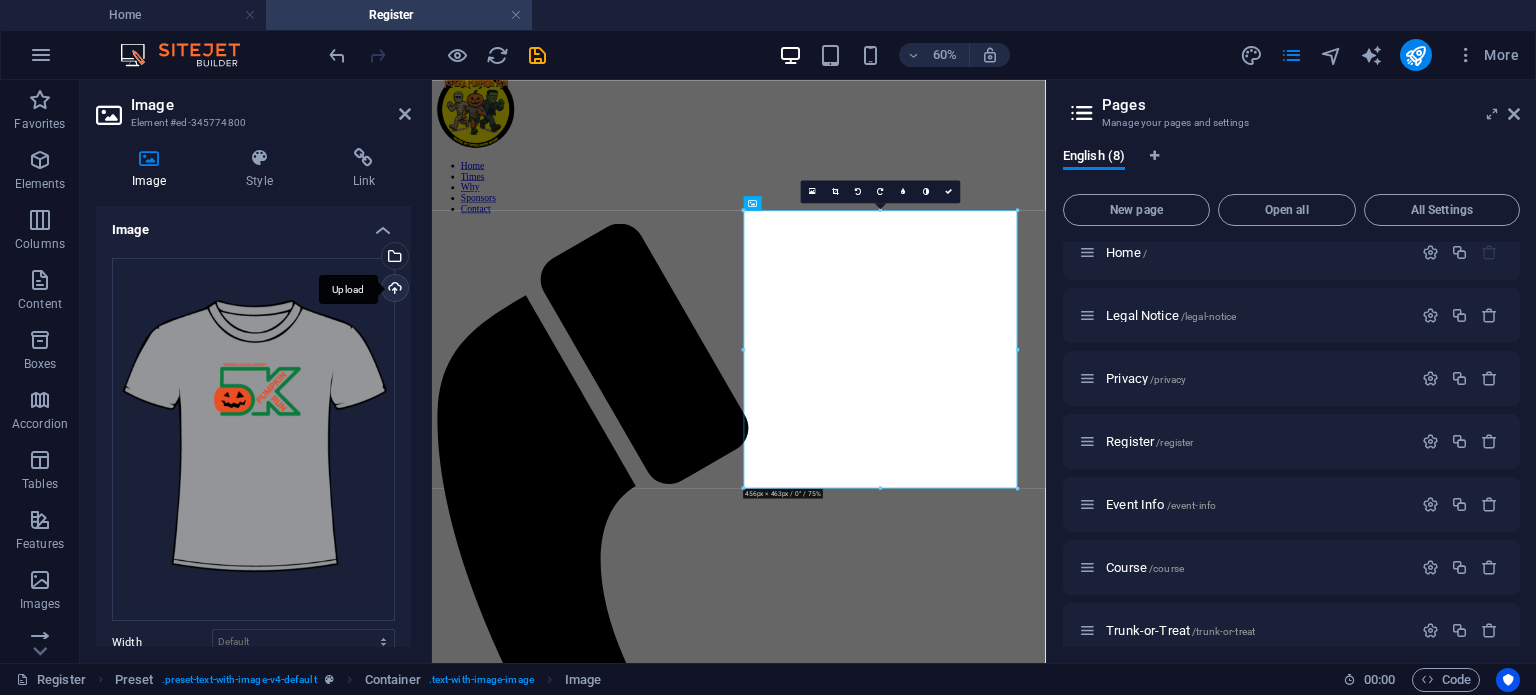 click on "Upload" at bounding box center [393, 290] 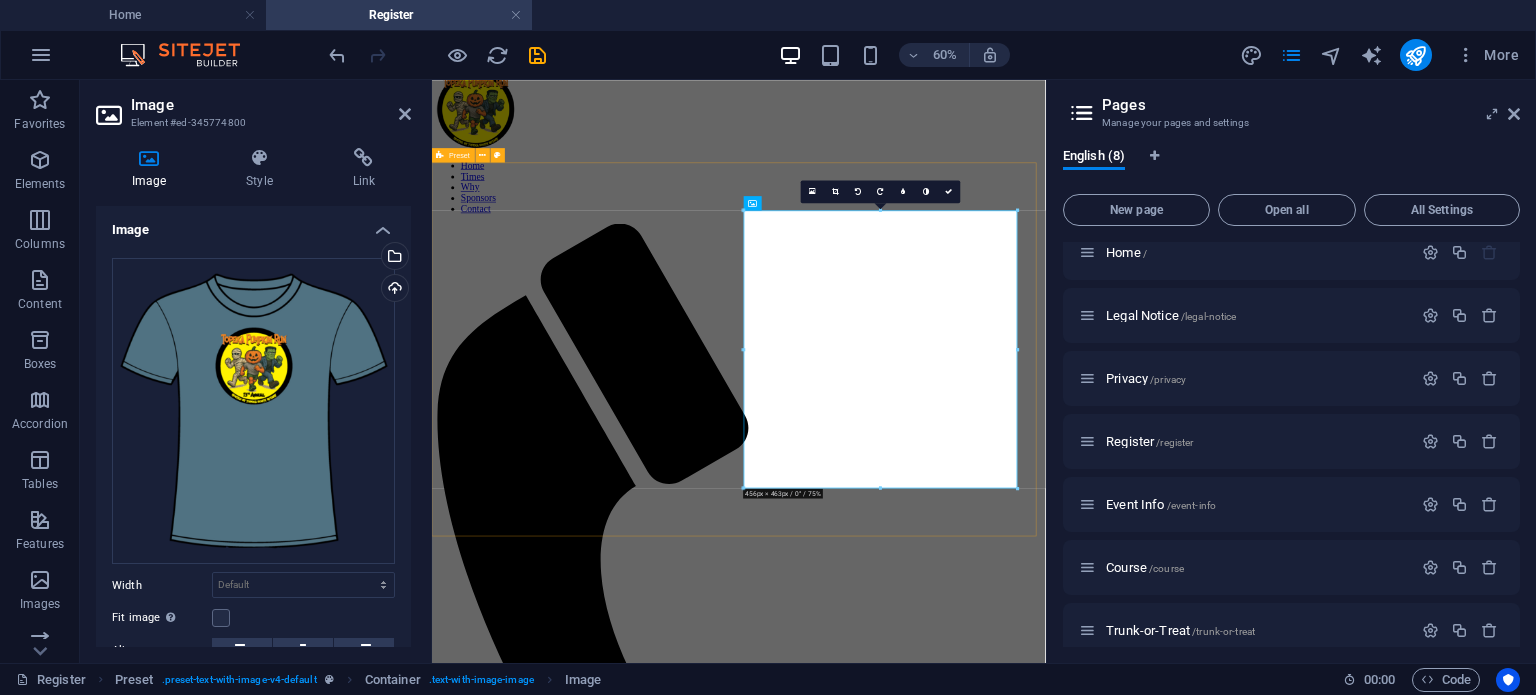 click on "read this first We use Zeffy for our payment processing. When you click the appropriate registration option below it will eventually take you to a page with an order summary section. In that section there is a prompt that says "Add a contribution to keep the platform we use 100% free!" To avoid paying any processing fees, select "other" and type in "0". Register below." at bounding box center [943, 2290] 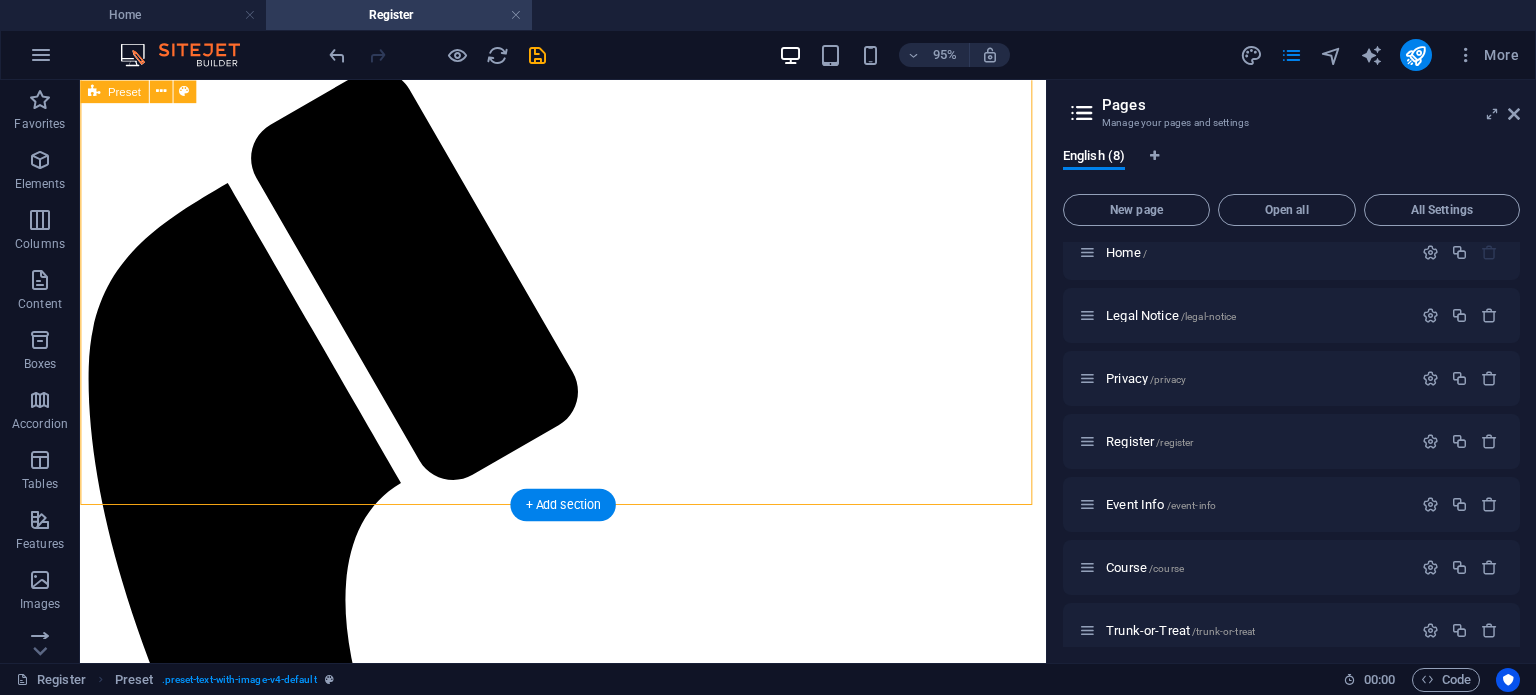 scroll, scrollTop: 125, scrollLeft: 0, axis: vertical 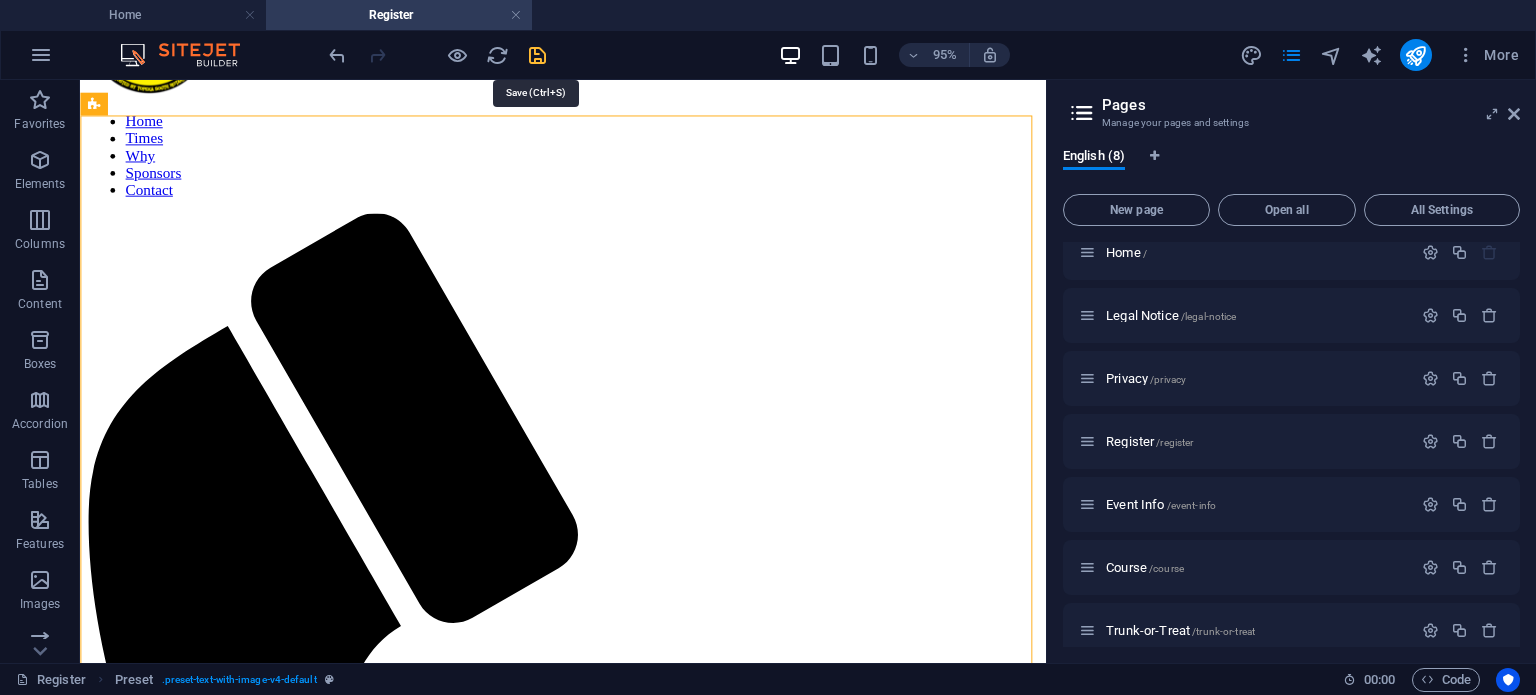 click at bounding box center [537, 55] 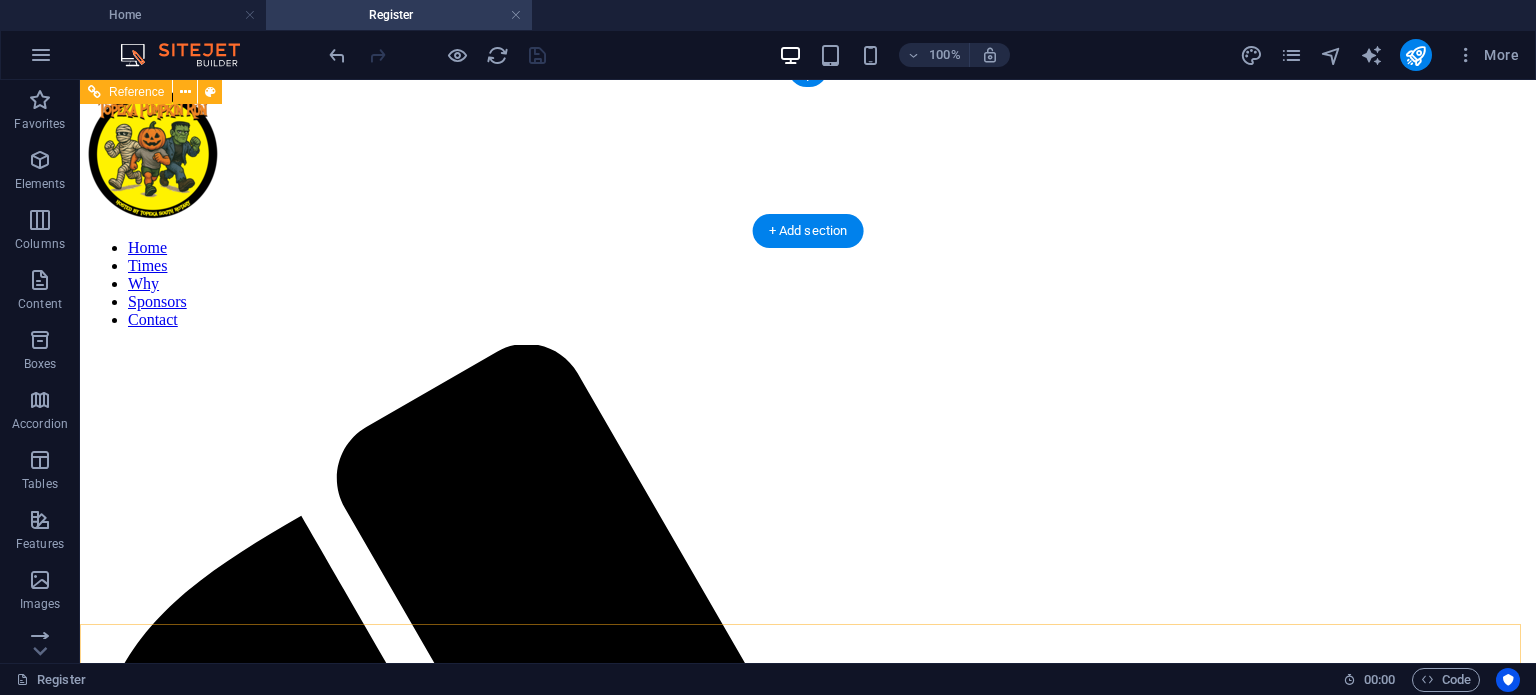 scroll, scrollTop: 0, scrollLeft: 0, axis: both 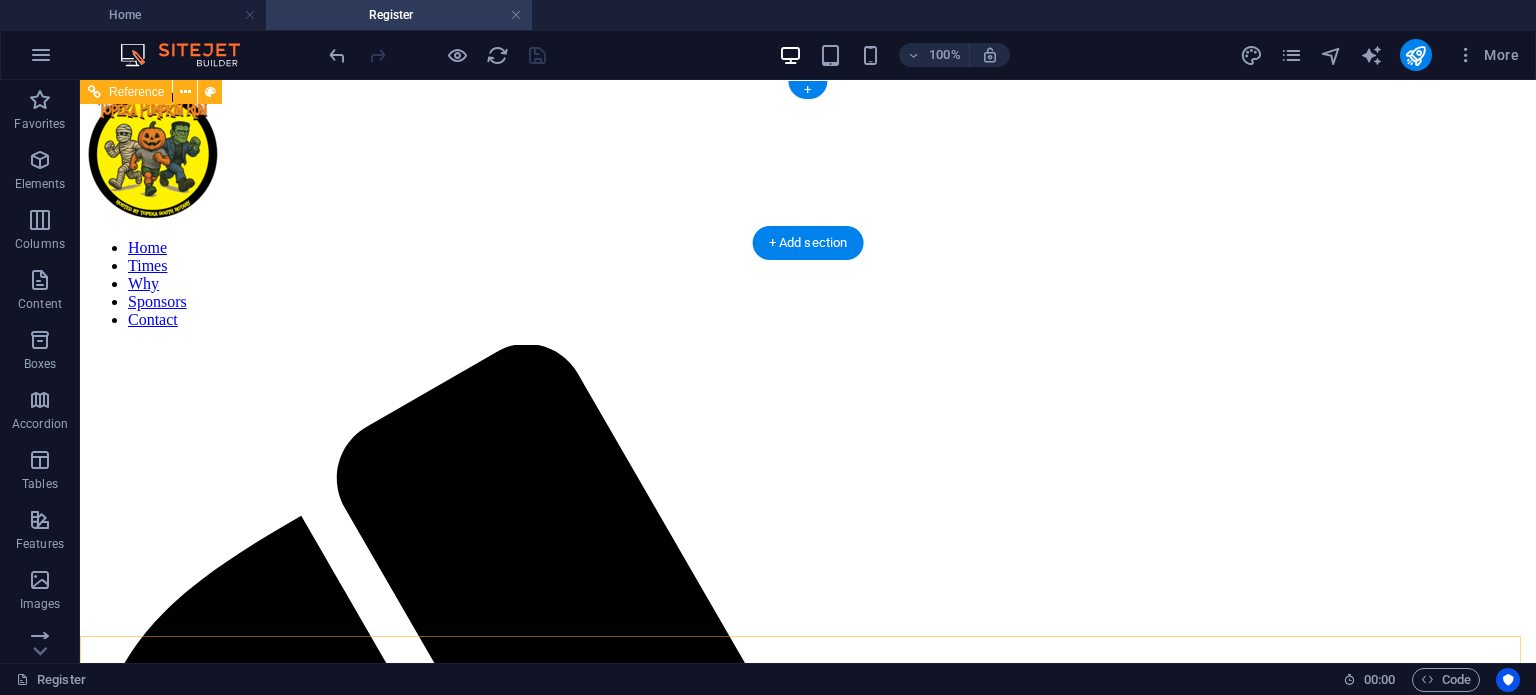 click on "Home Times Why Sponsors Contact" at bounding box center [808, 284] 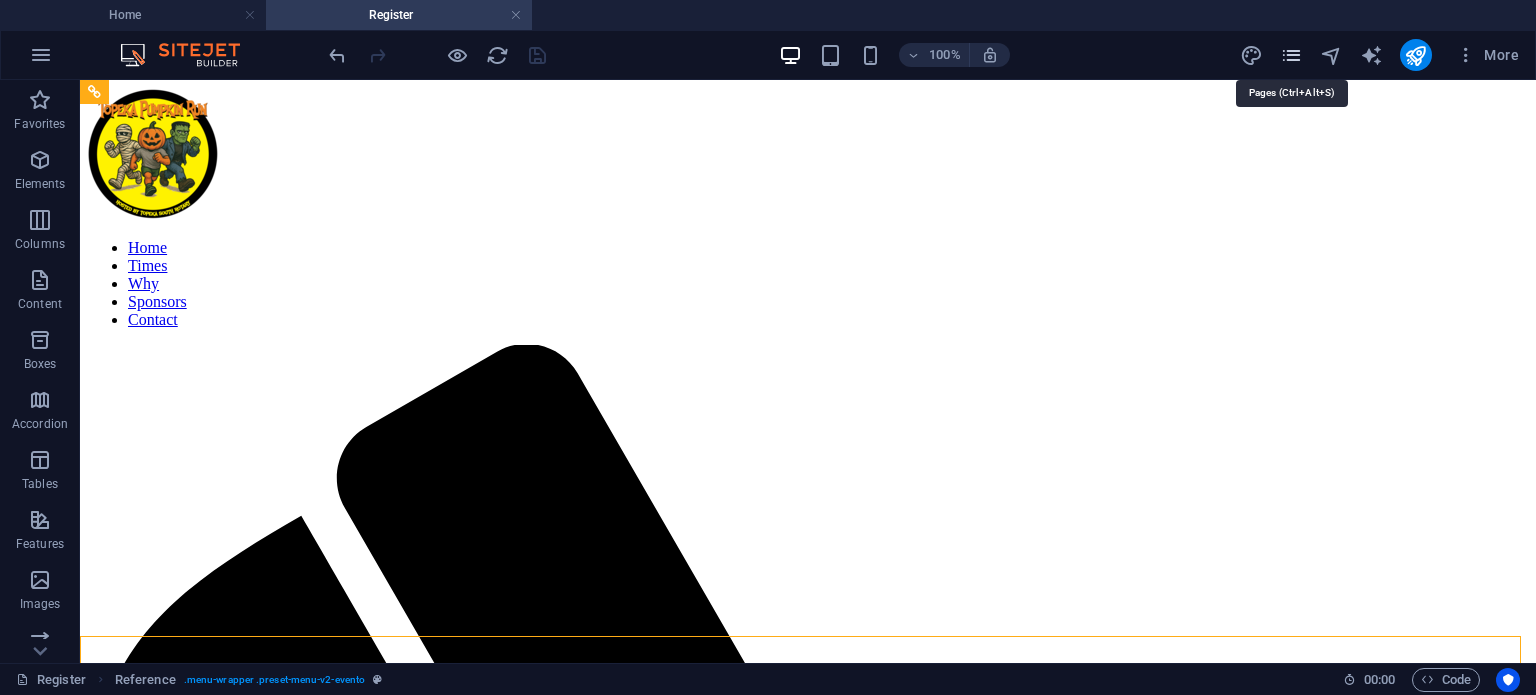 click at bounding box center (1291, 55) 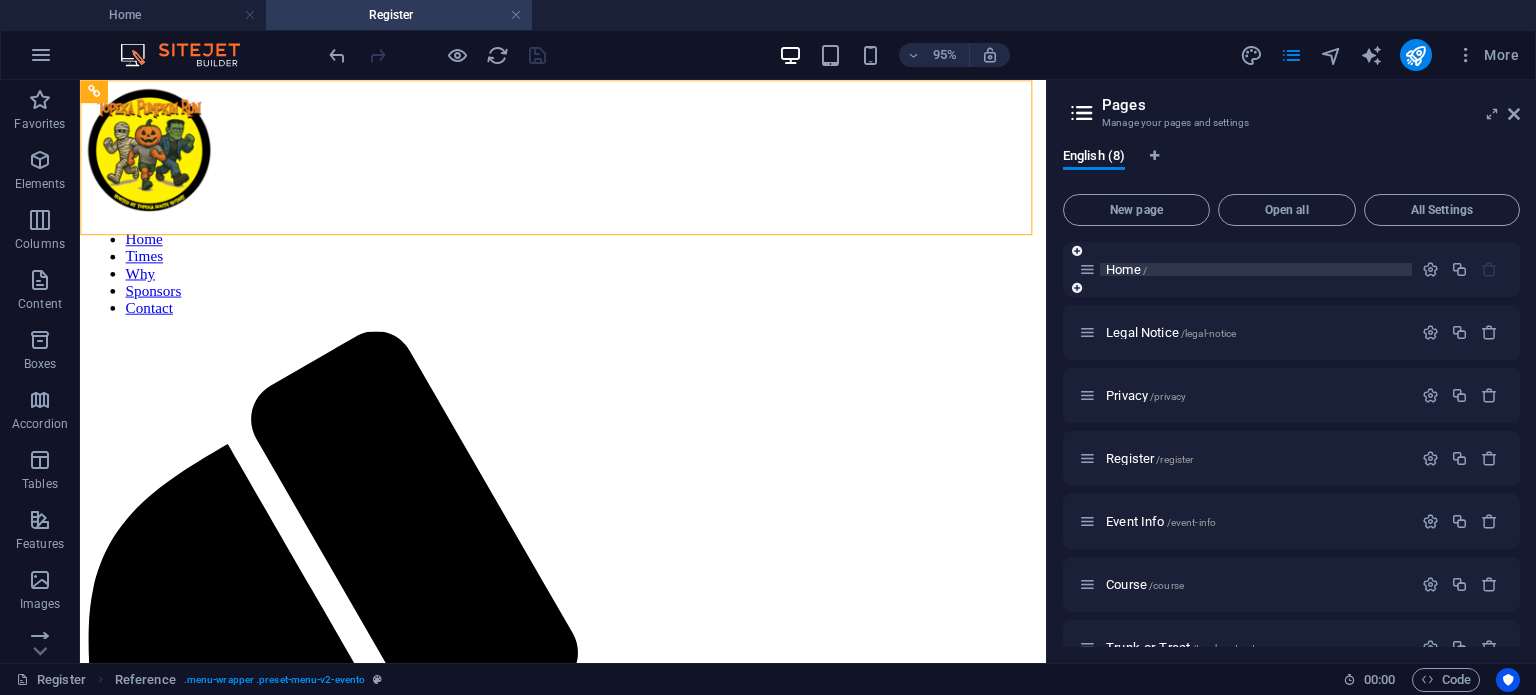 click on "Home /" at bounding box center [1256, 269] 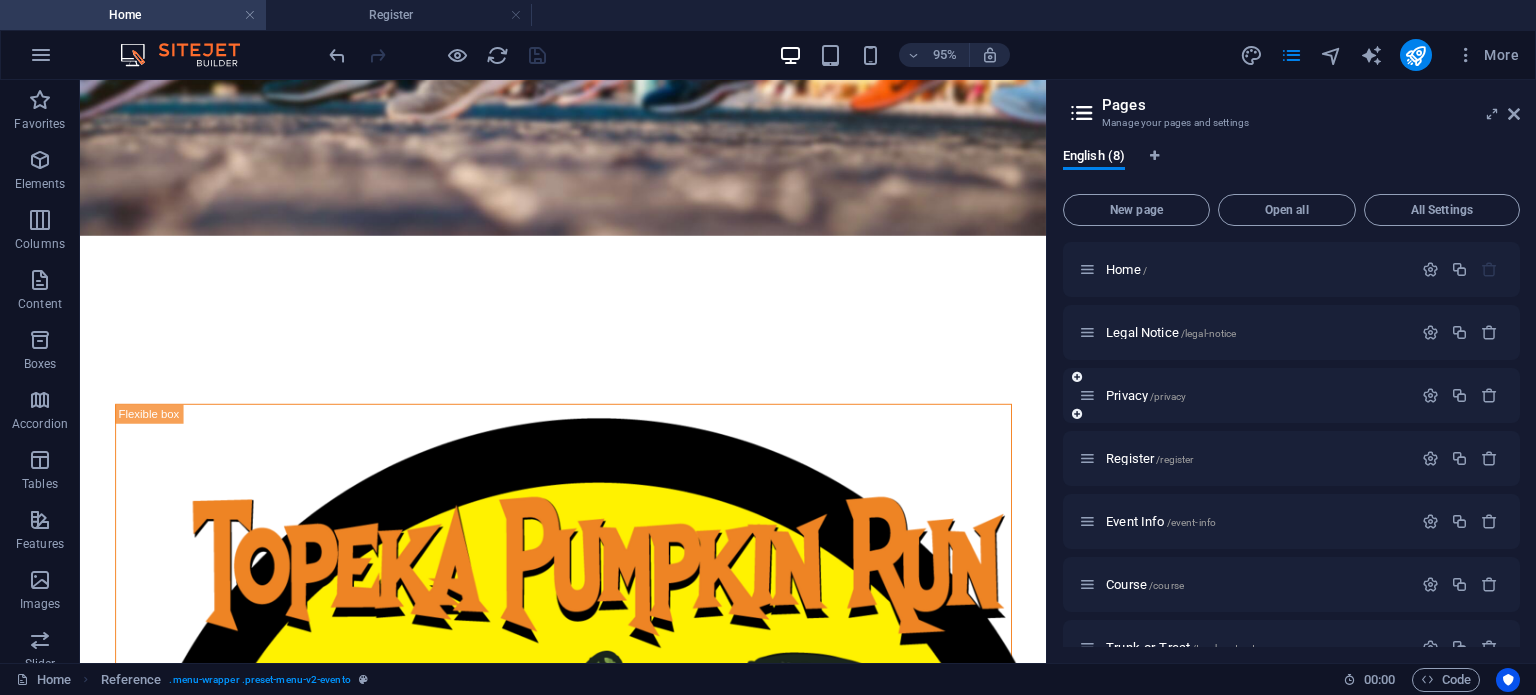 scroll, scrollTop: 98, scrollLeft: 0, axis: vertical 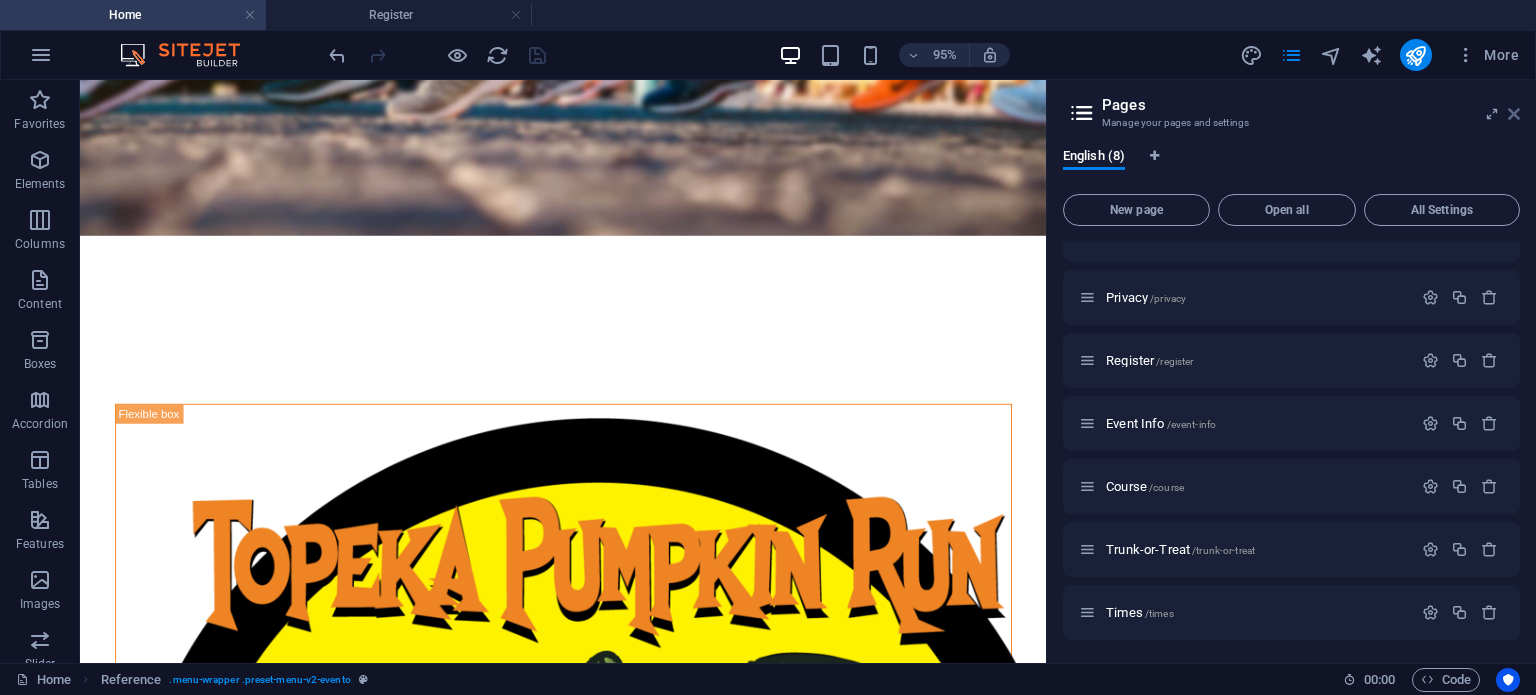 click at bounding box center (1514, 114) 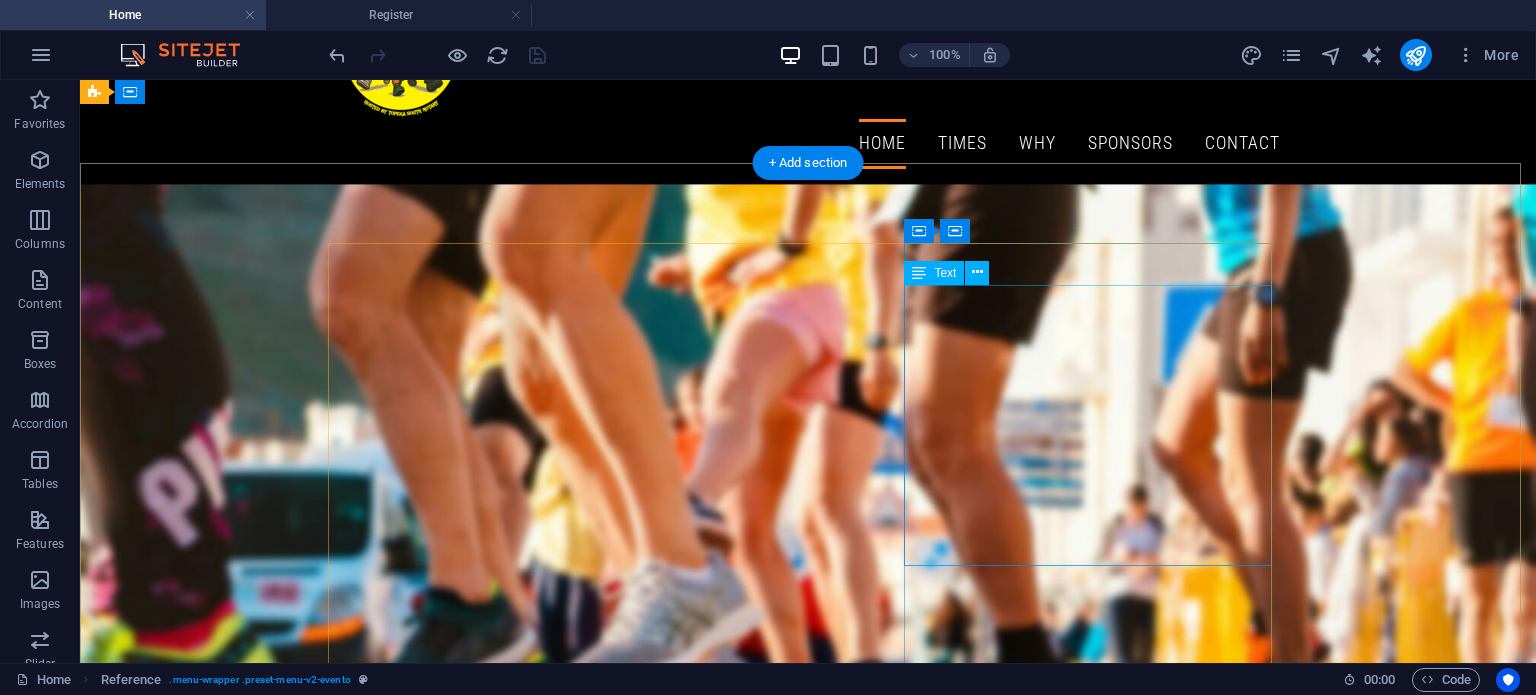 scroll, scrollTop: 0, scrollLeft: 0, axis: both 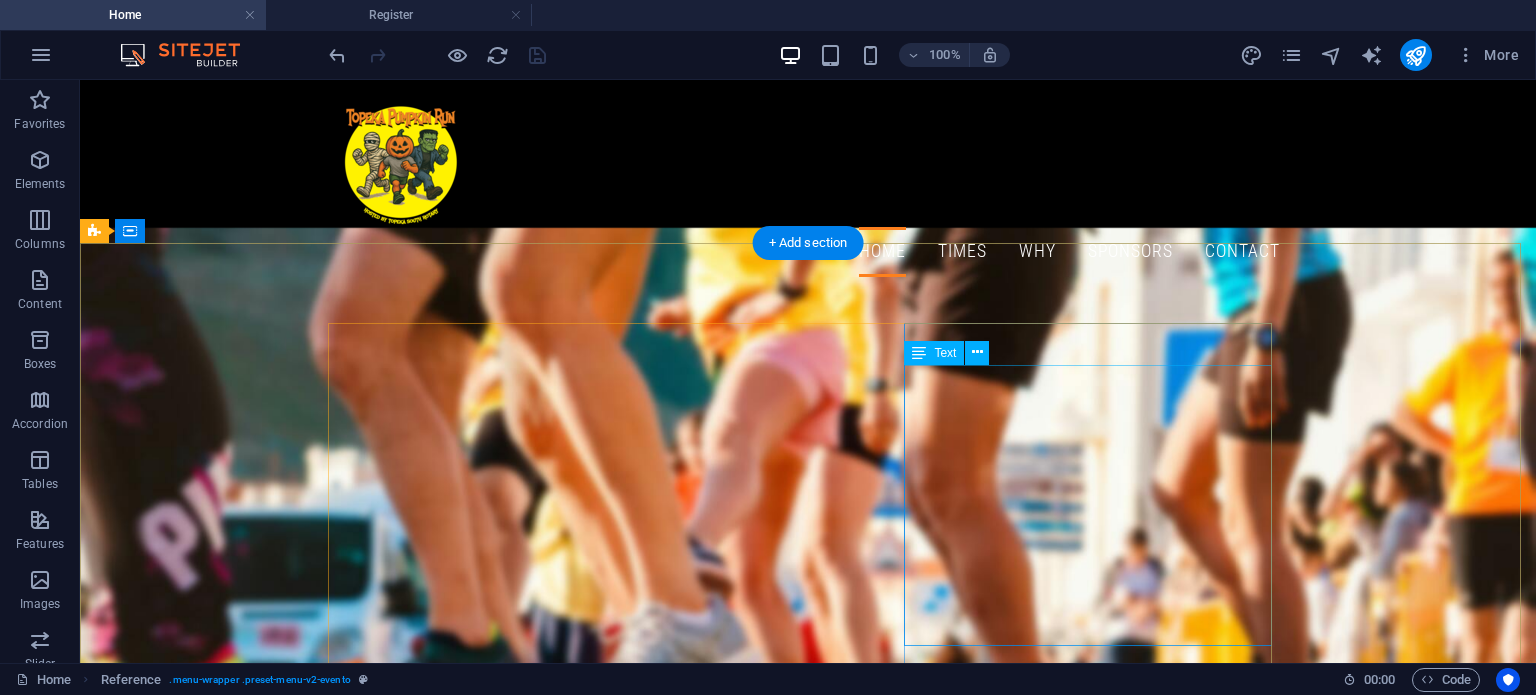 click on "We are gearing up for the [YEAR] Topeka Pumpkin Run and Trunk-or-Treat hosted by Topeka South Rotary and Topeka High Interact Club.  Stay tuned for more info and to register. To view photos from last year's event, go to our Facebook page -  click here . Hope to see you October 26th!" at bounding box center [808, 2746] 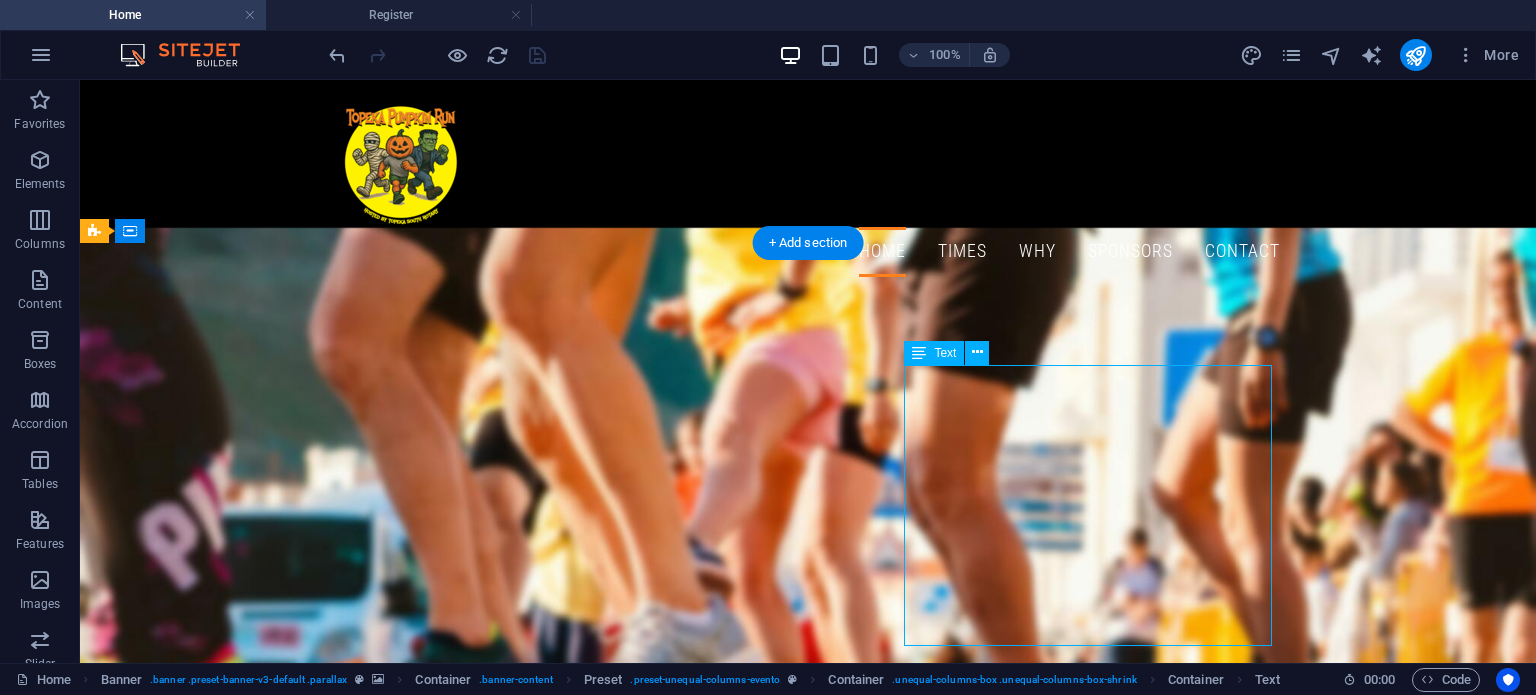 click on "We are gearing up for the [YEAR] Topeka Pumpkin Run and Trunk-or-Treat hosted by Topeka South Rotary and Topeka High Interact Club.  Stay tuned for more info and to register. To view photos from last year's event, go to our Facebook page -  click here . Hope to see you October 26th!" at bounding box center (808, 2746) 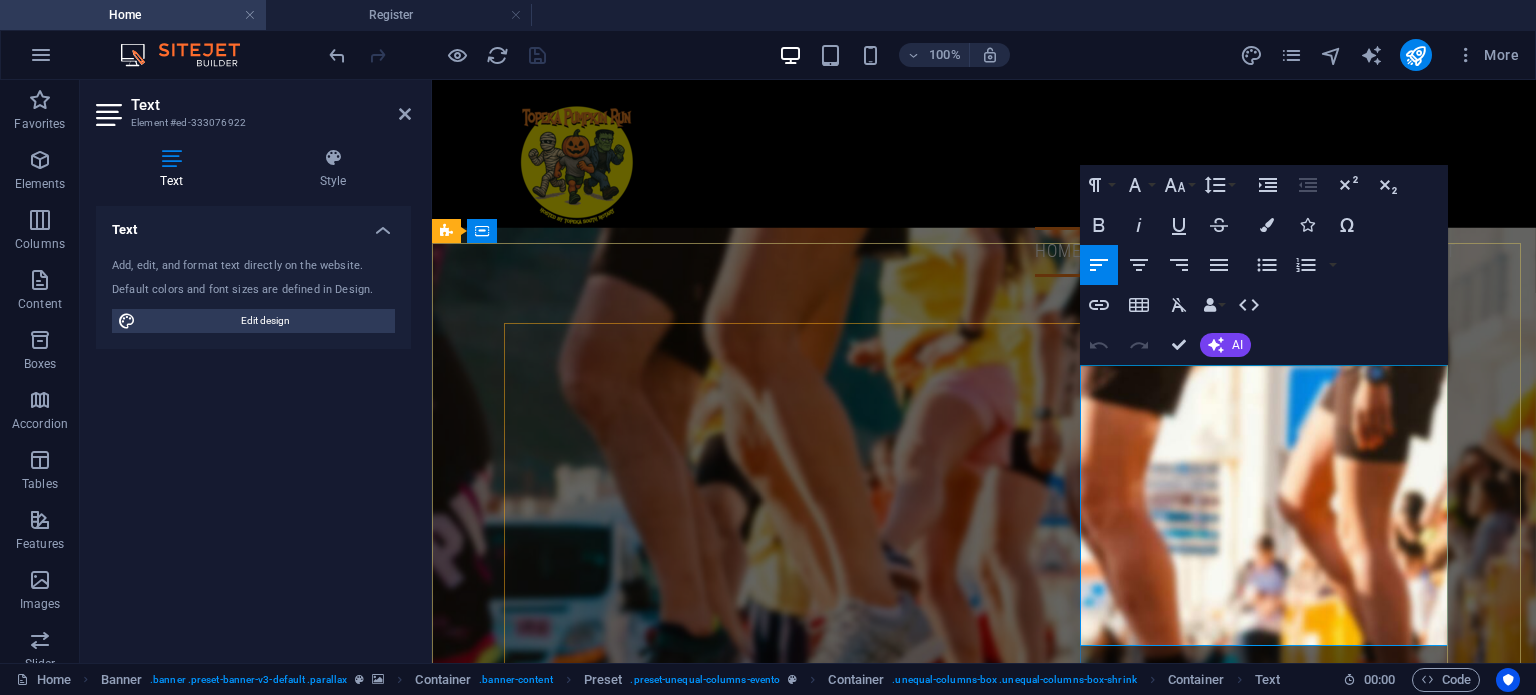 drag, startPoint x: 1304, startPoint y: 479, endPoint x: 1156, endPoint y: 424, distance: 157.8892 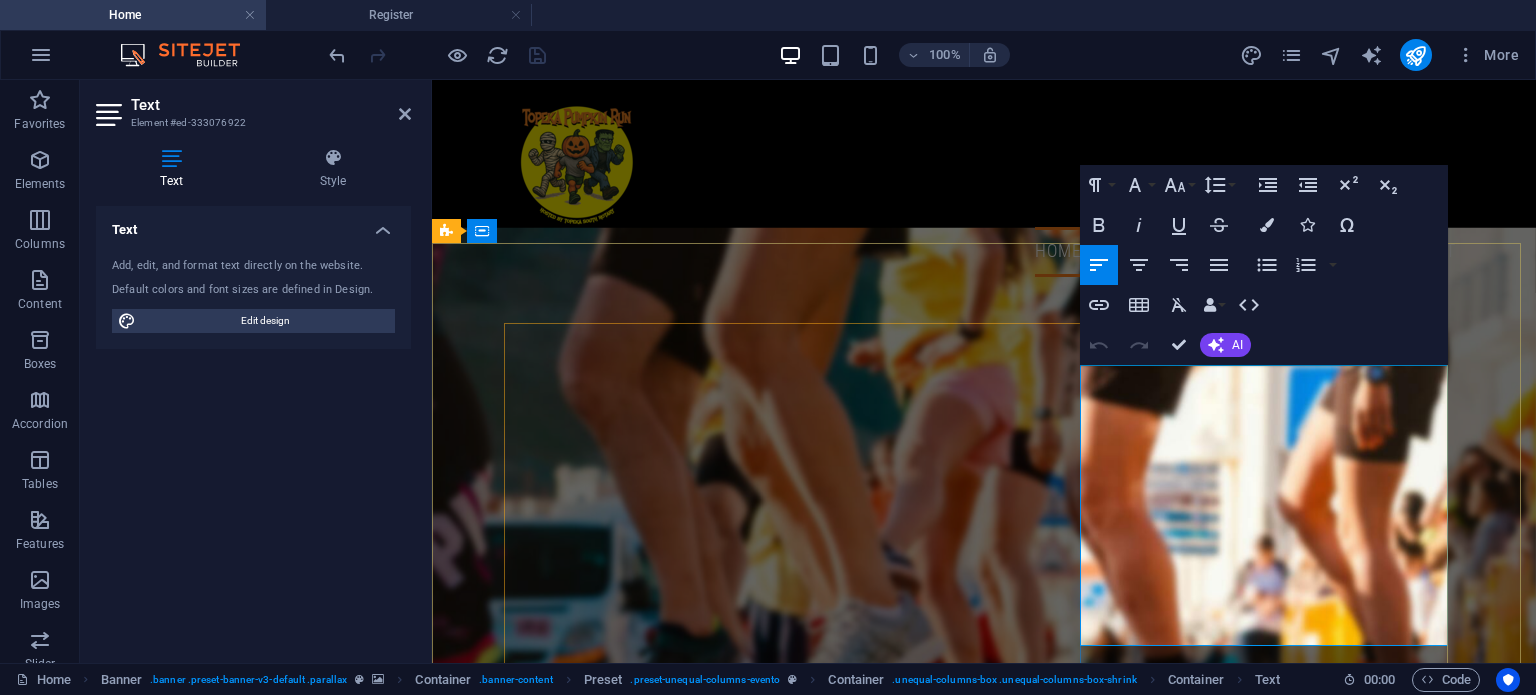 click on "We are gearing up for the [YEAR] Topeka Pumpkin Run and Trunk-or-Treat hosted by Topeka South Rotary and Topeka High Interact Club.  Stay tuned for more info and to register." at bounding box center (994, 2339) 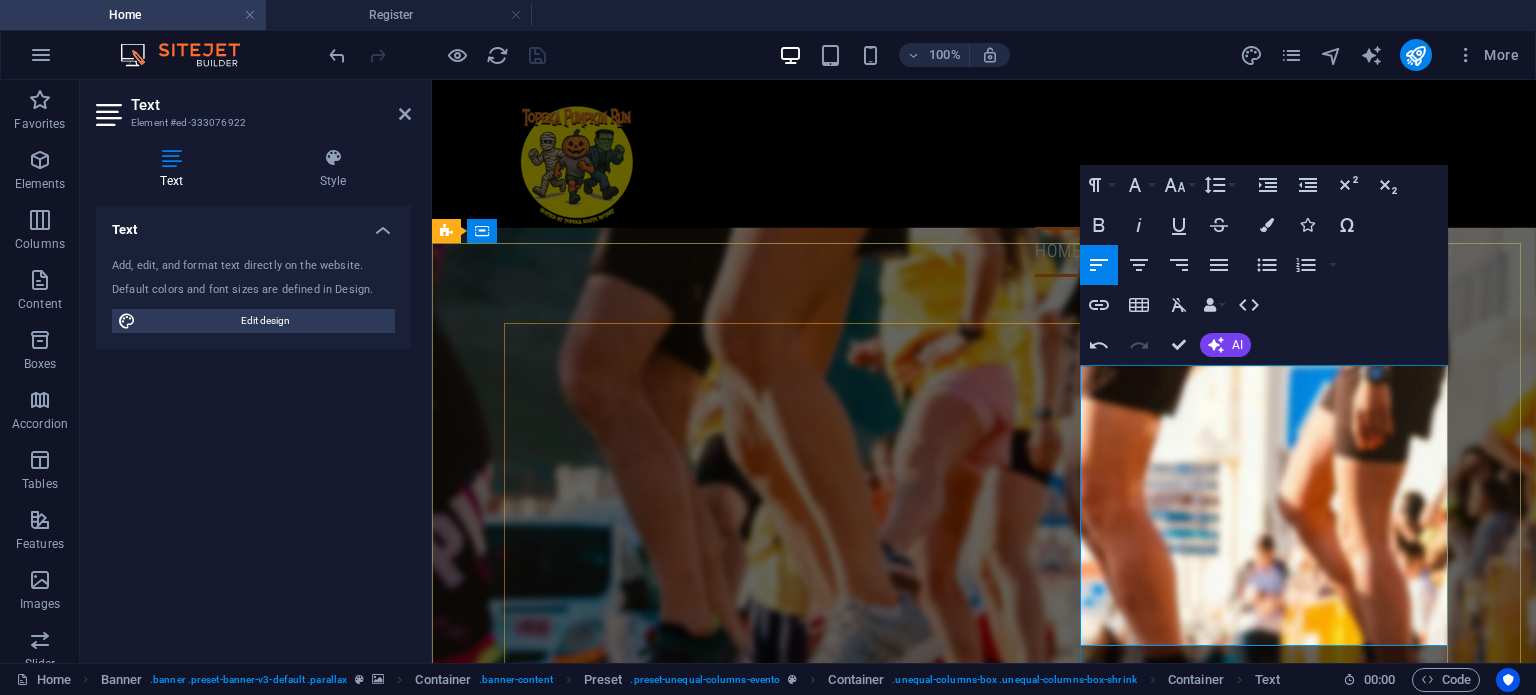 drag, startPoint x: 1276, startPoint y: 404, endPoint x: 1100, endPoint y: 404, distance: 176 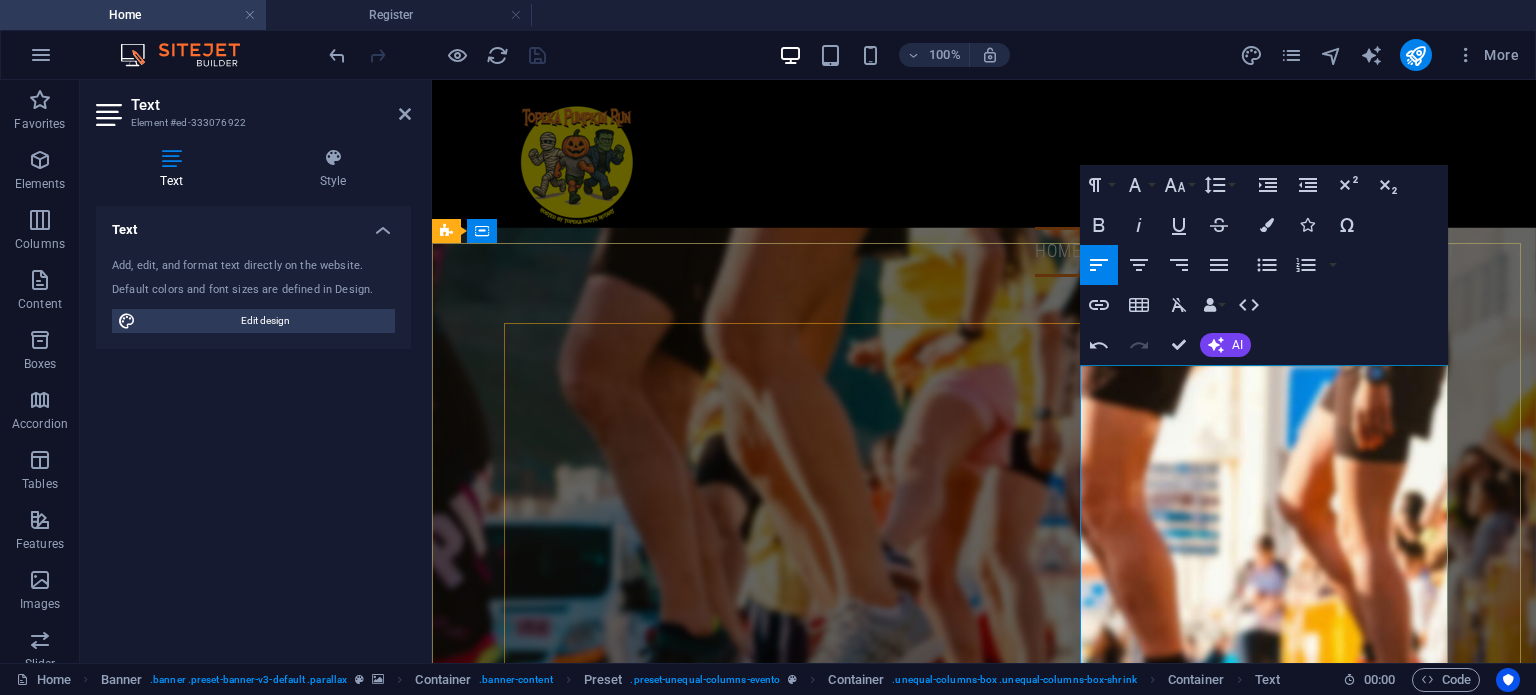click on "CLICK HERE TO  REGISTER" at bounding box center (994, 2404) 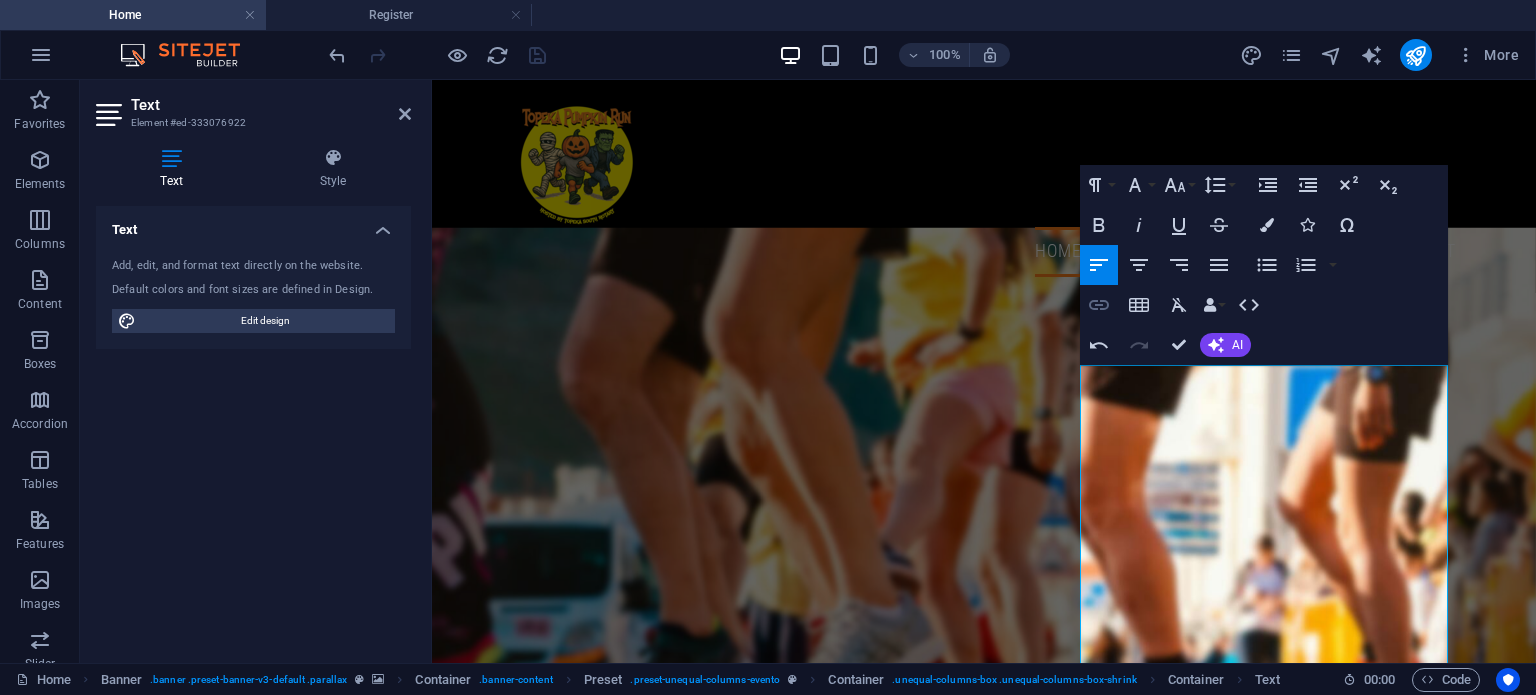 click 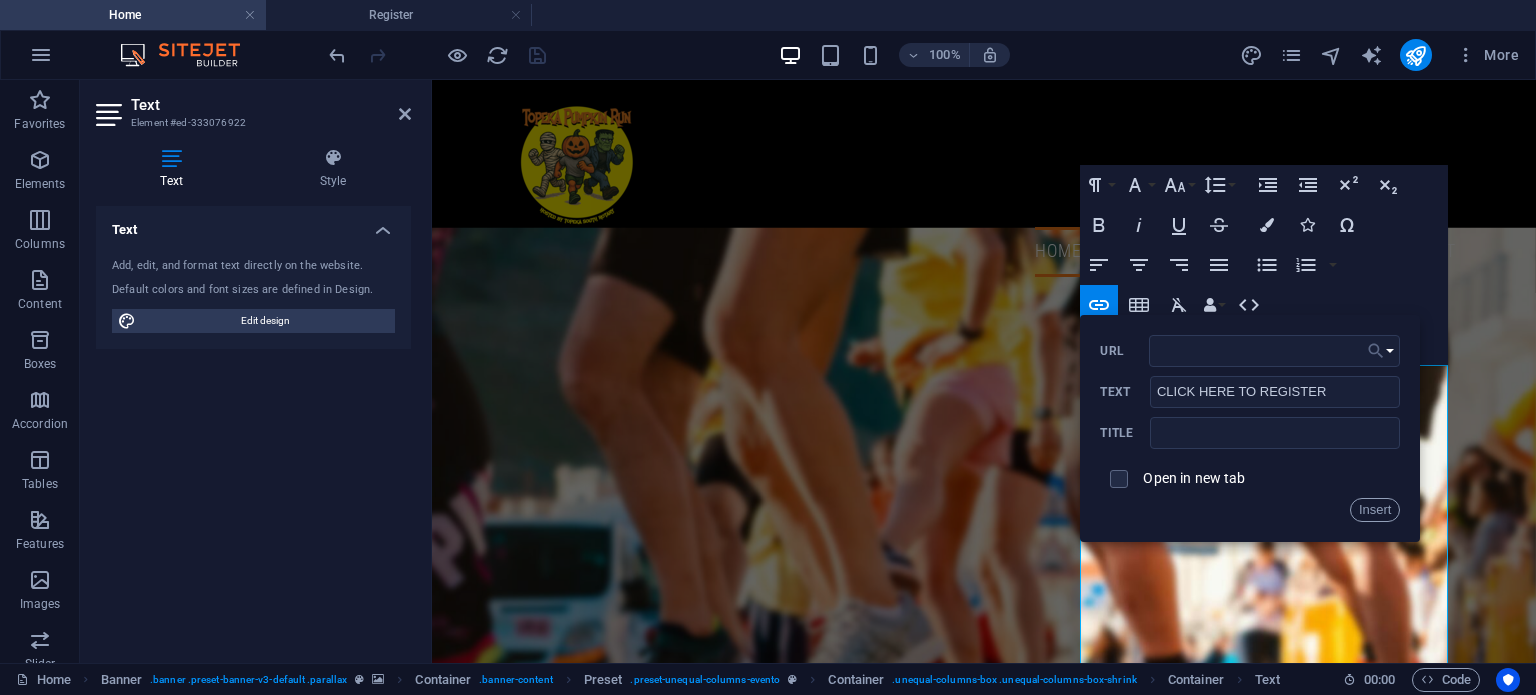 click 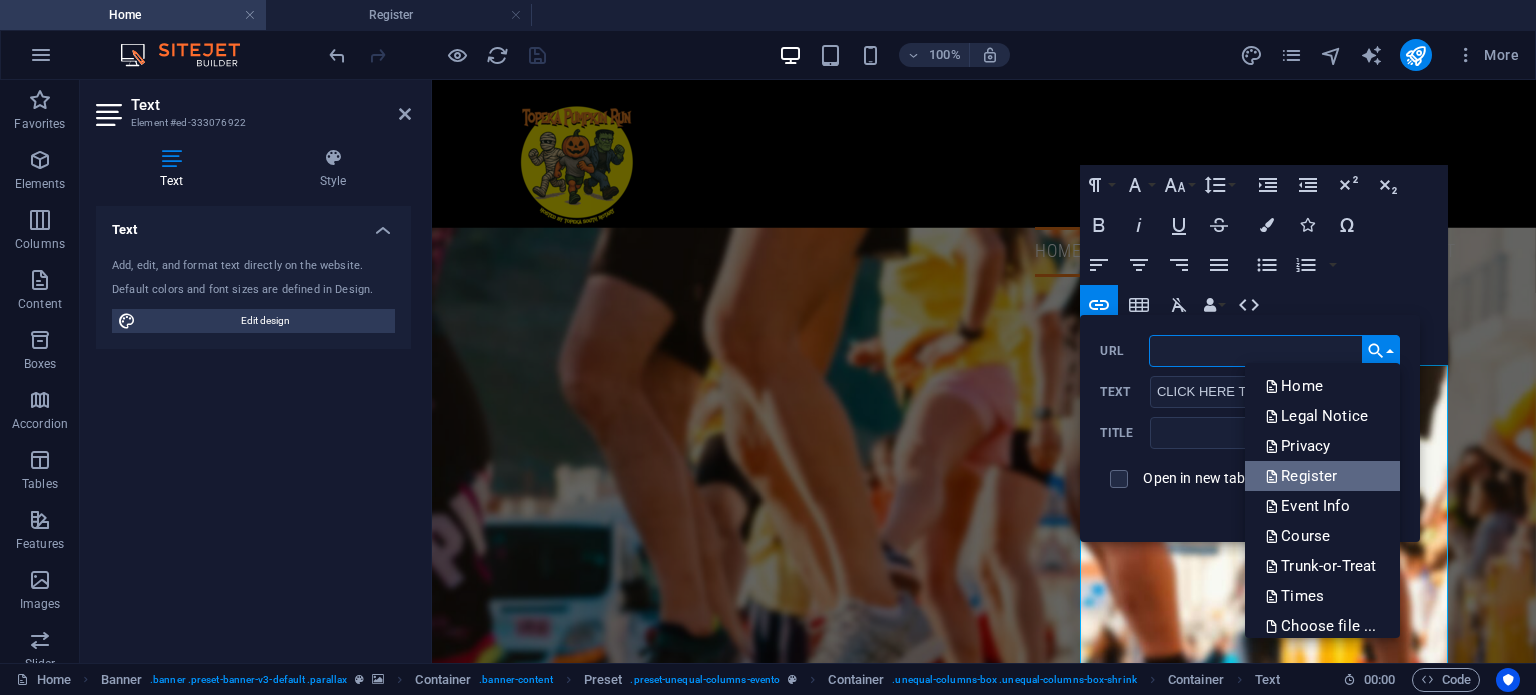 click on "Register" at bounding box center [1303, 476] 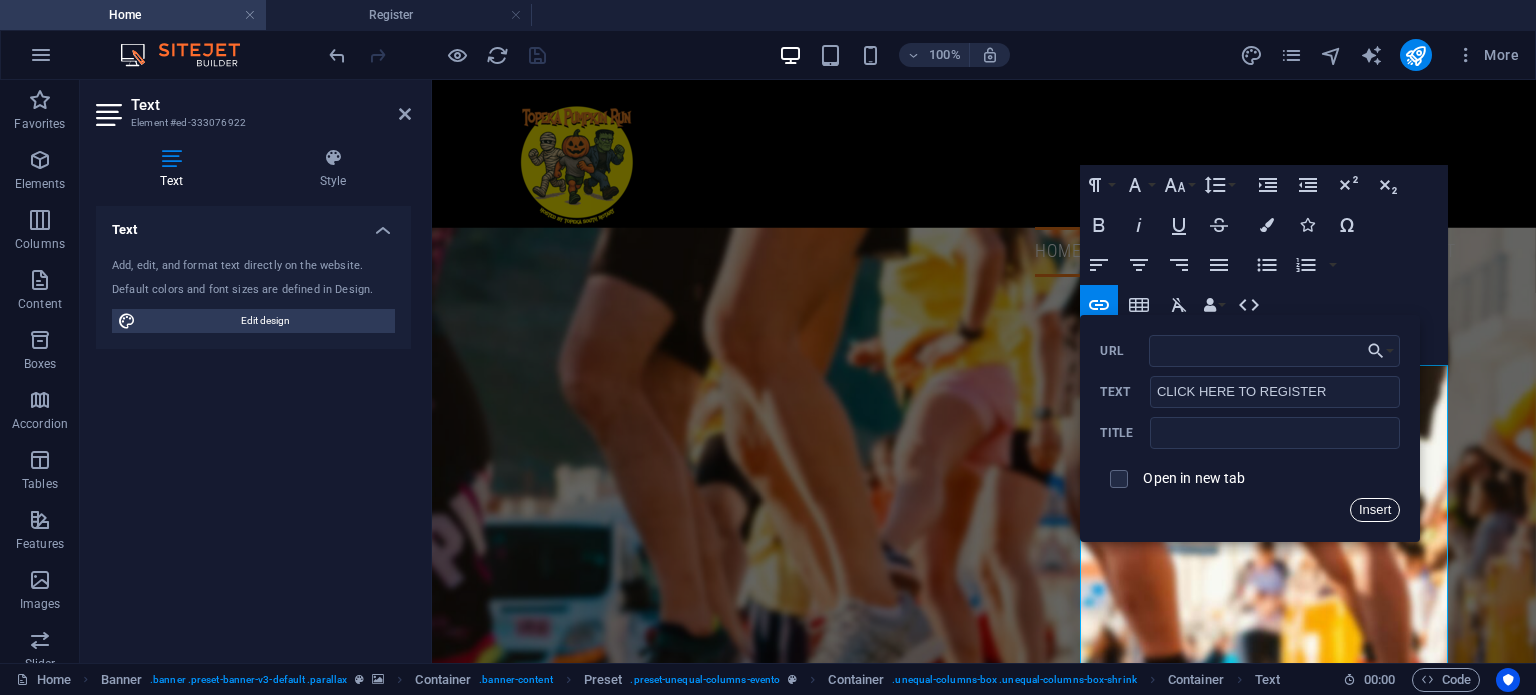 click on "Insert" at bounding box center [1375, 510] 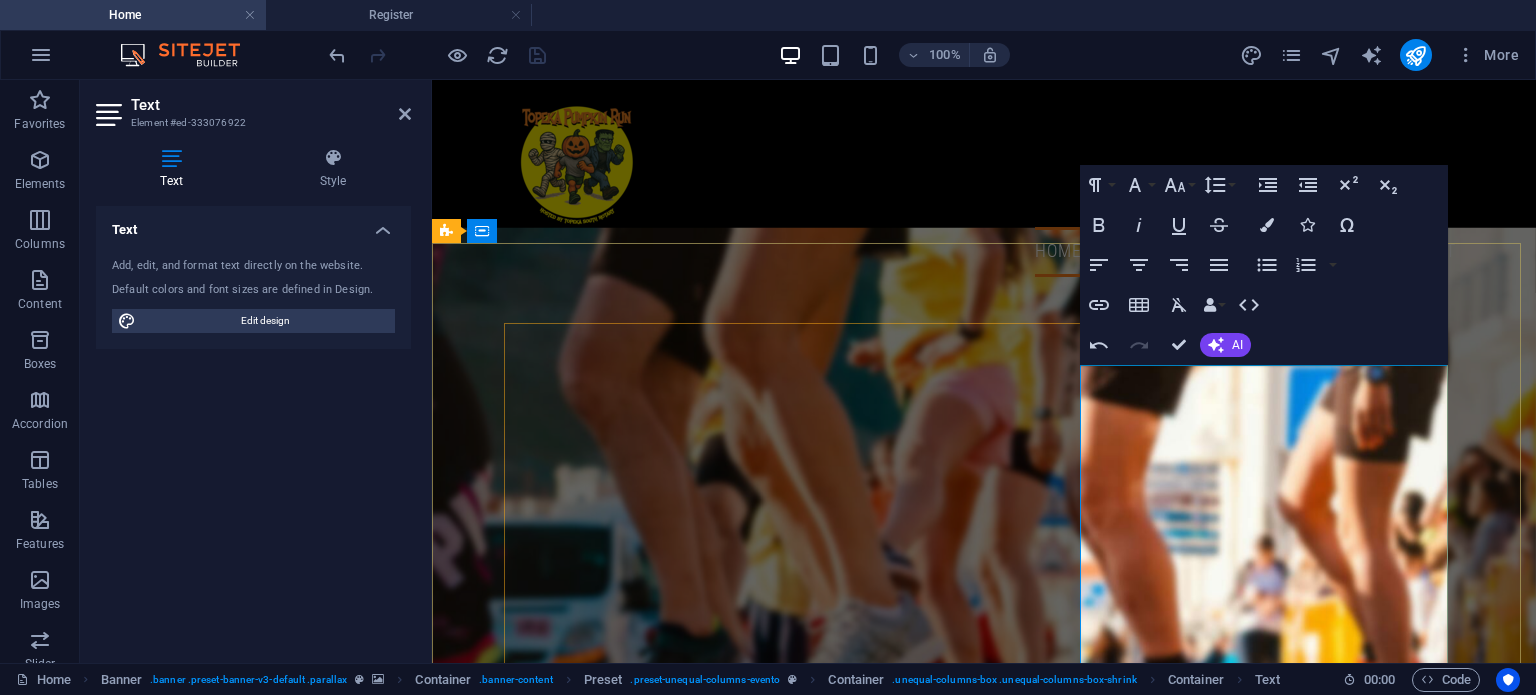 click on "CLICK HERE TO REGISTER" at bounding box center [994, 2404] 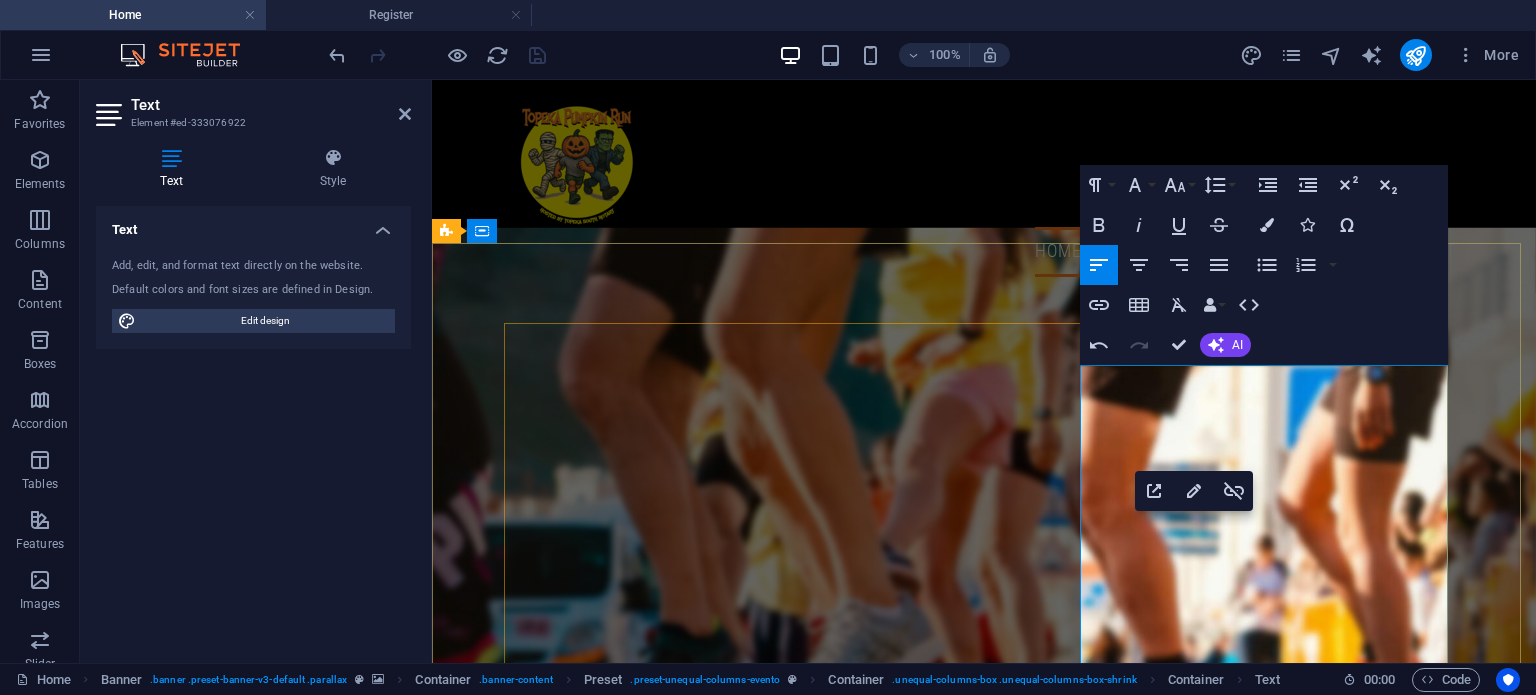 drag, startPoint x: 1313, startPoint y: 528, endPoint x: 1096, endPoint y: 536, distance: 217.14742 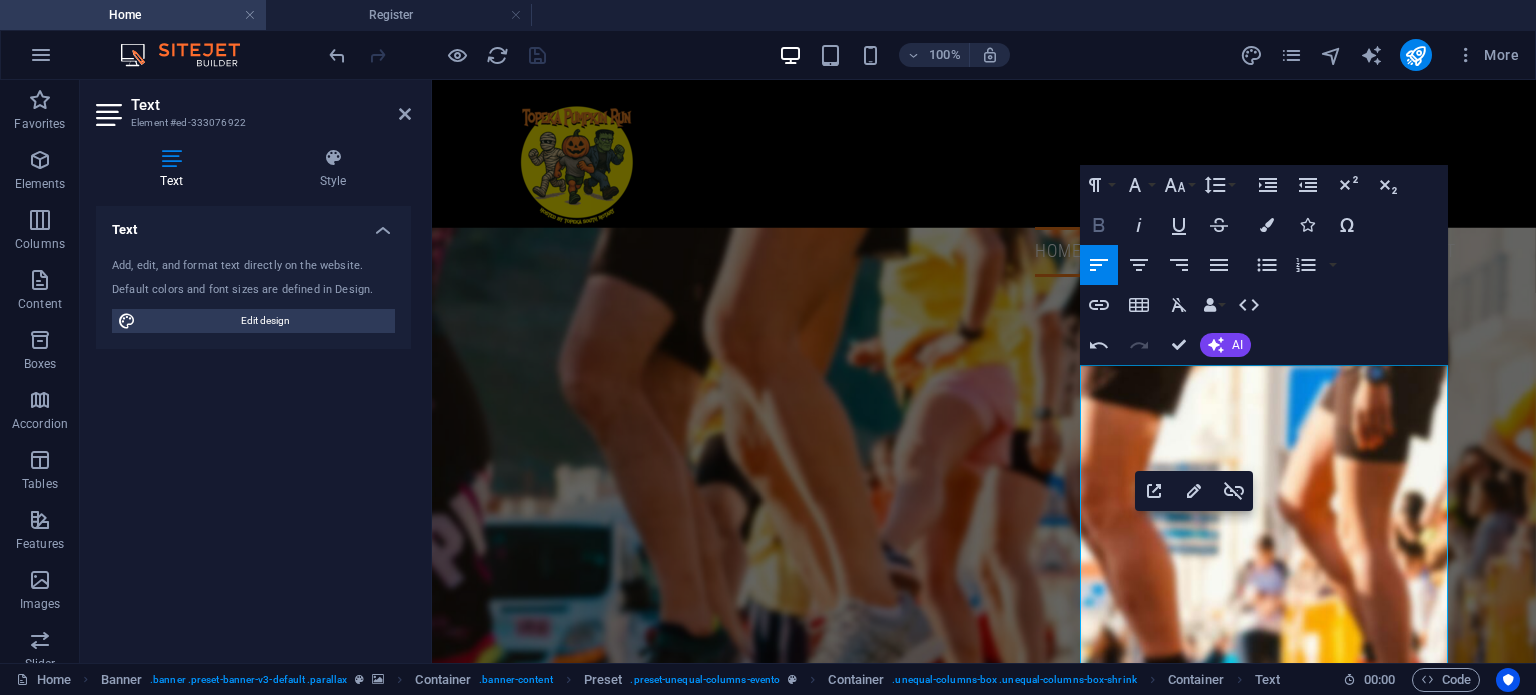 click 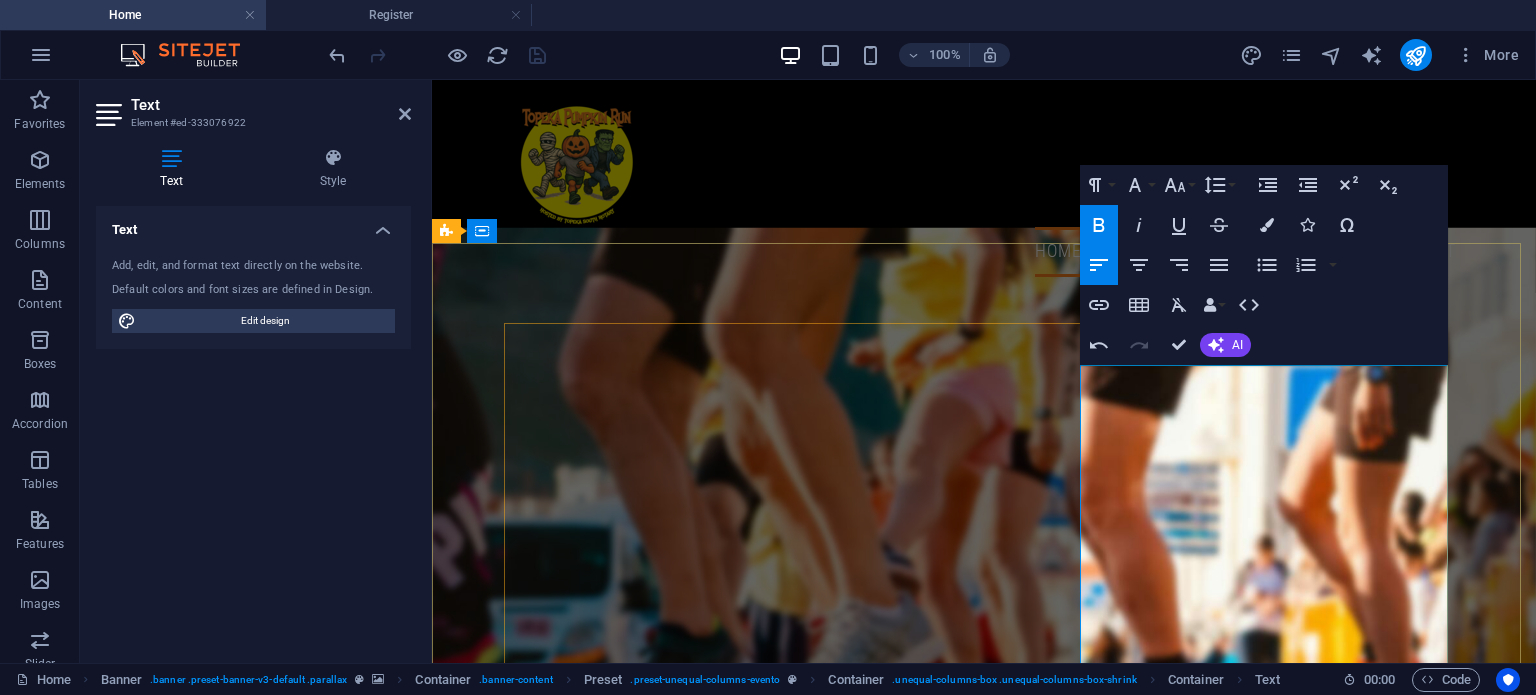 click on "CLICK HERE TO REGISTER" at bounding box center (994, 2404) 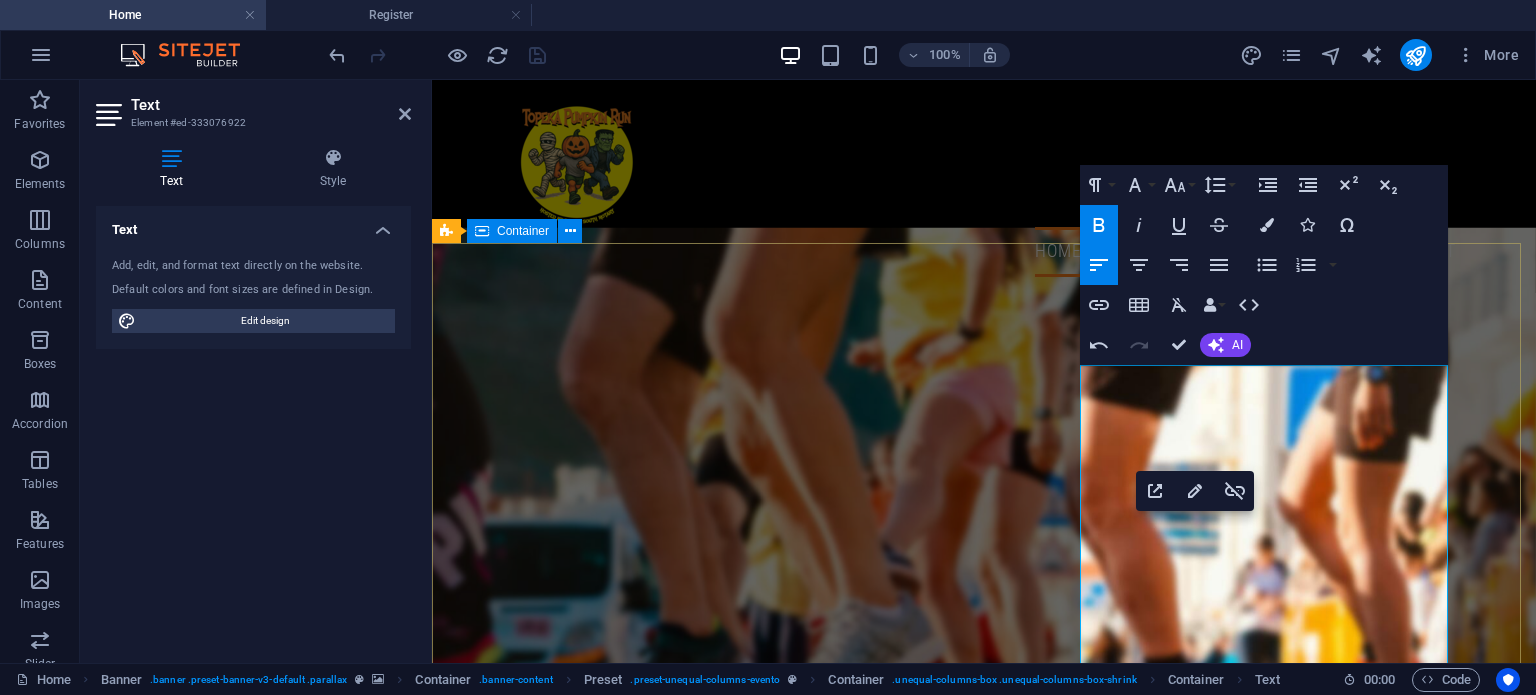 click on "2025 Topeka Pumpkin RUn It's that time of year again. Get ready for the 2025 Topeka Pumpkin Run and Trunk-or-Treat hosted by Topeka South Rotary and Topeka High Interact Club.  This is our 13th year hosting this fun event! CLICK HERE TO REGISTER To view photos from last year's event, go to our Facebook page -  click here . Hope to see you October 26th!" at bounding box center [984, 1808] 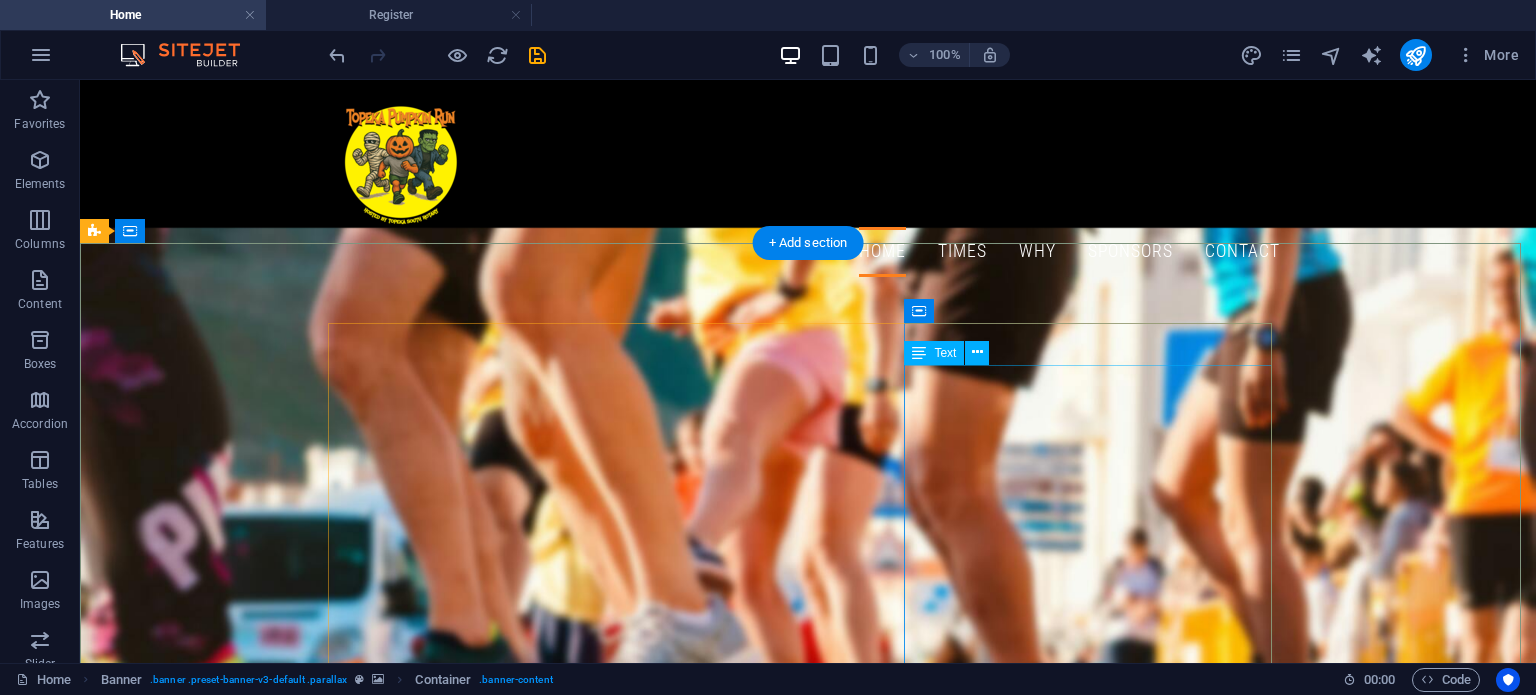 click on "It's that time of year again. Get ready for the [YEAR] Topeka Pumpkin Run and Trunk-or-Treat hosted by Topeka South Rotary and Topeka High Interact Club.  This is our 13th year hosting this fun event! CLICK HERE TO REGISTER To view photos from last year's event, go to our Facebook page -  click here . Hope to see you October 26th!" at bounding box center (808, 2772) 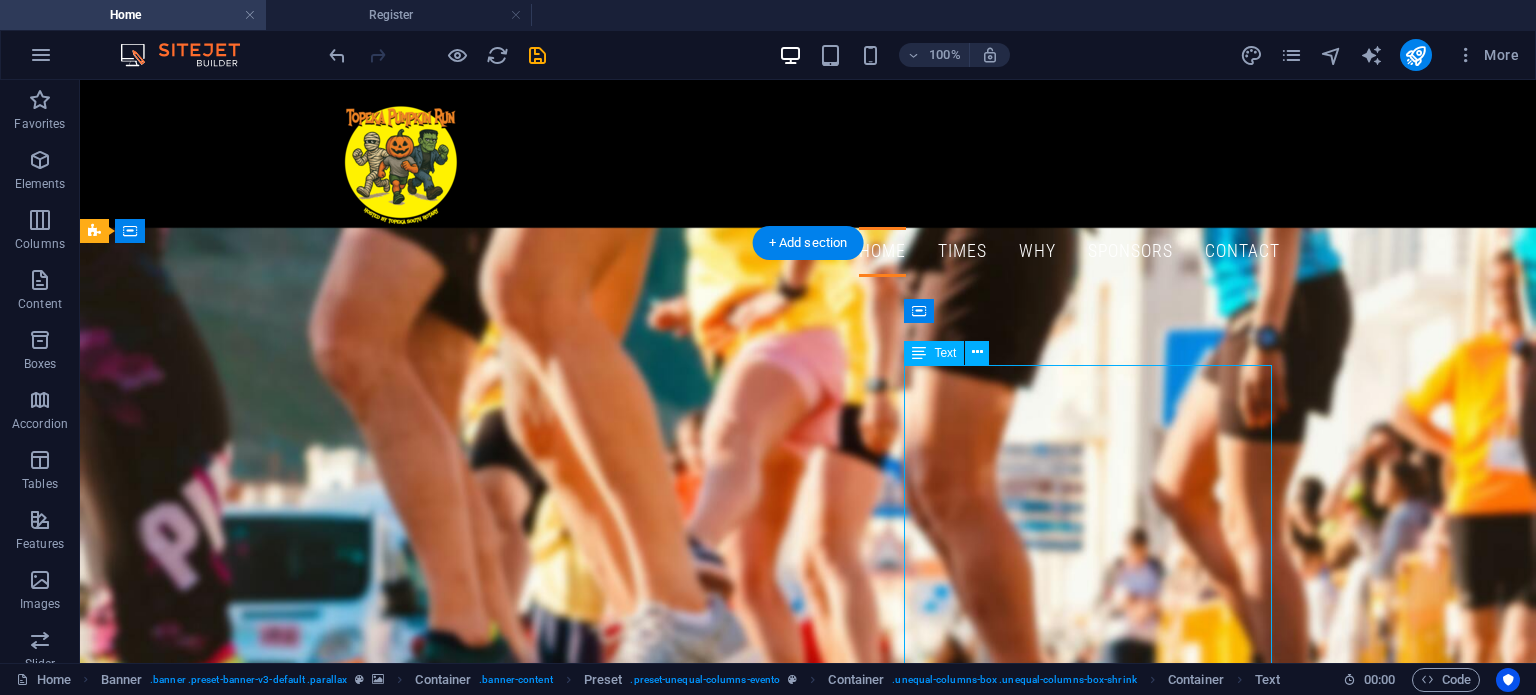 click on "It's that time of year again. Get ready for the [YEAR] Topeka Pumpkin Run and Trunk-or-Treat hosted by Topeka South Rotary and Topeka High Interact Club.  This is our 13th year hosting this fun event! CLICK HERE TO REGISTER To view photos from last year's event, go to our Facebook page -  click here . Hope to see you October 26th!" at bounding box center [808, 2772] 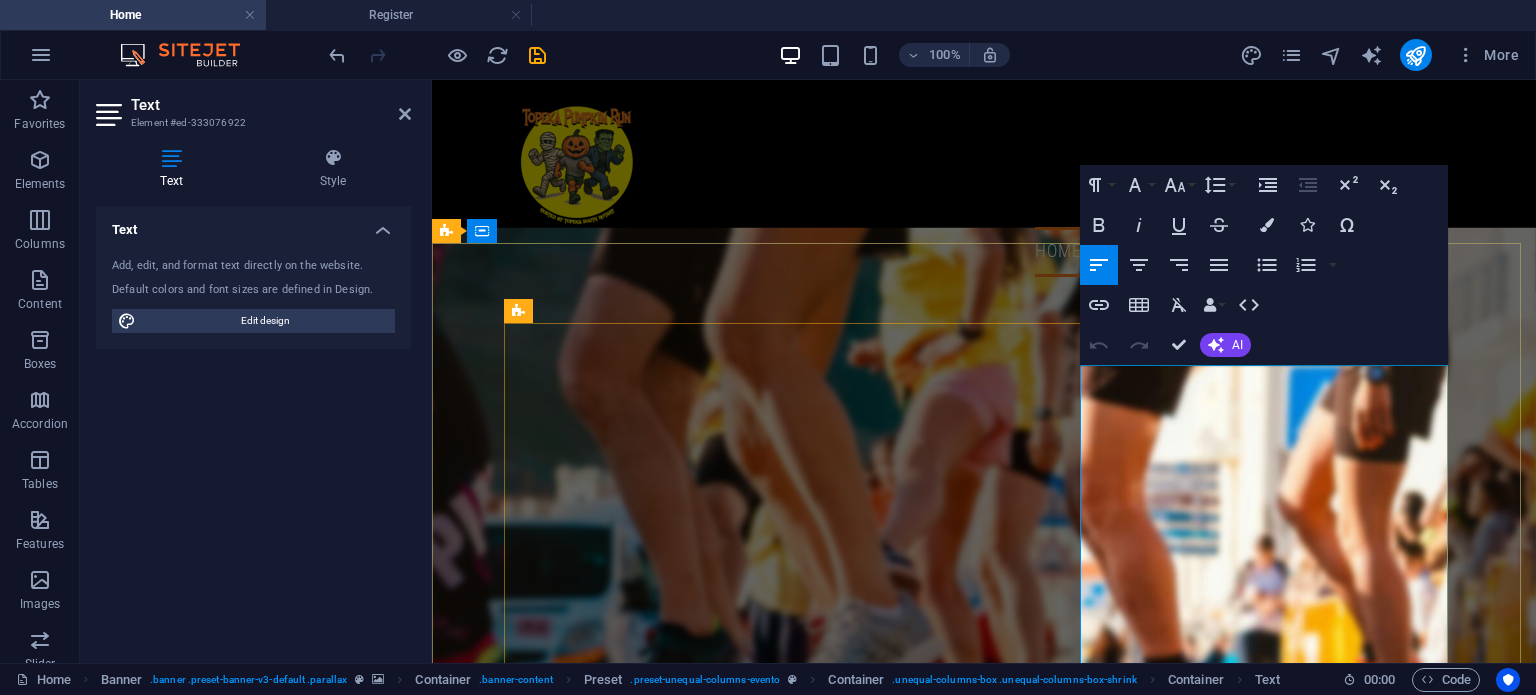 click on "It's that time of year again. Get ready for the [YEAR] Topeka Pumpkin Run and Trunk-or-Treat hosted by Topeka South Rotary and Topeka High Interact Club.  This is our 13th year hosting this fun event! CLICK HERE TO REGISTER To view photos from last year's event, go to our Facebook page -  click here . Hope to see you October 26th!" at bounding box center [984, 2416] 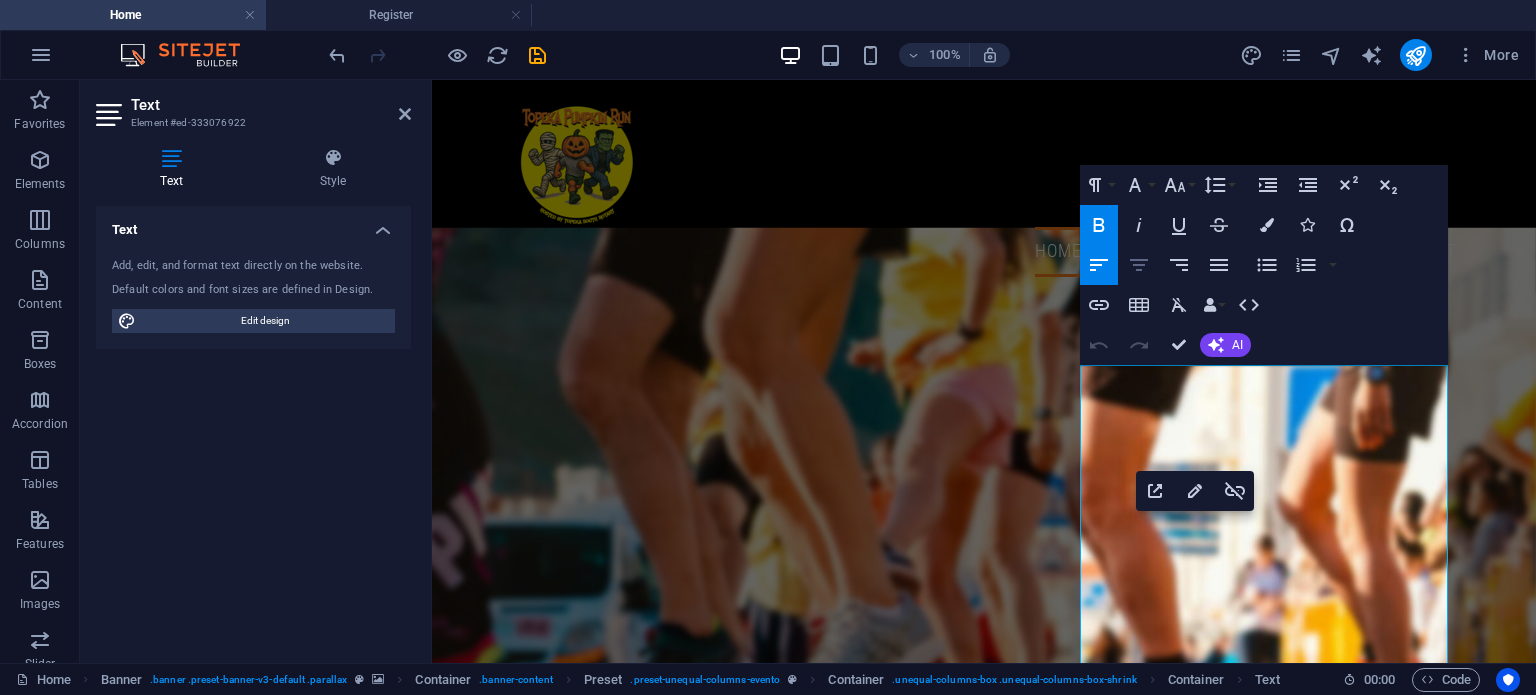 click 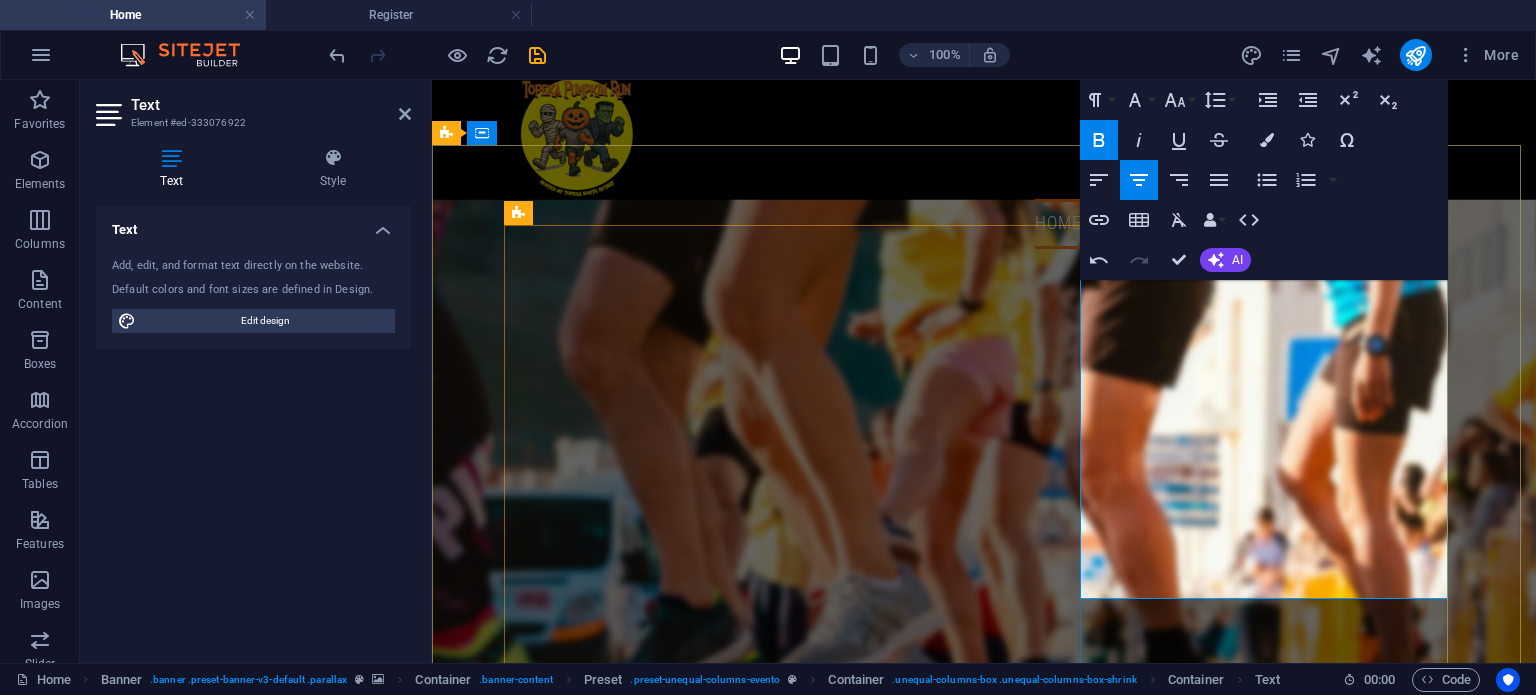 scroll, scrollTop: 0, scrollLeft: 0, axis: both 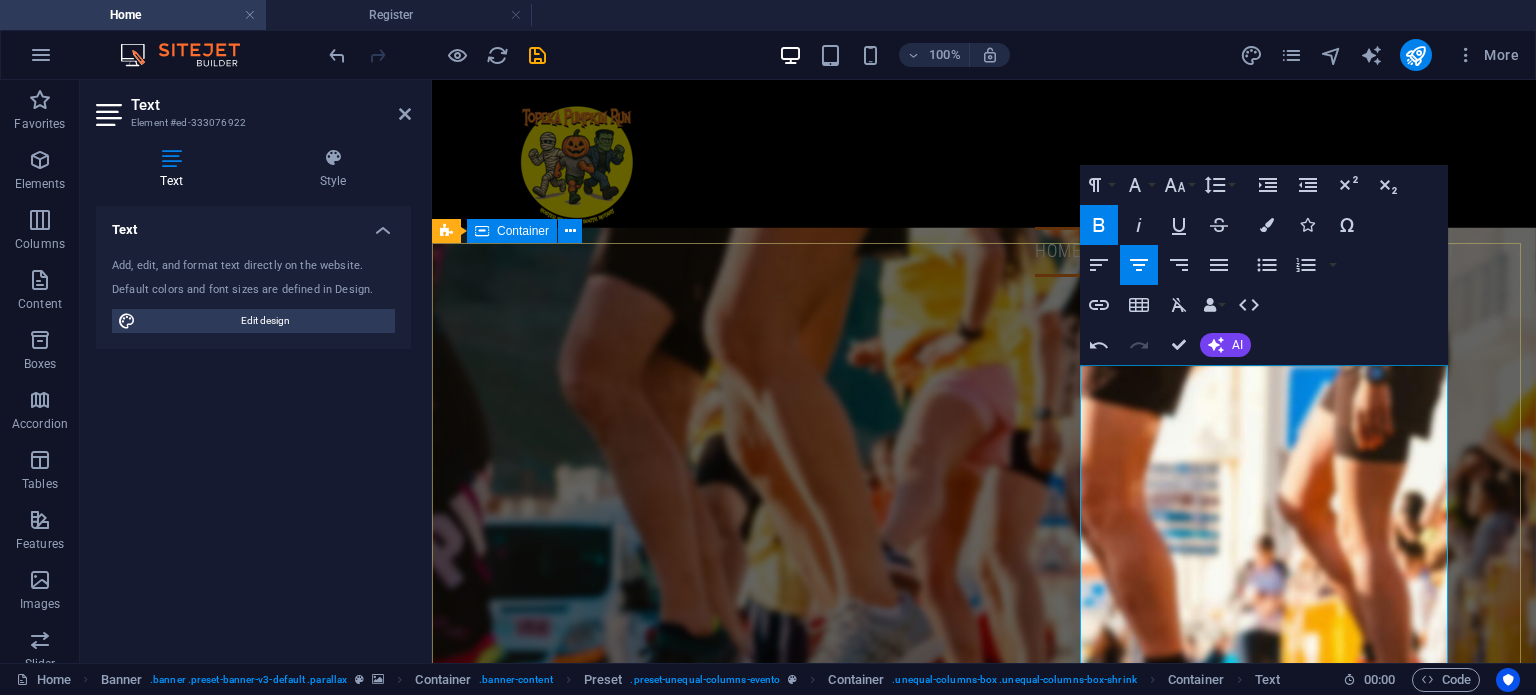 click on "2025 Topeka Pumpkin RUn It's that time of year again. Get ready for the 2025 Topeka Pumpkin Run and Trunk-or-Treat hosted by Topeka South Rotary and Topeka High Interact Club.  This is our 13th year hosting this fun event! CLICK HERE TO REGISTER To view photos from last year's event, go to our Facebook page -  click here . Hope to see you October 26th!" at bounding box center [984, 1808] 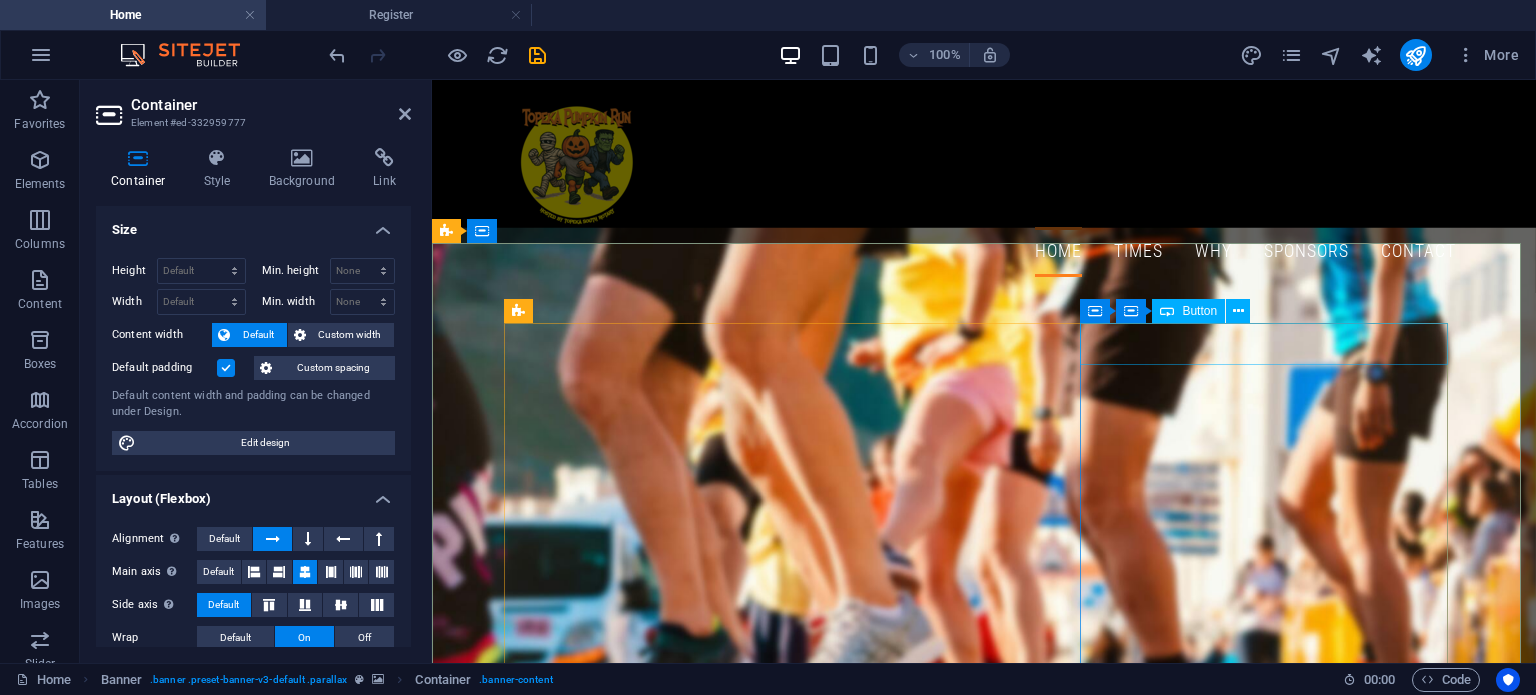click on "[YEAR] Topeka Pumpkin RUn" at bounding box center [984, 2267] 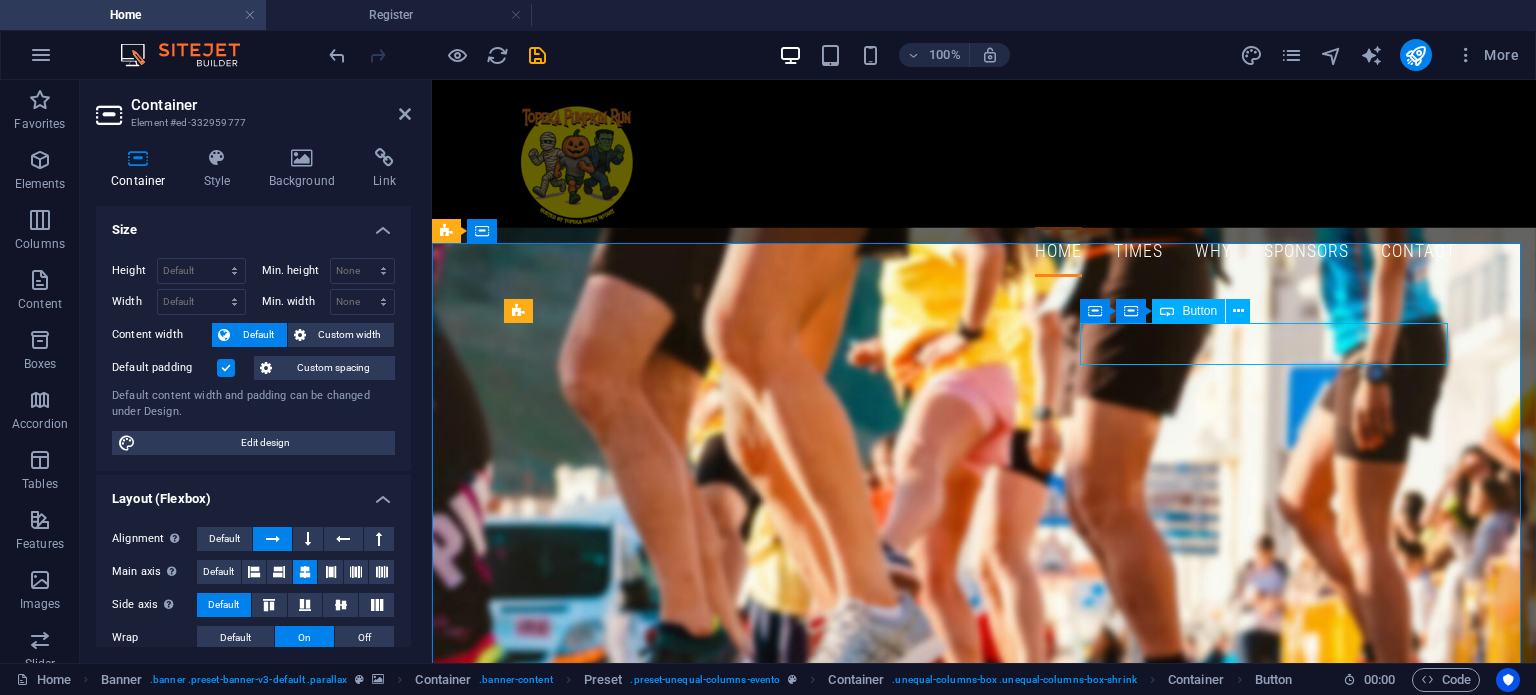 click on "[YEAR] Topeka Pumpkin RUn" at bounding box center (984, 2267) 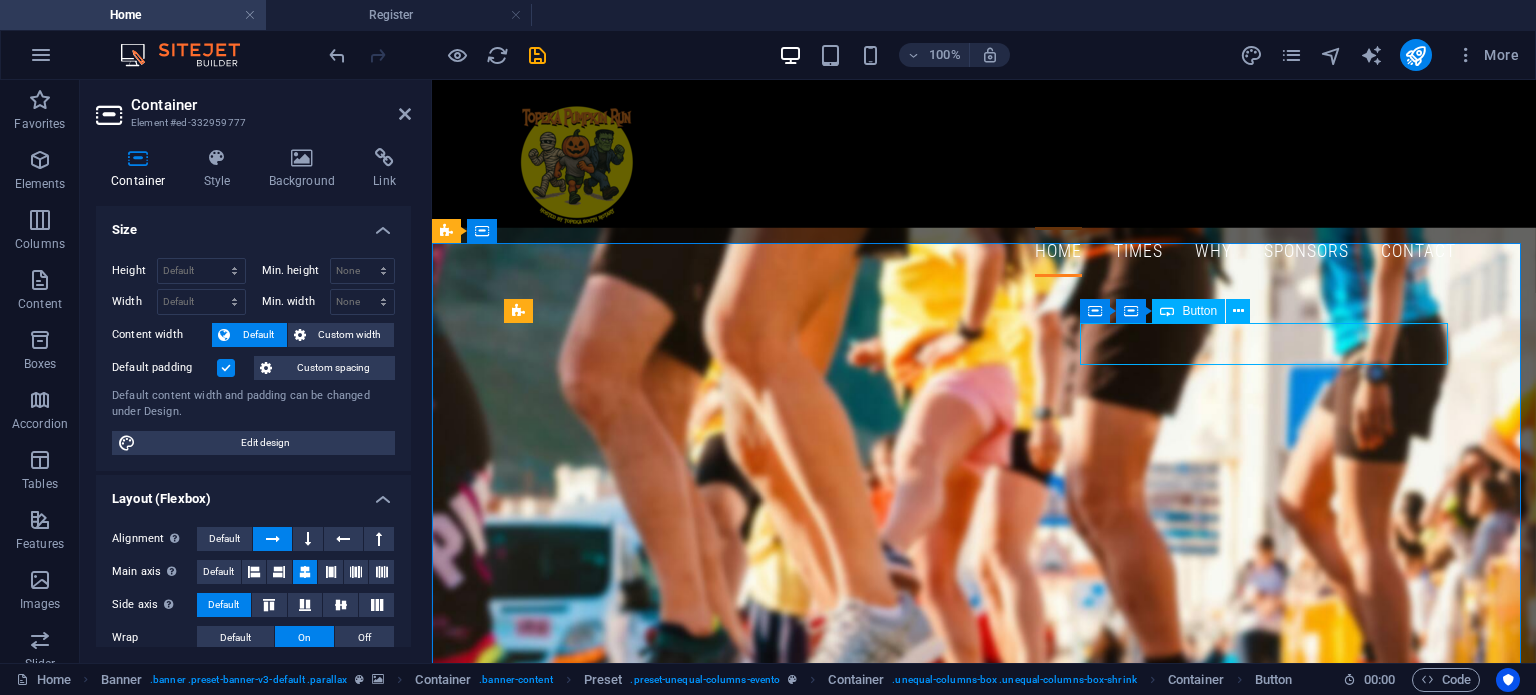 click on "[YEAR] Topeka Pumpkin RUn" at bounding box center [984, 2267] 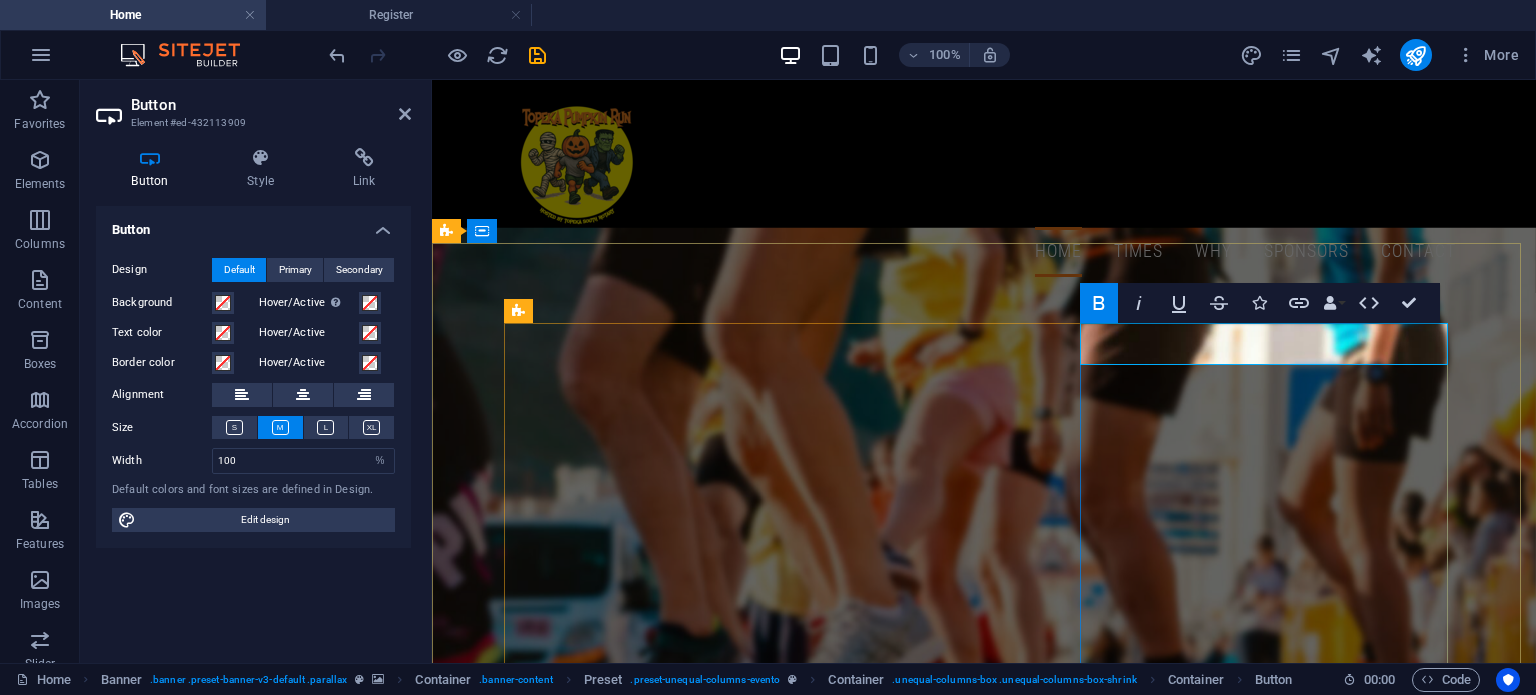 type 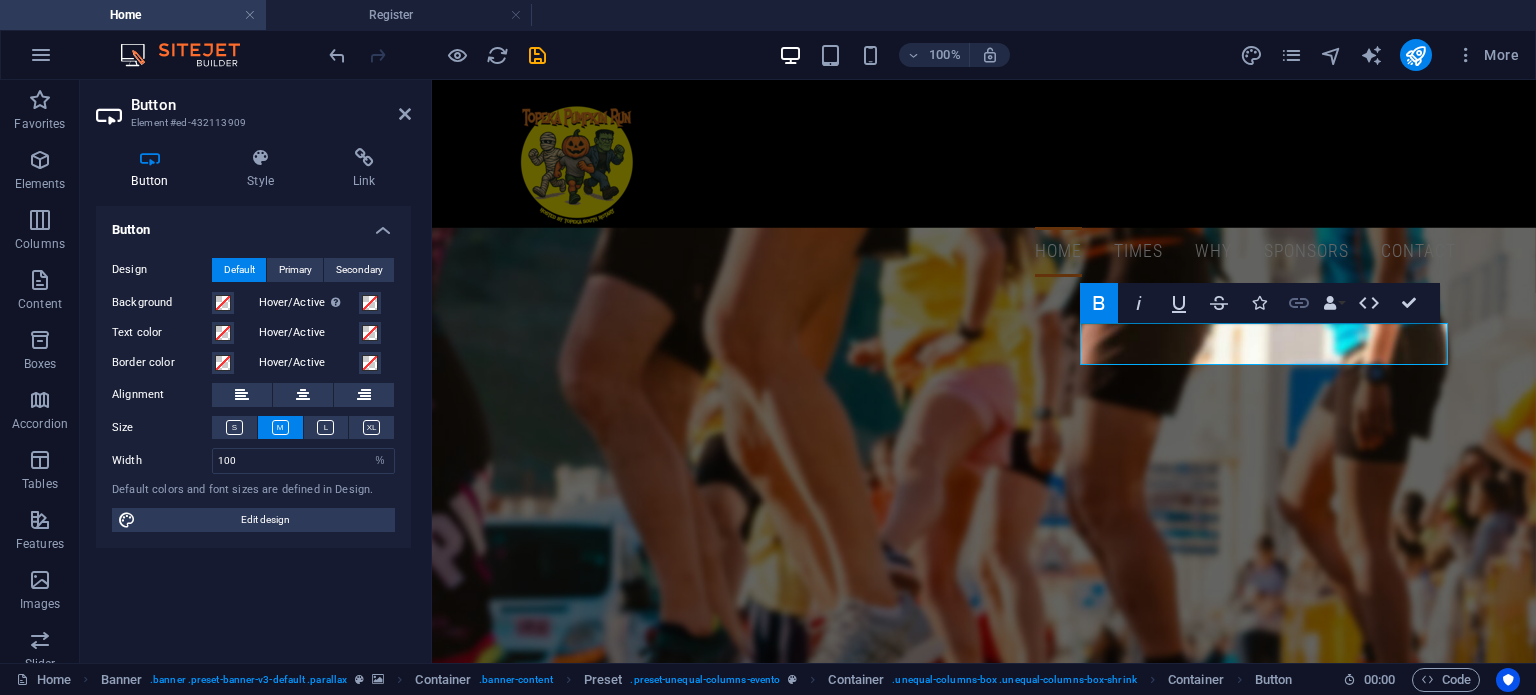 click 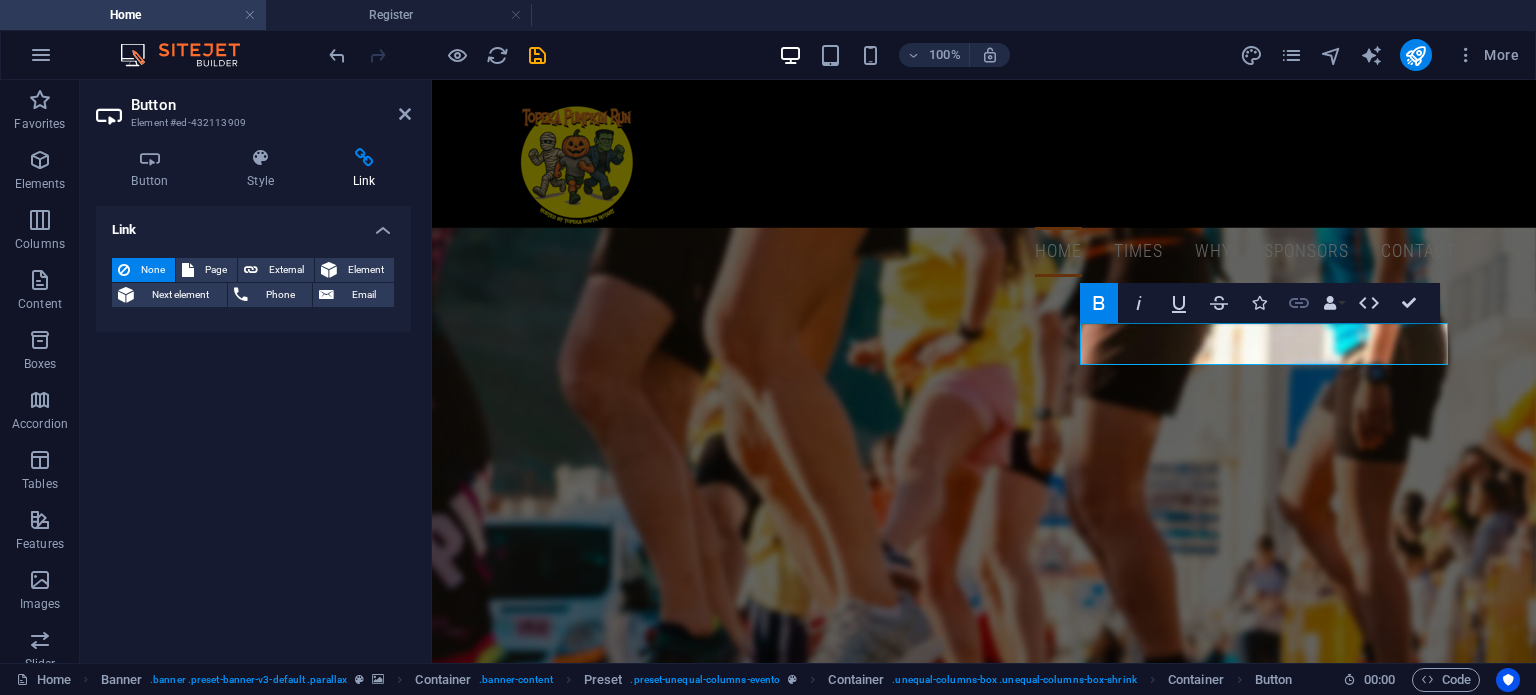 click 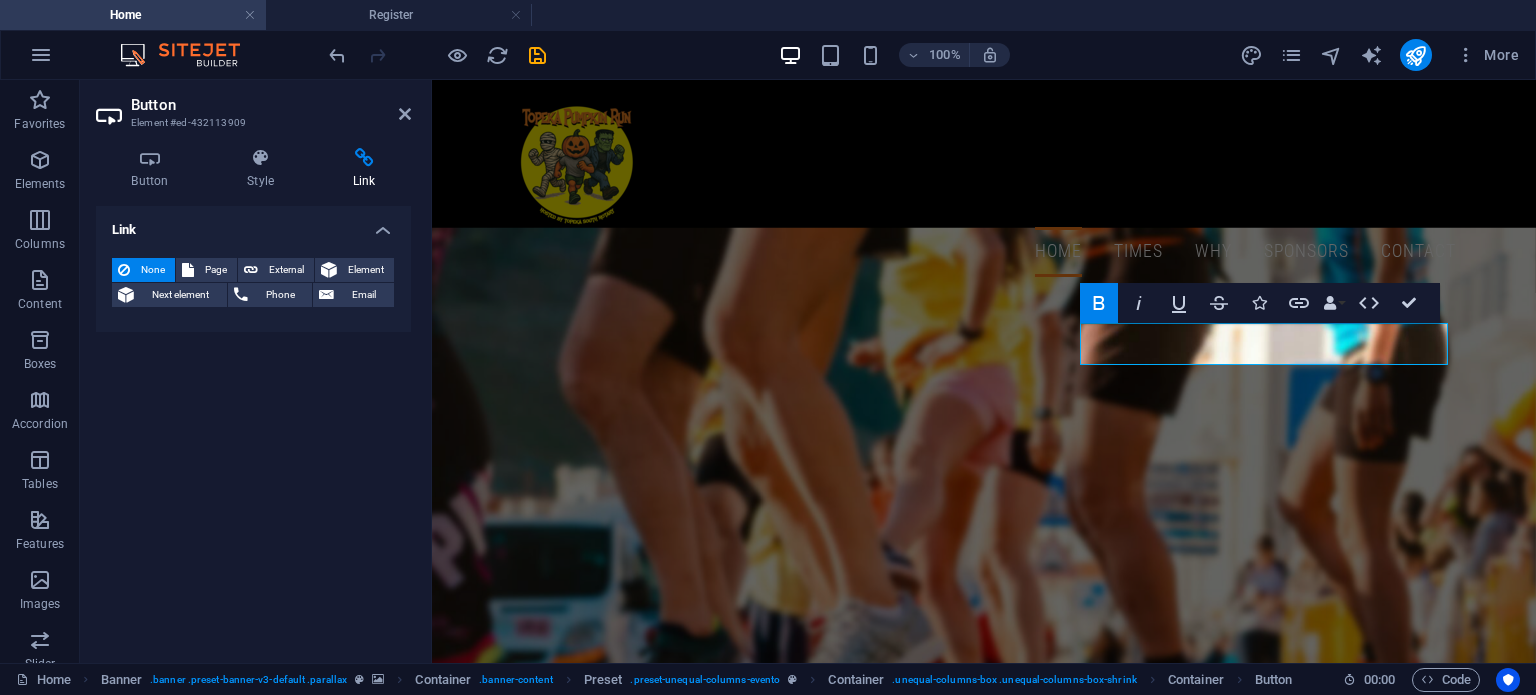 click at bounding box center (364, 158) 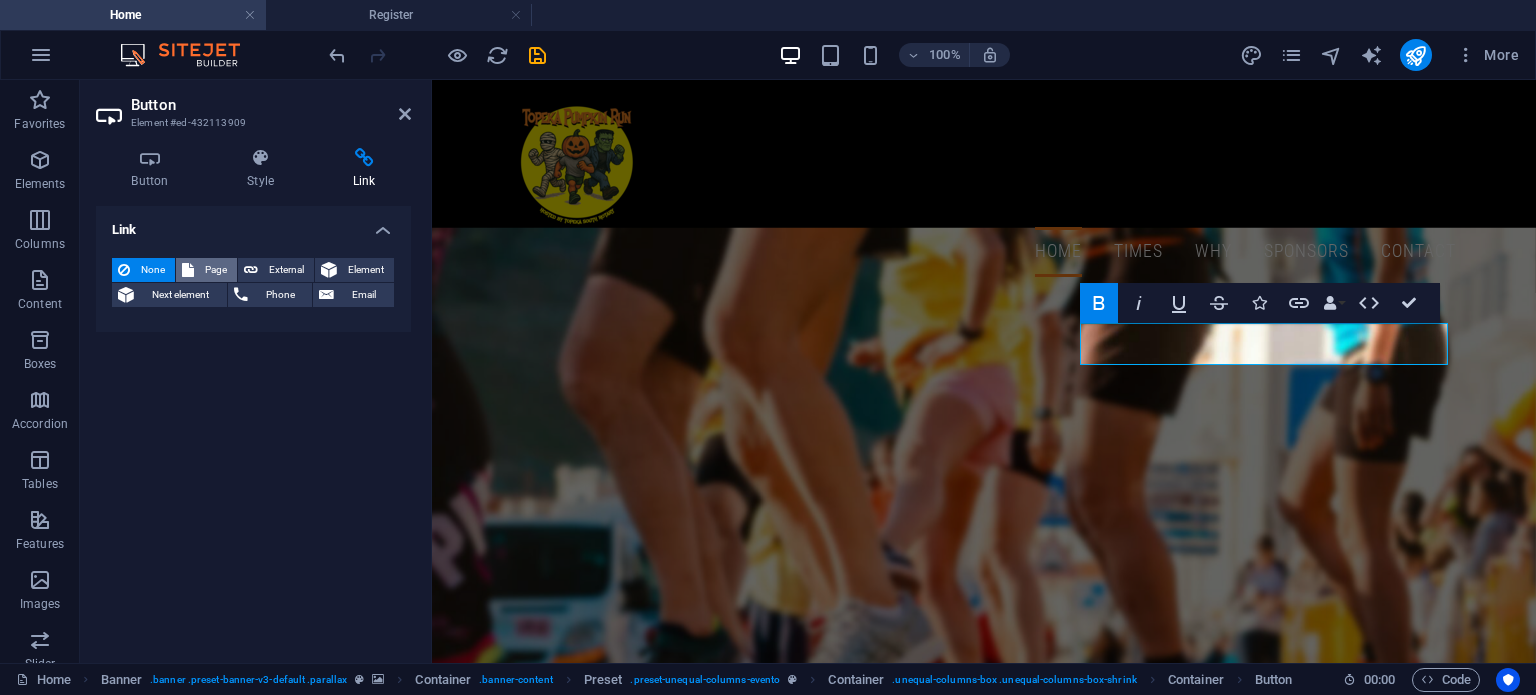 click on "Page" at bounding box center [215, 270] 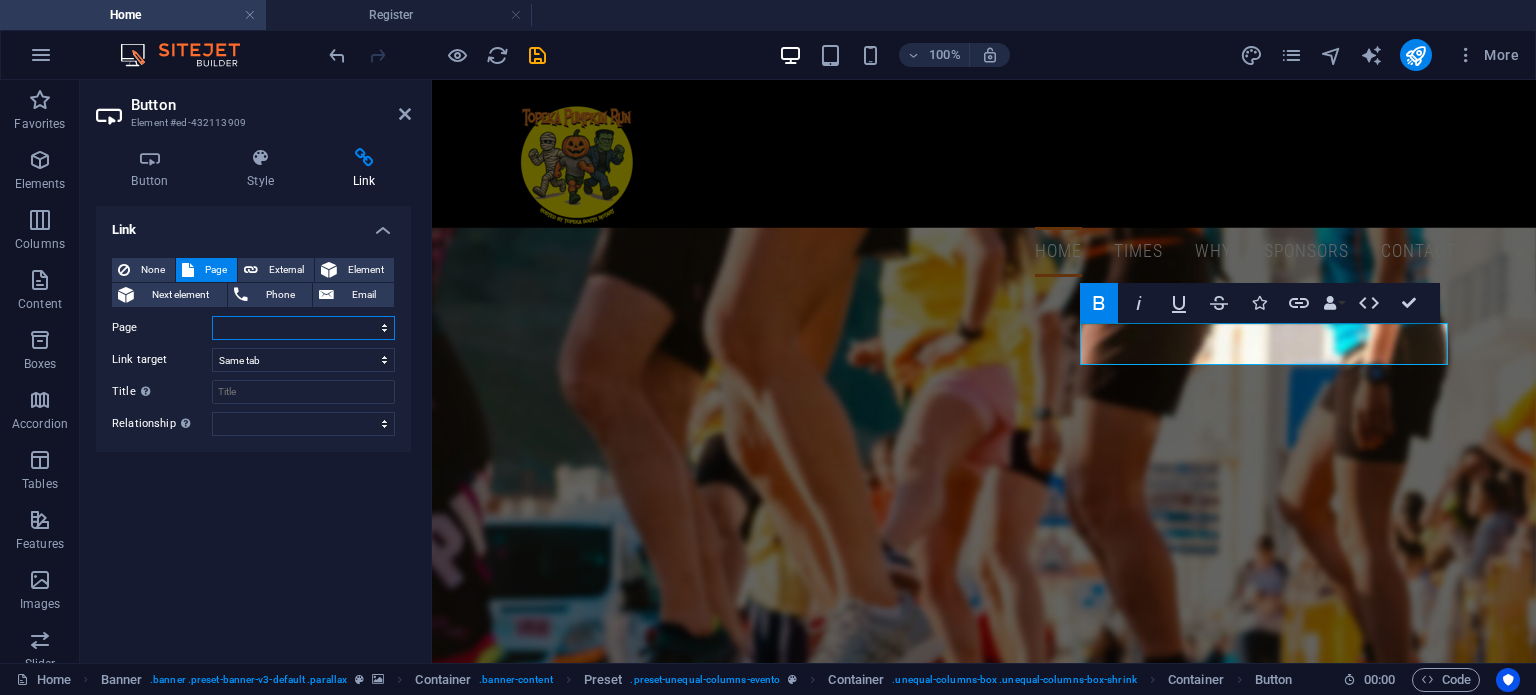 click on "Home Legal Notice Privacy Register Event Info Course Trunk-or-Treat Times" at bounding box center [303, 328] 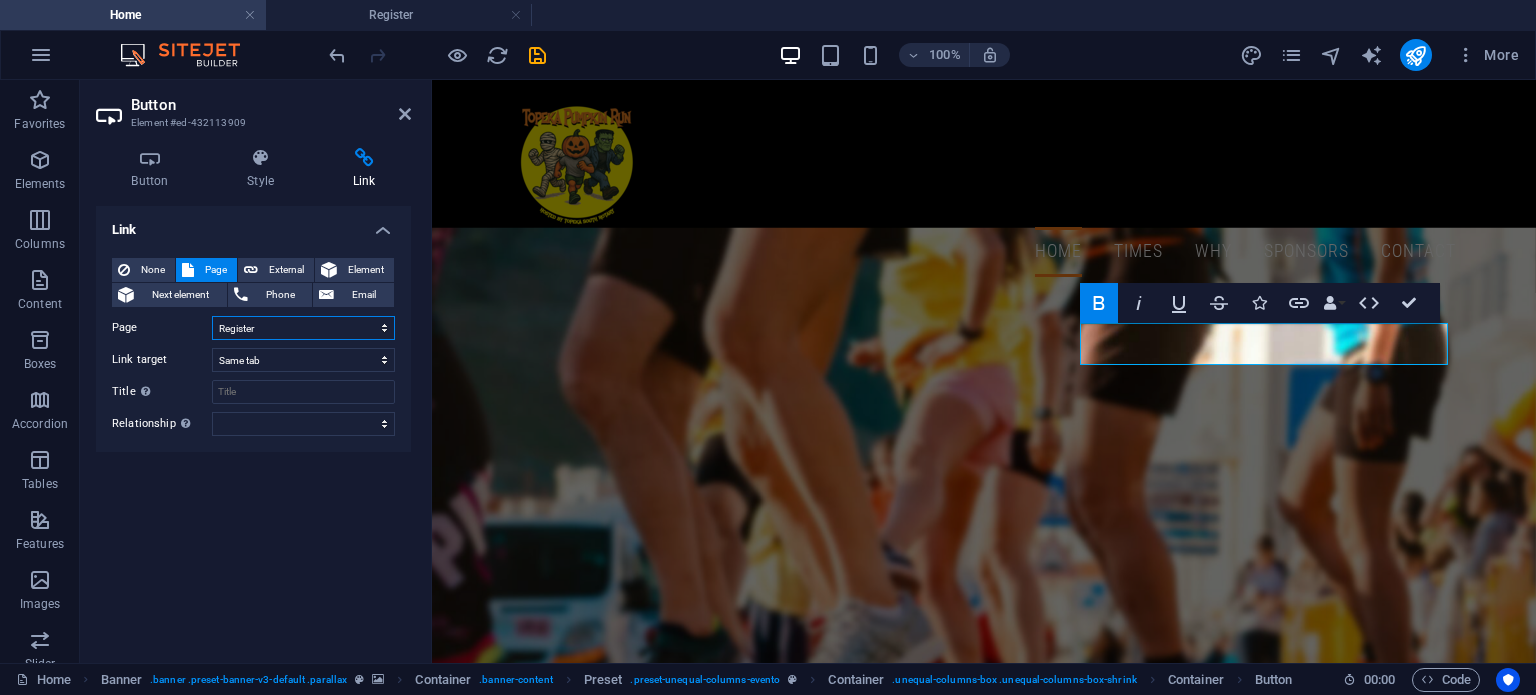 click on "Home Legal Notice Privacy Register Event Info Course Trunk-or-Treat Times" at bounding box center (303, 328) 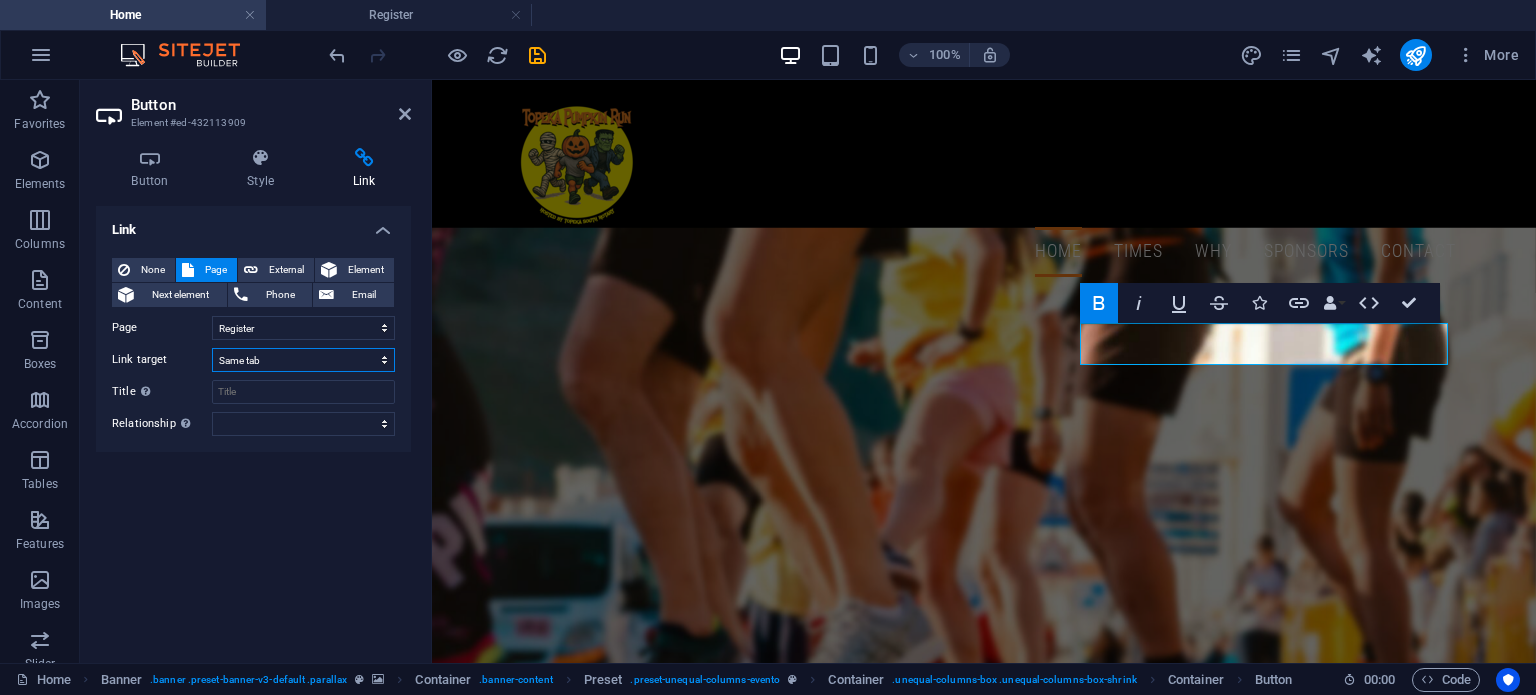 click on "New tab Same tab Overlay" at bounding box center (303, 360) 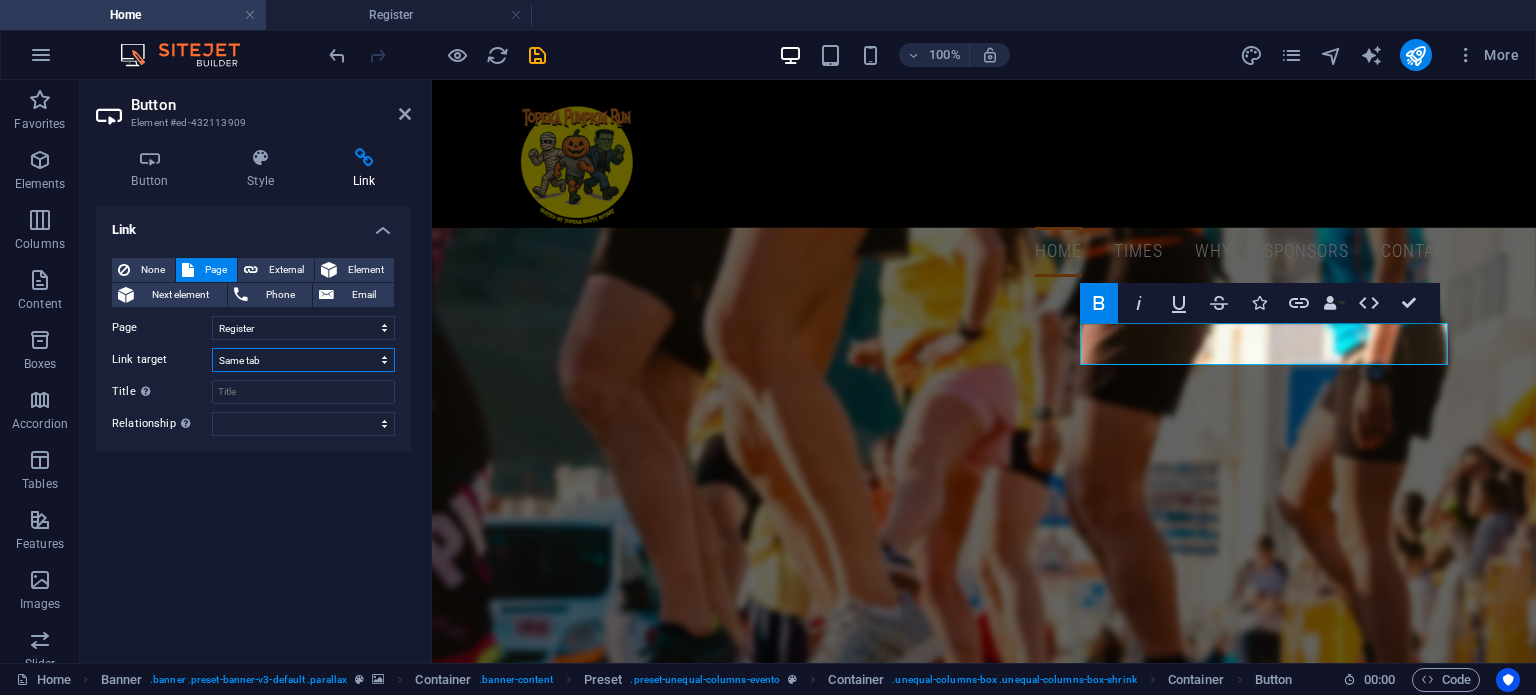 select on "blank" 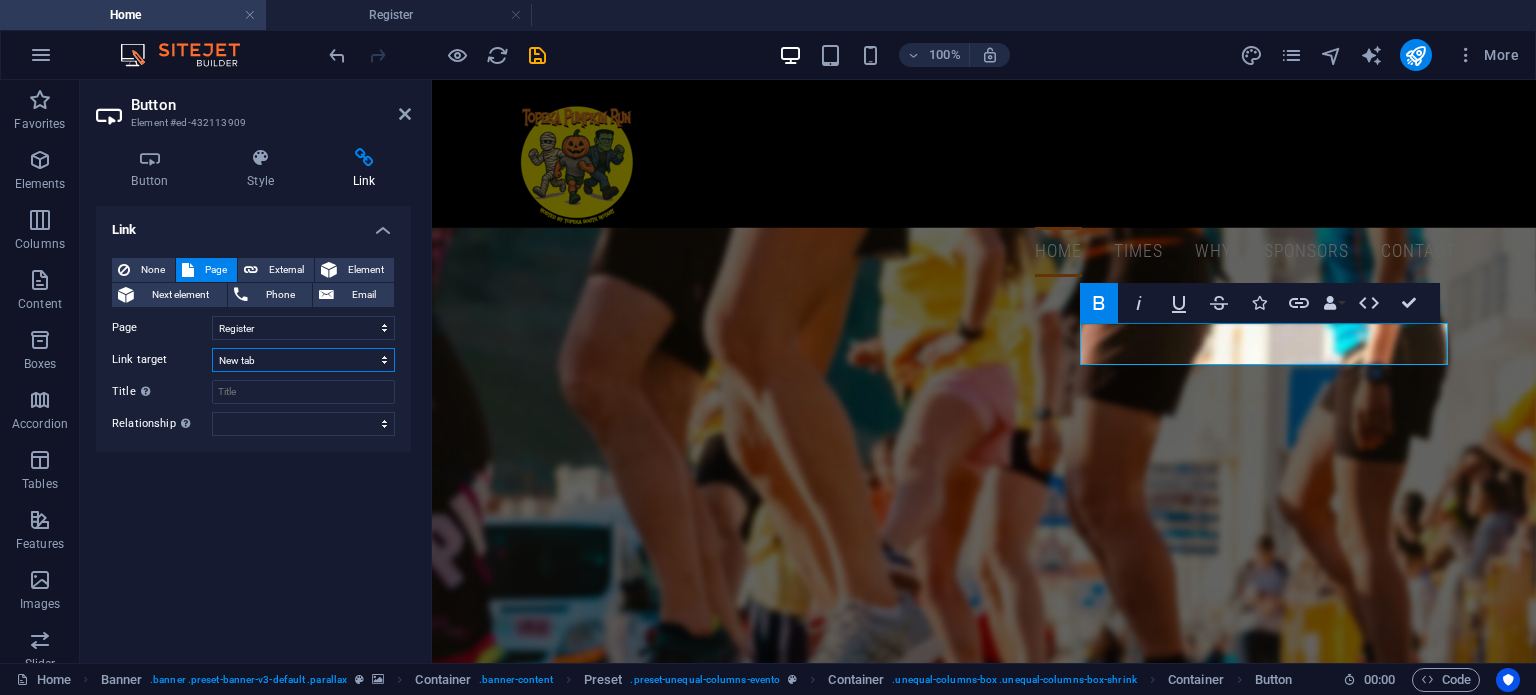 click on "New tab Same tab Overlay" at bounding box center (303, 360) 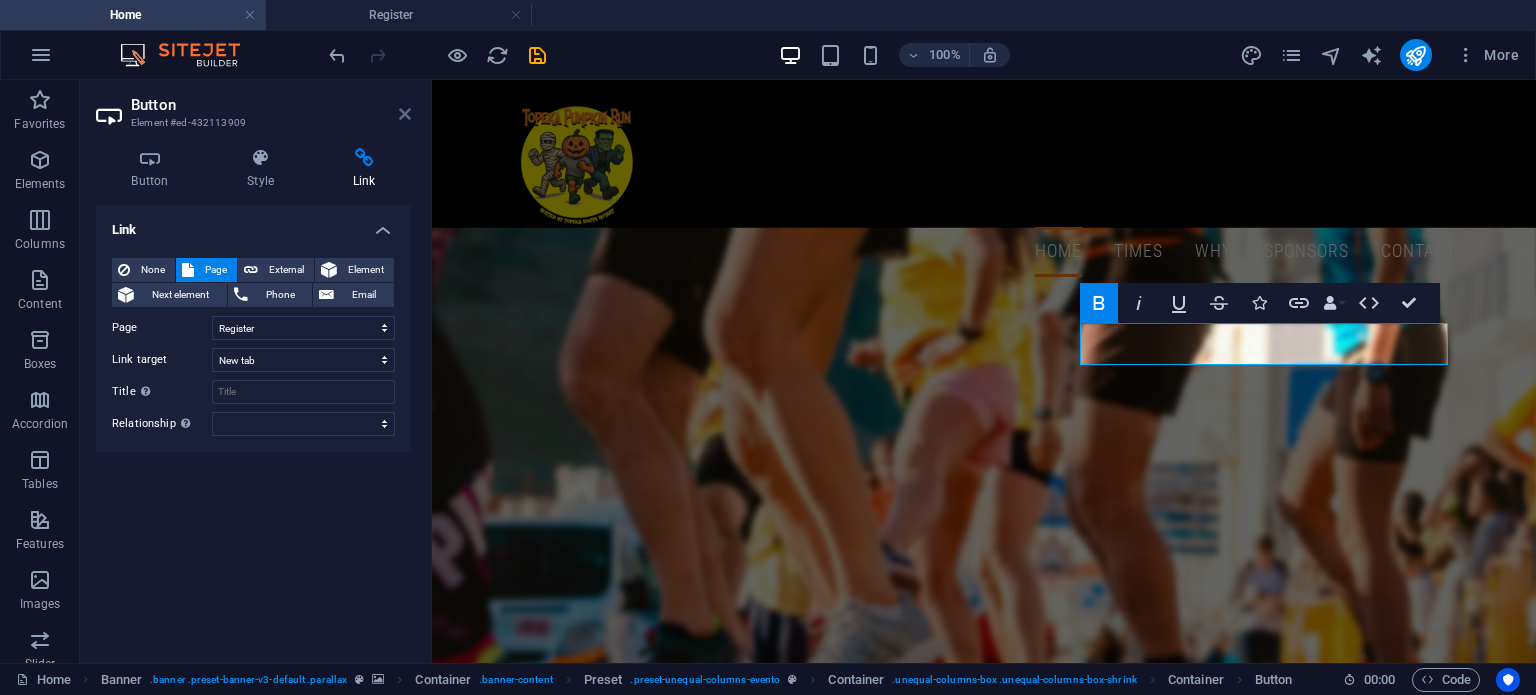 click at bounding box center (405, 114) 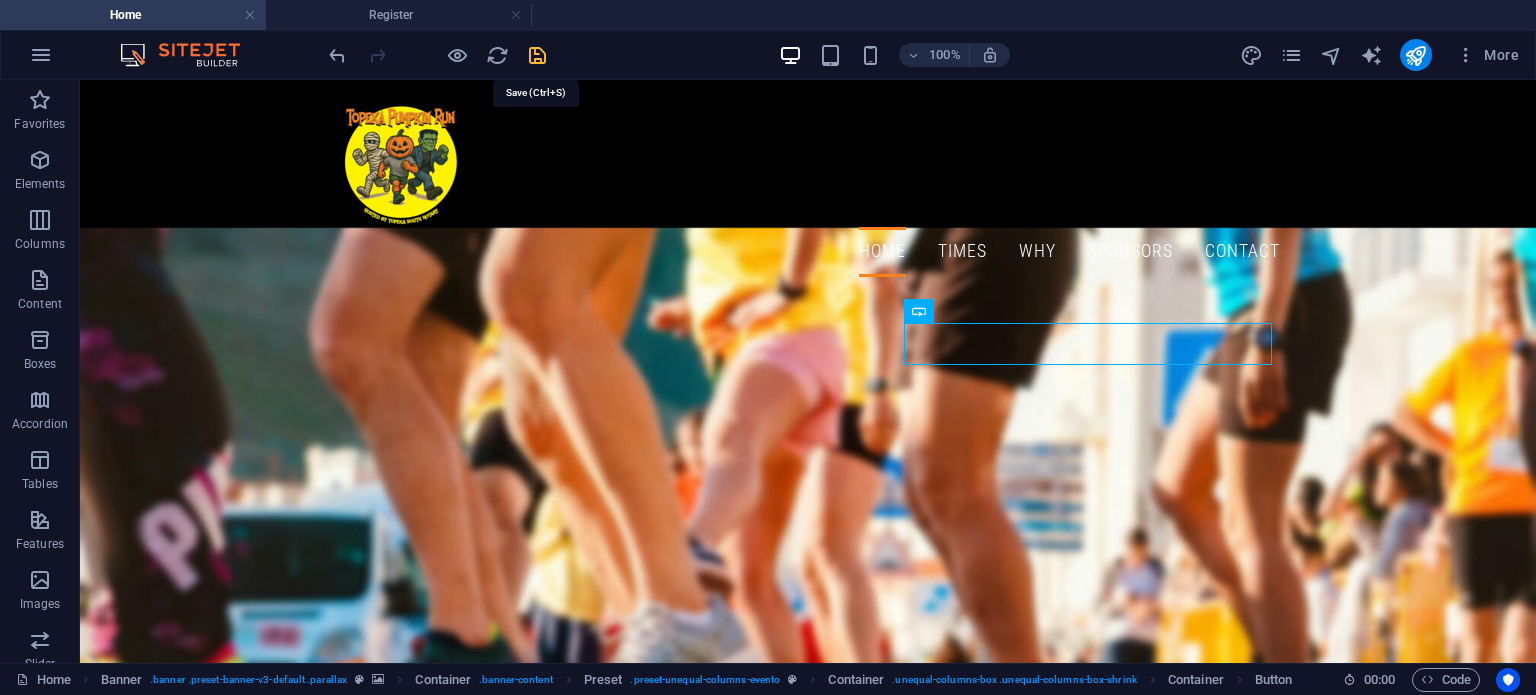 click at bounding box center [537, 55] 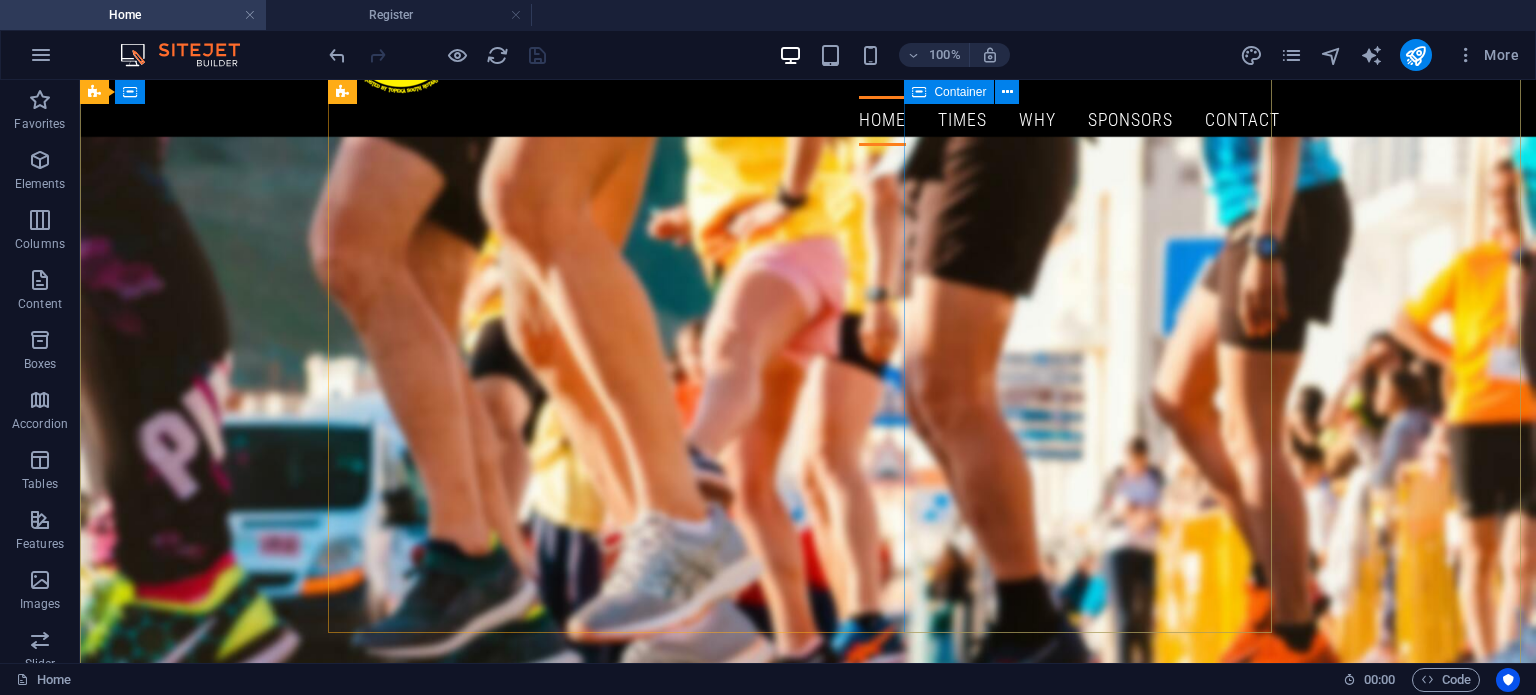 scroll, scrollTop: 100, scrollLeft: 0, axis: vertical 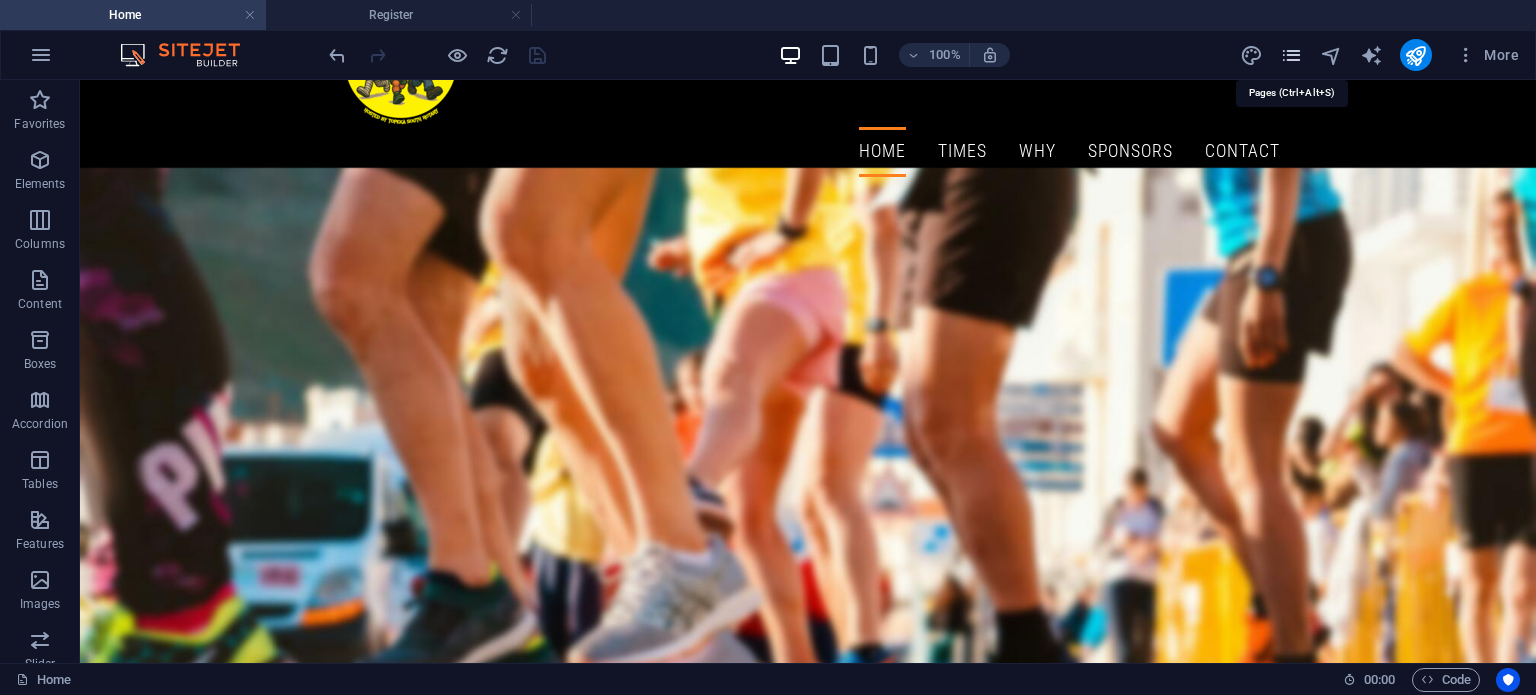 click at bounding box center (1291, 55) 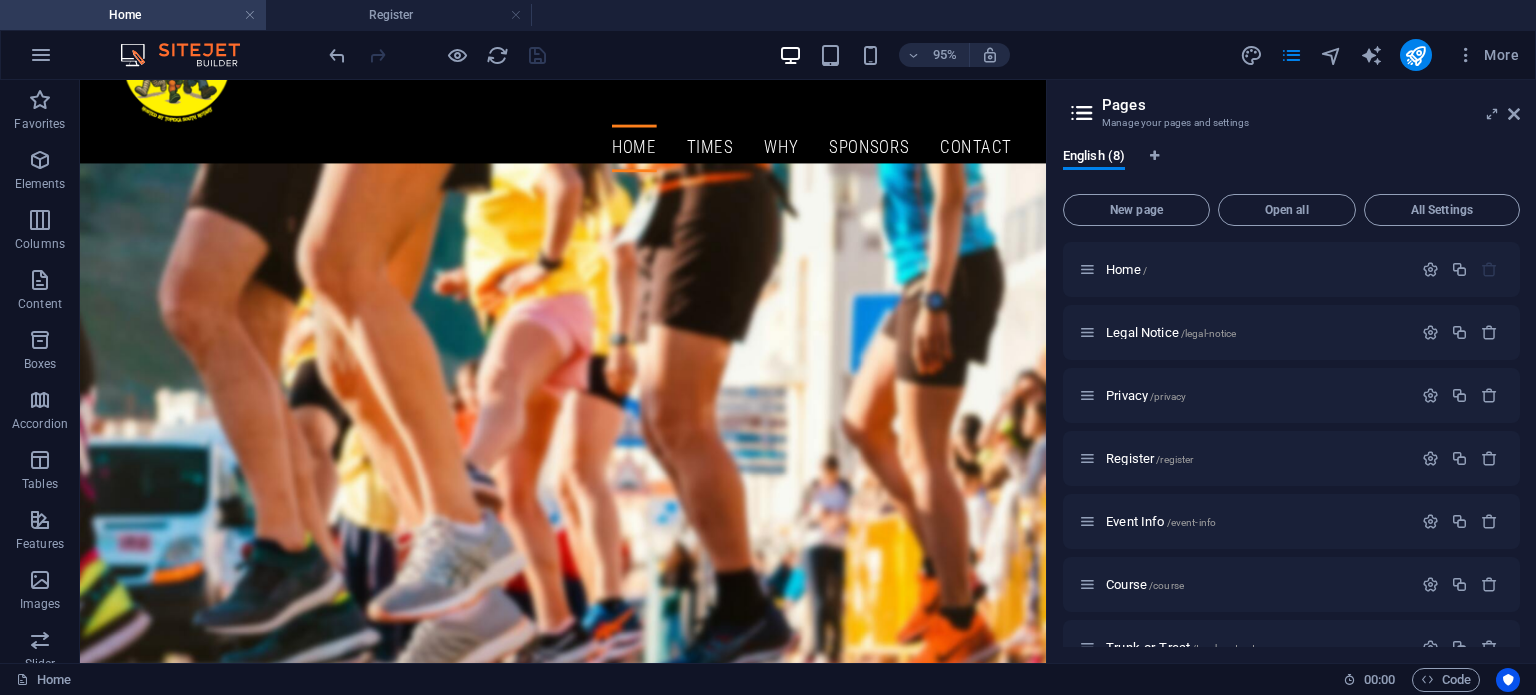 scroll, scrollTop: 98, scrollLeft: 0, axis: vertical 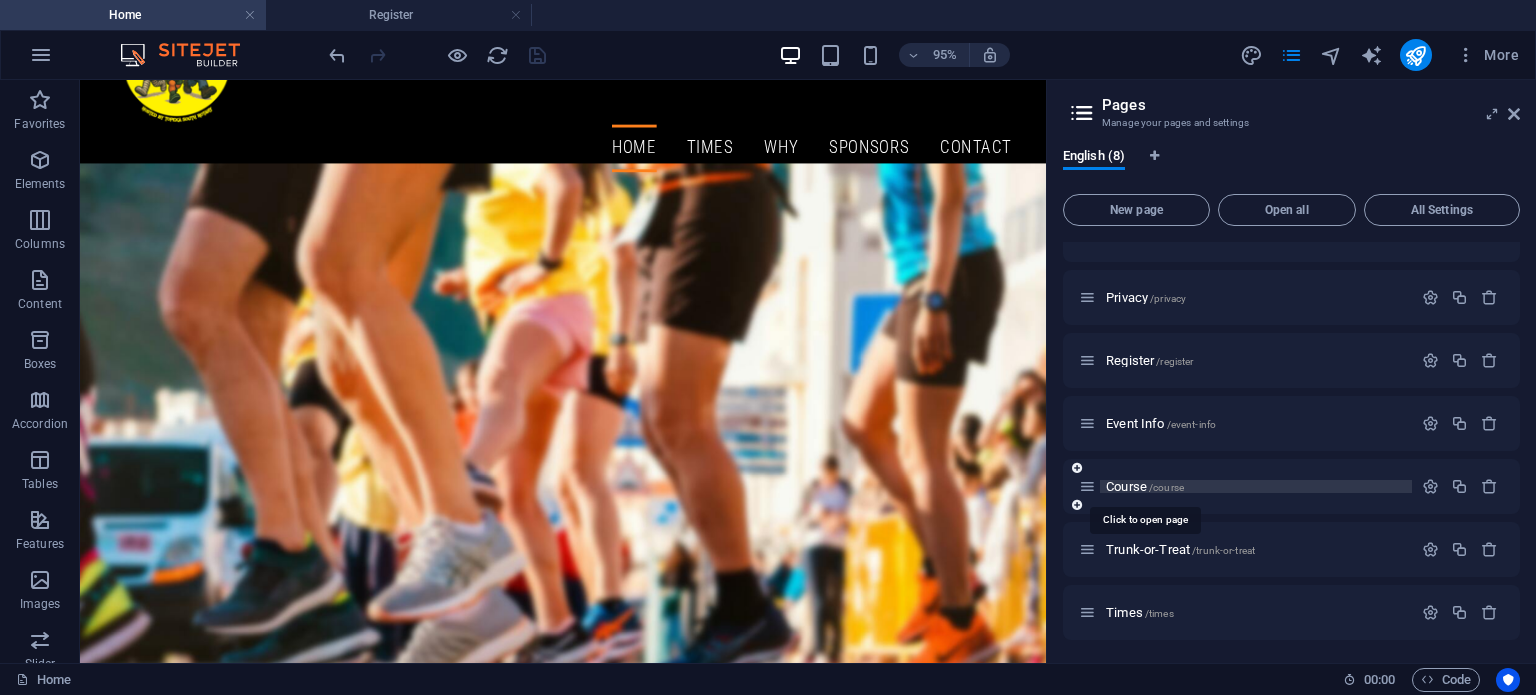 click on "/course" at bounding box center (1166, 487) 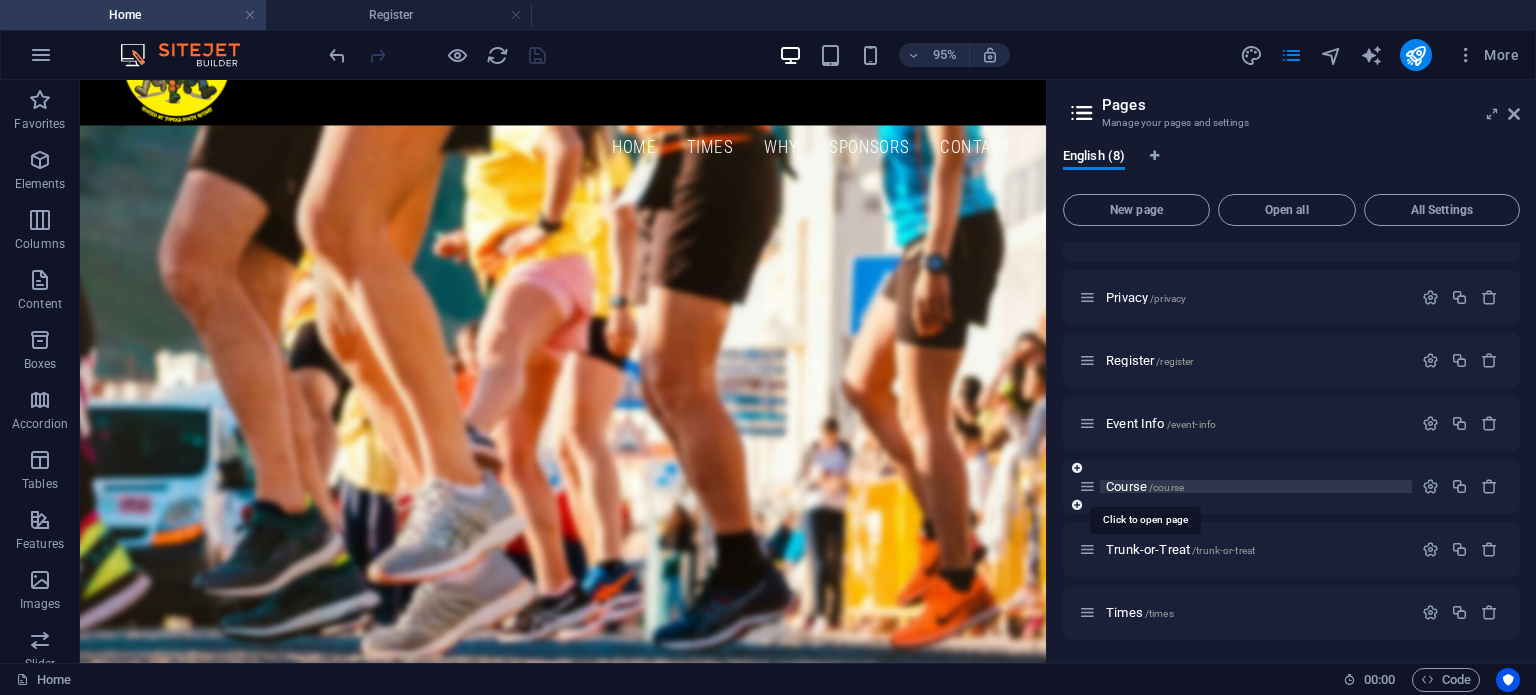 scroll, scrollTop: 0, scrollLeft: 0, axis: both 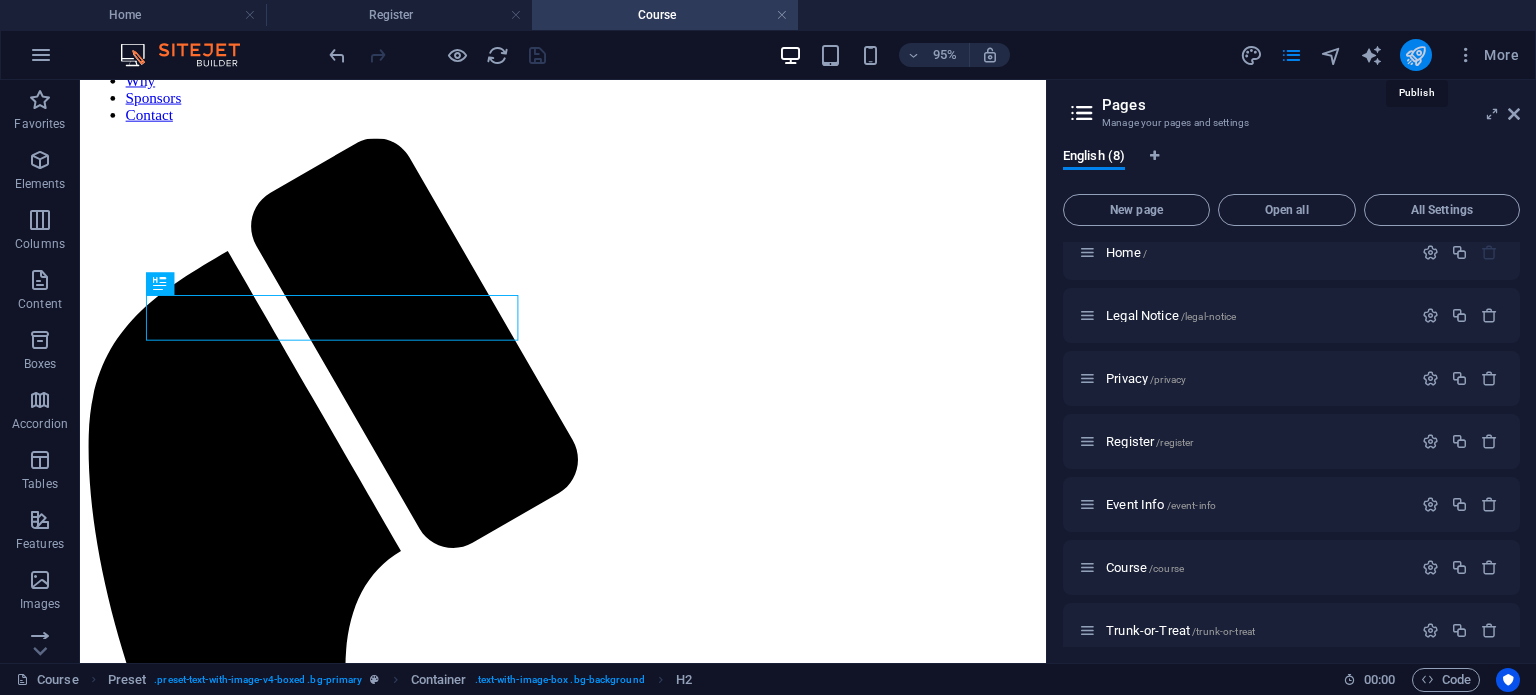 click at bounding box center (1415, 55) 